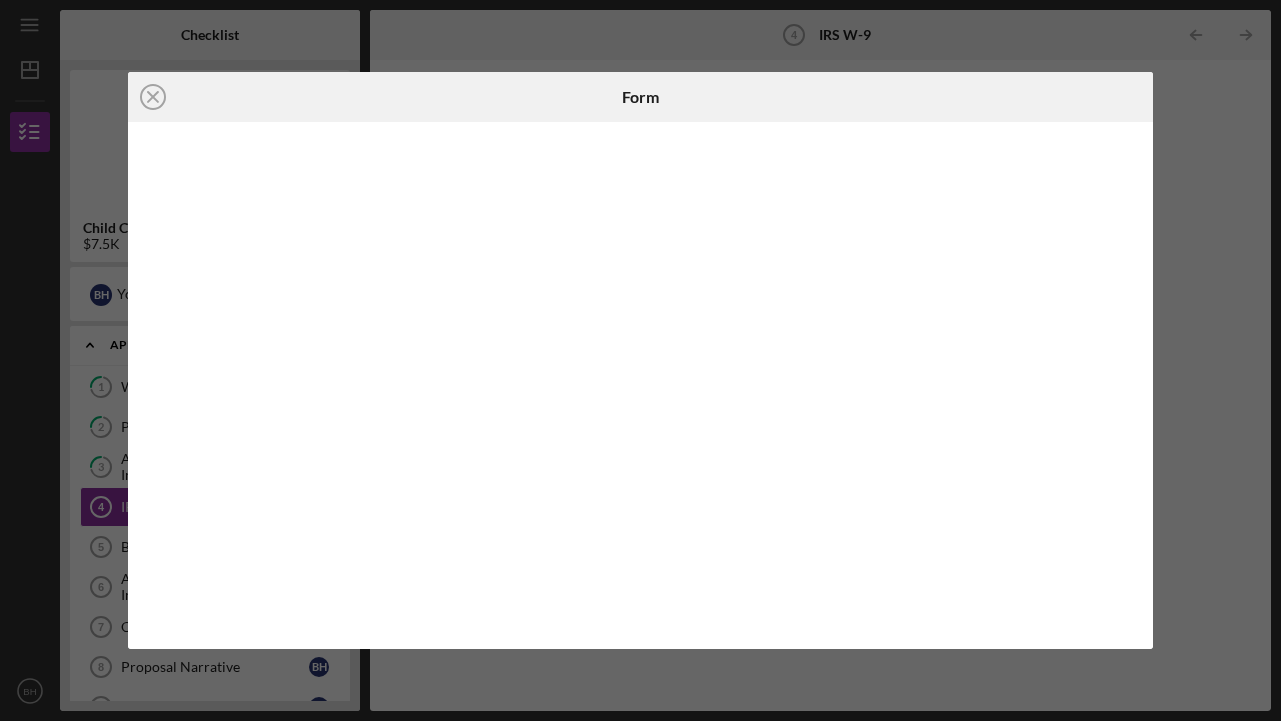 scroll, scrollTop: 0, scrollLeft: 0, axis: both 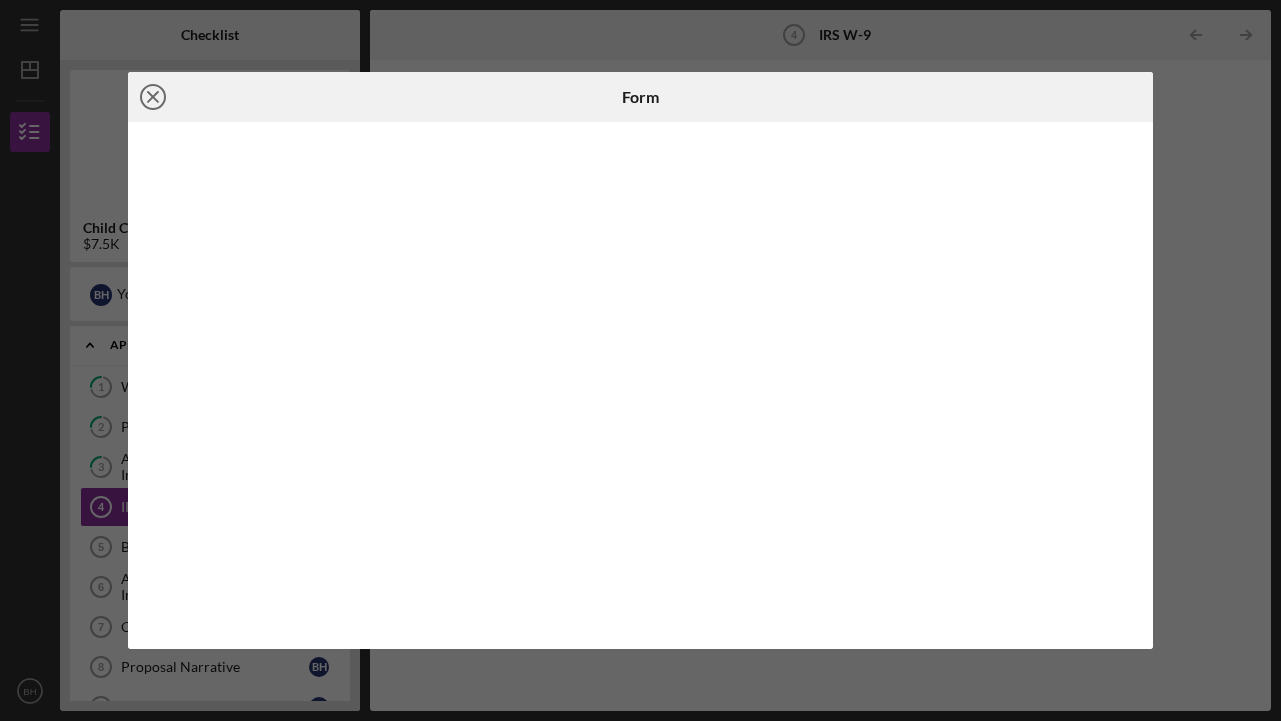 click on "Icon/Close" 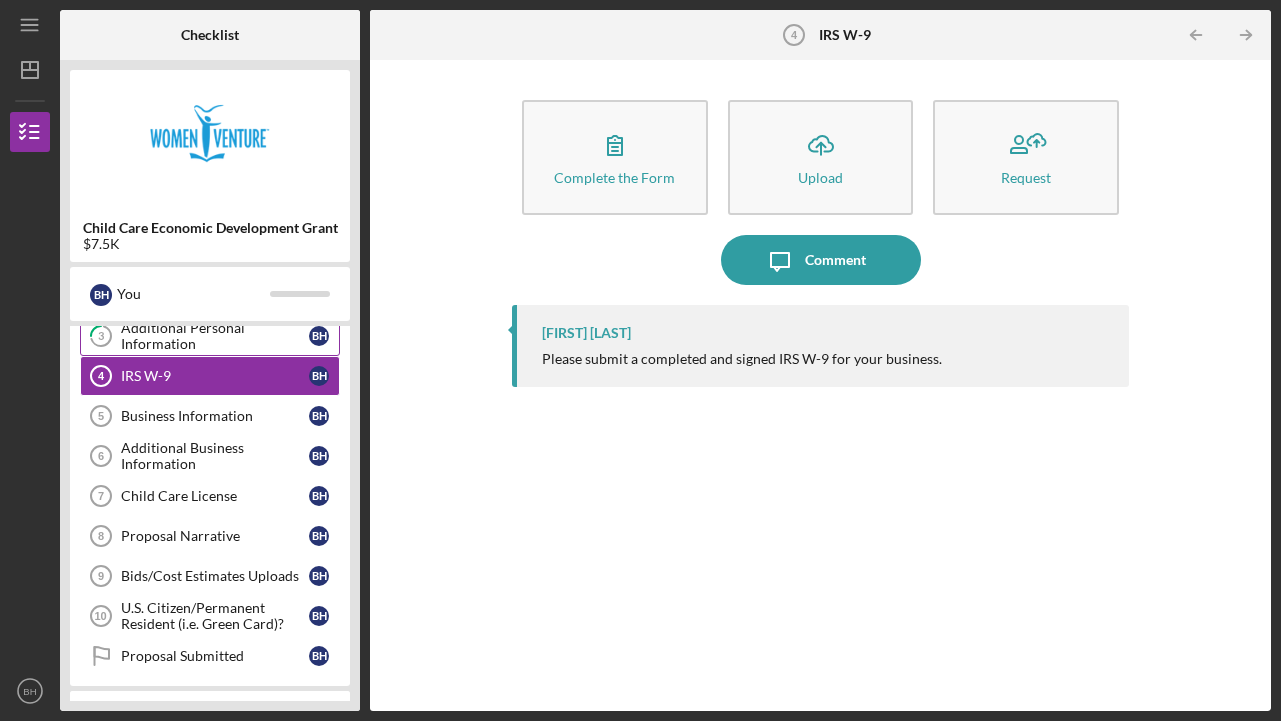 scroll, scrollTop: 141, scrollLeft: 0, axis: vertical 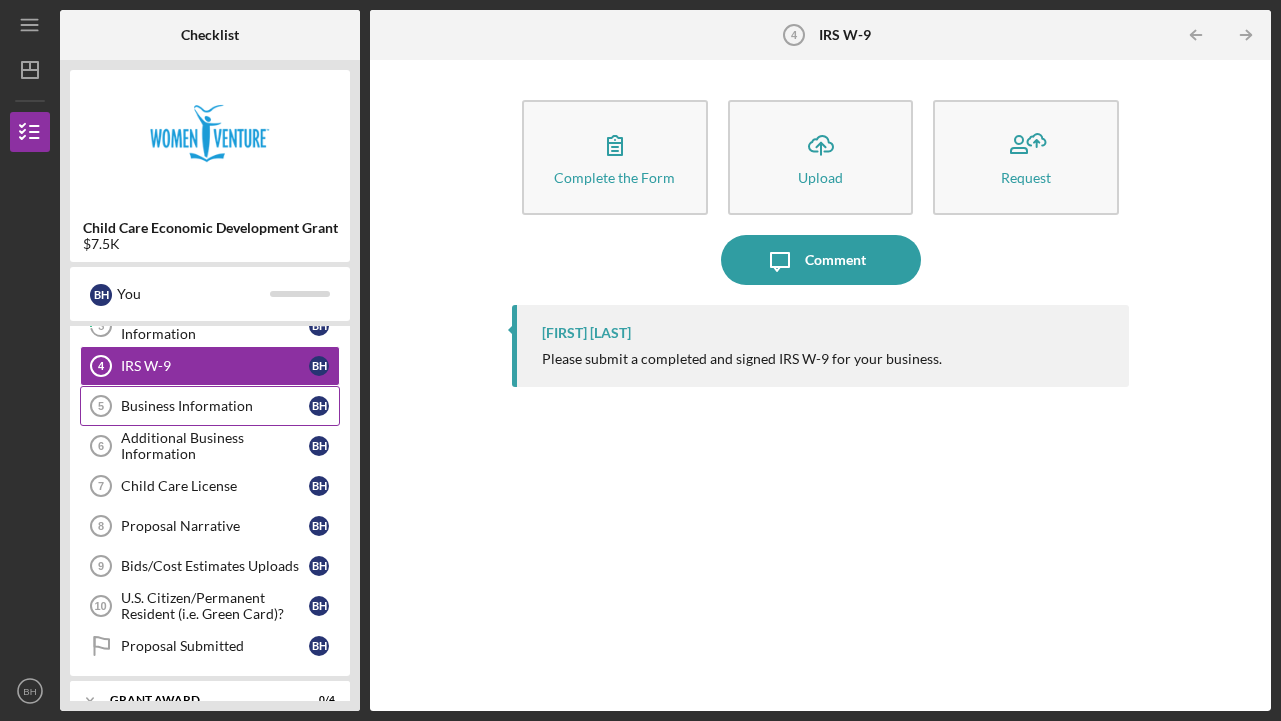 click on "Business Information" at bounding box center (215, 406) 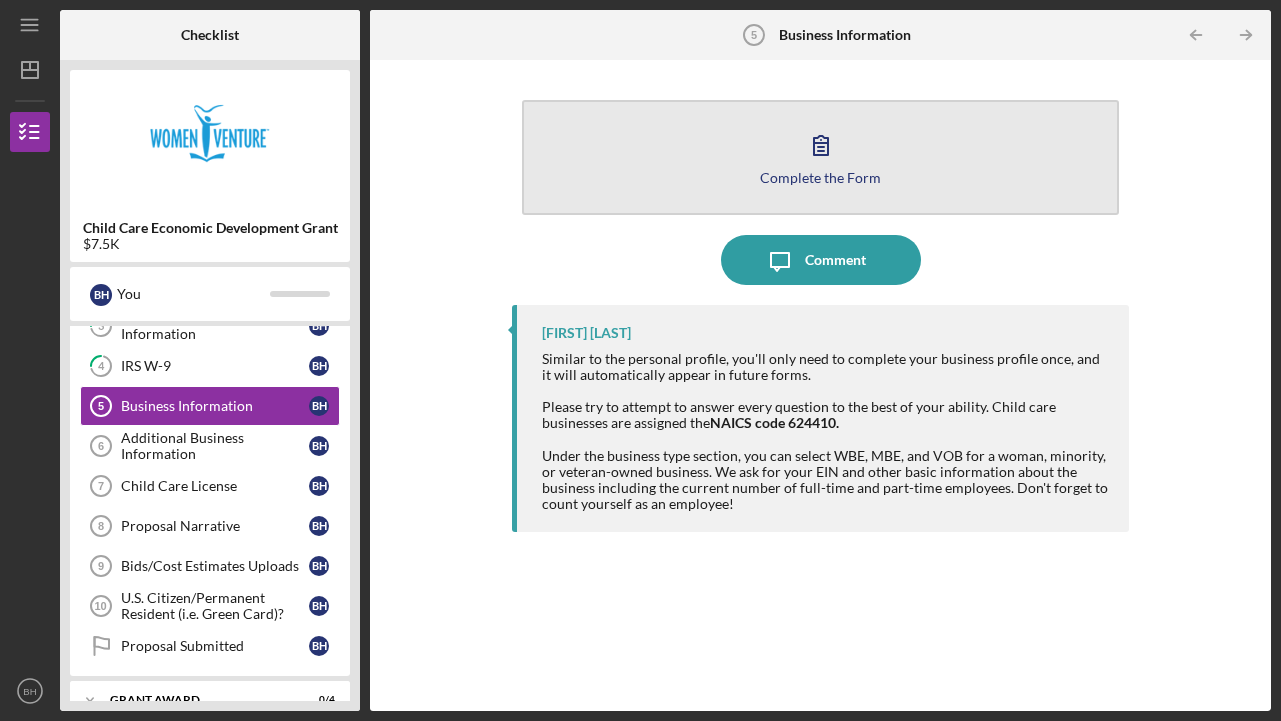click 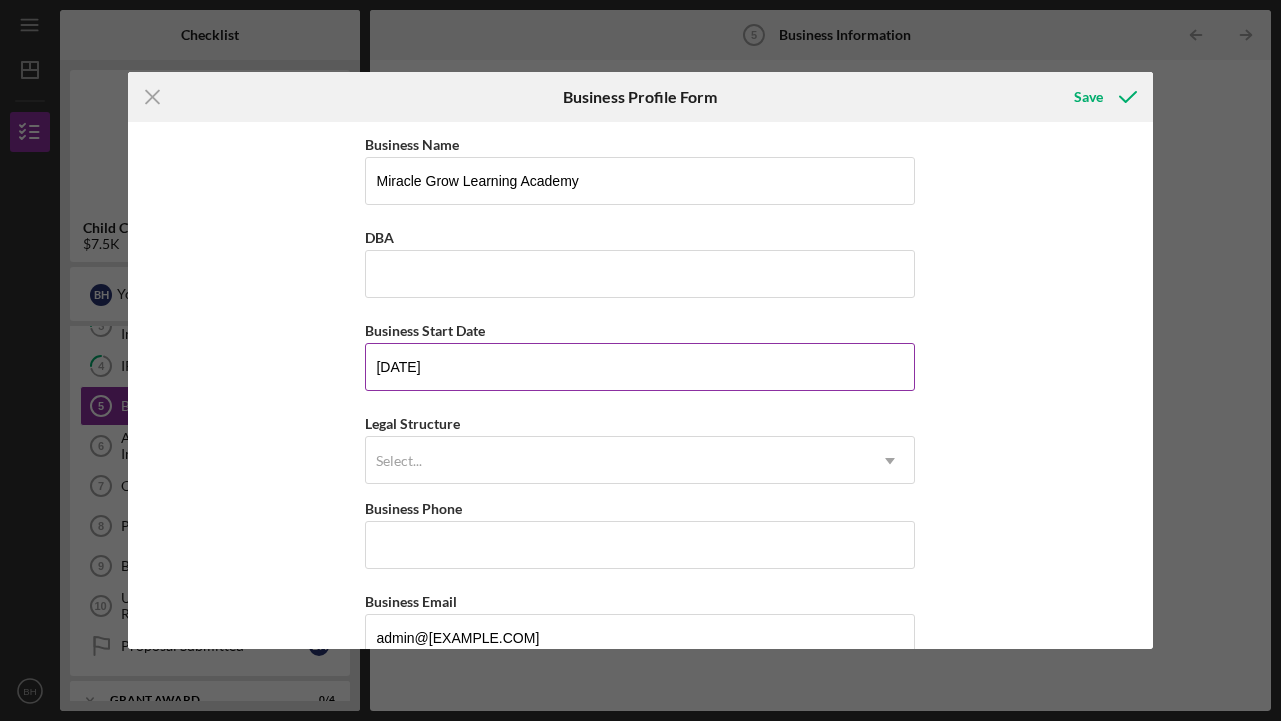 type on "[DATE]" 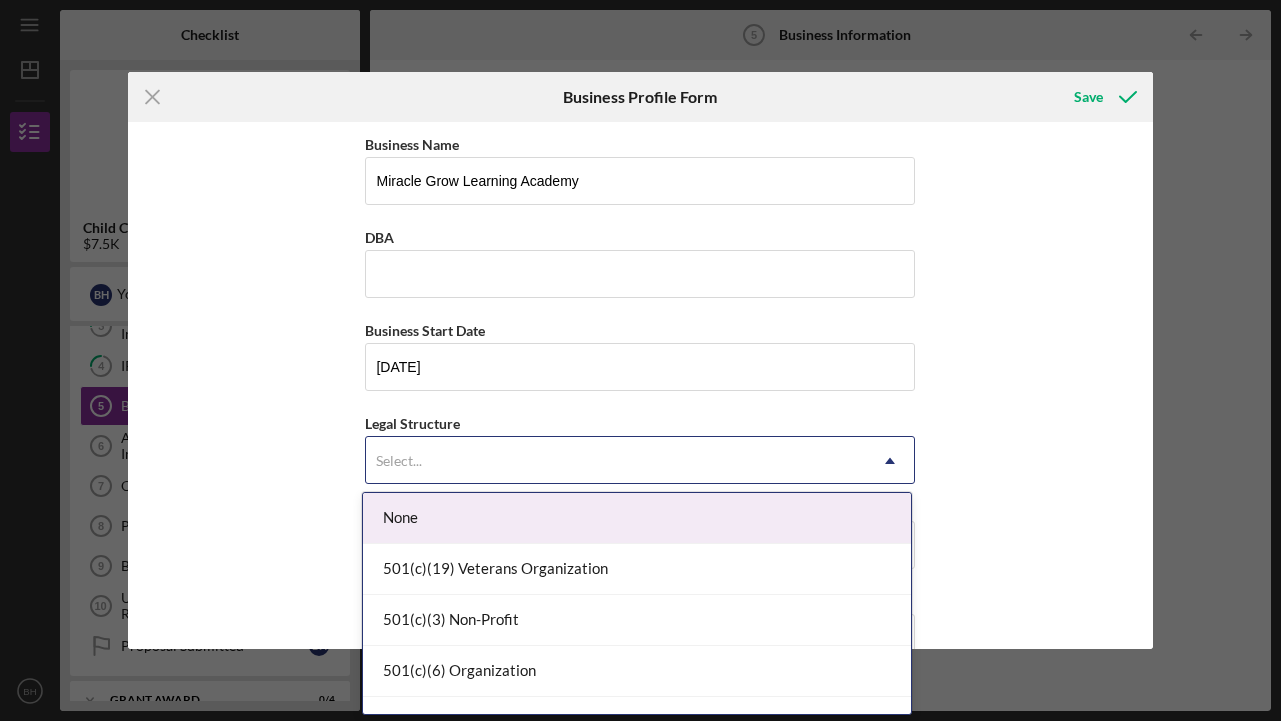 drag, startPoint x: 502, startPoint y: 453, endPoint x: 472, endPoint y: 517, distance: 70.68239 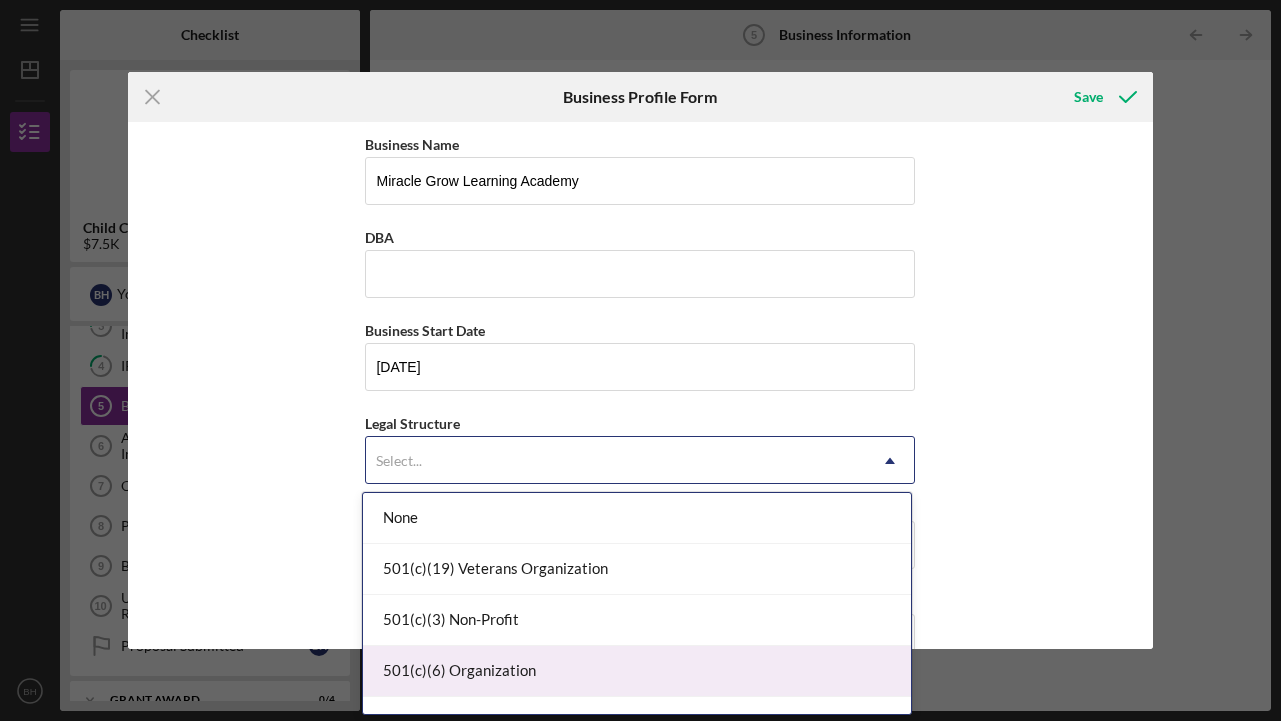 type 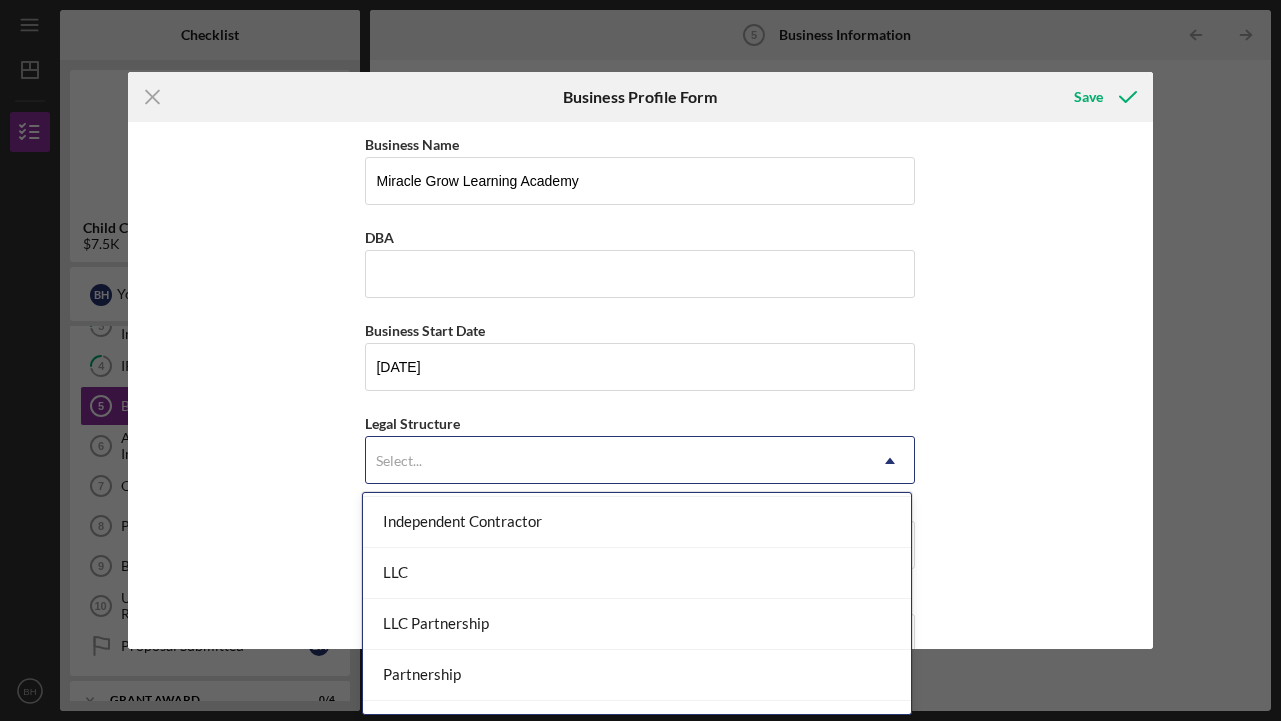 scroll, scrollTop: 349, scrollLeft: 0, axis: vertical 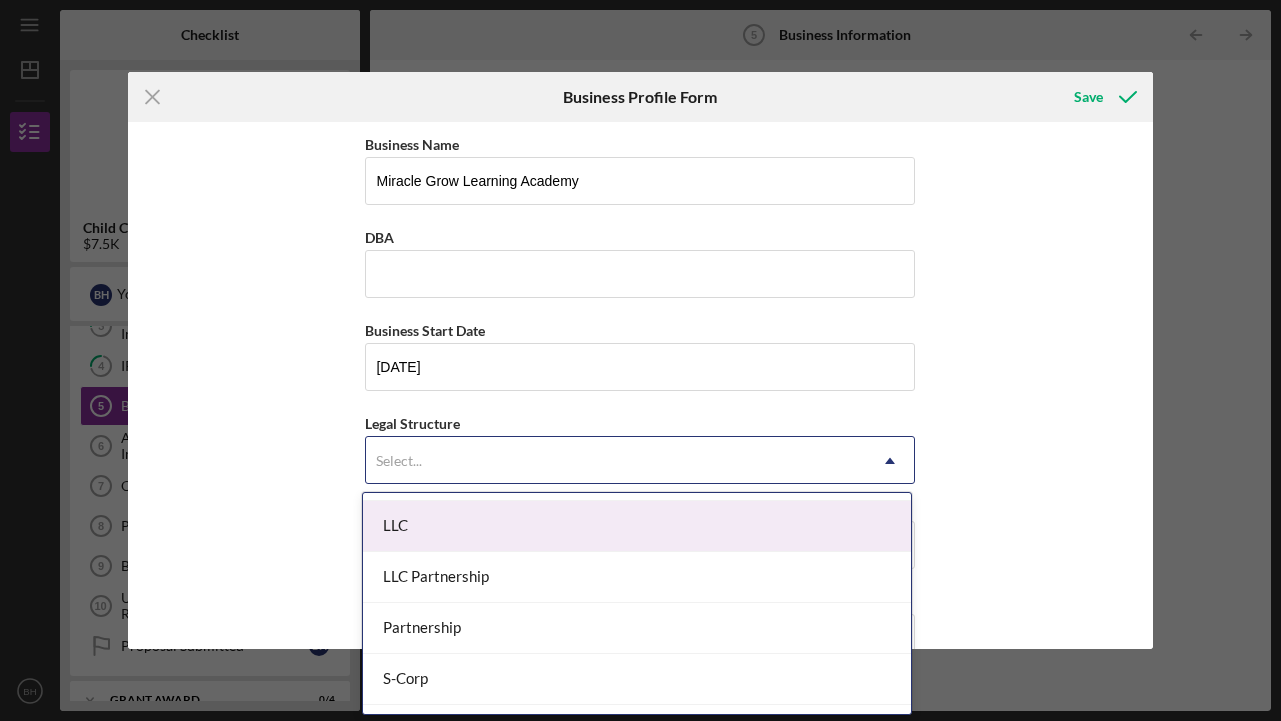 click on "LLC" at bounding box center [637, 526] 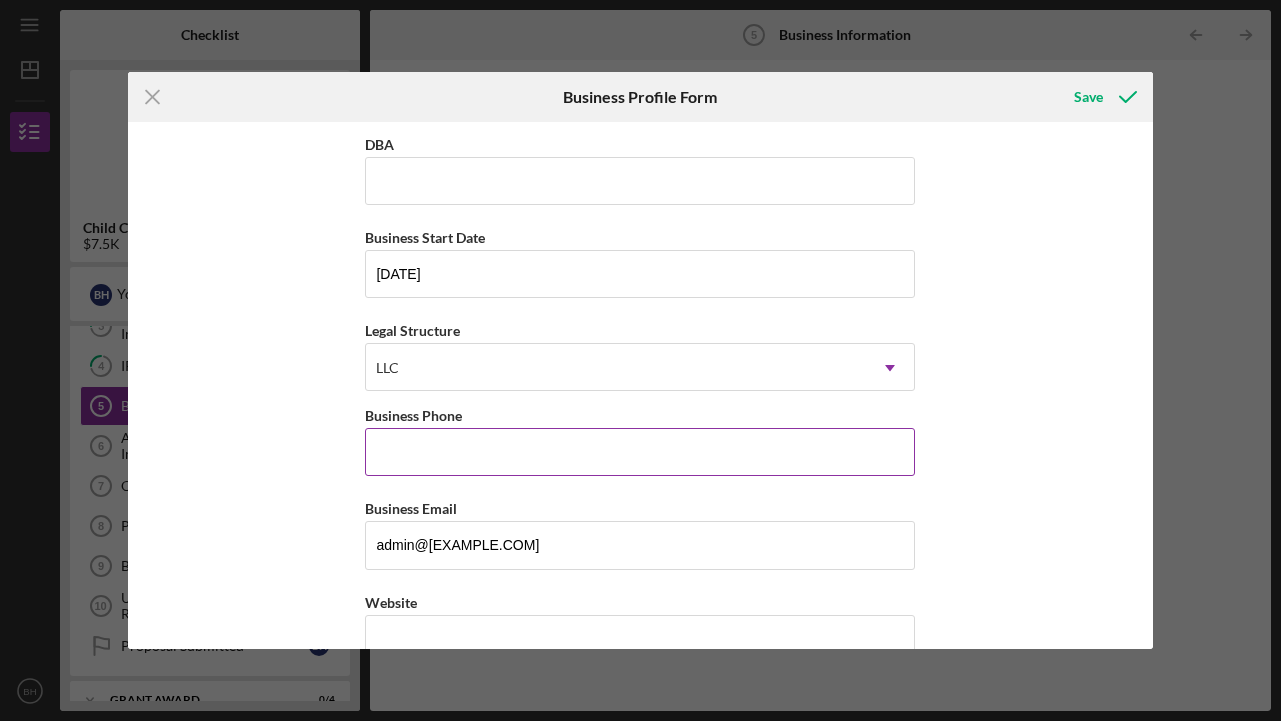 scroll, scrollTop: 105, scrollLeft: 0, axis: vertical 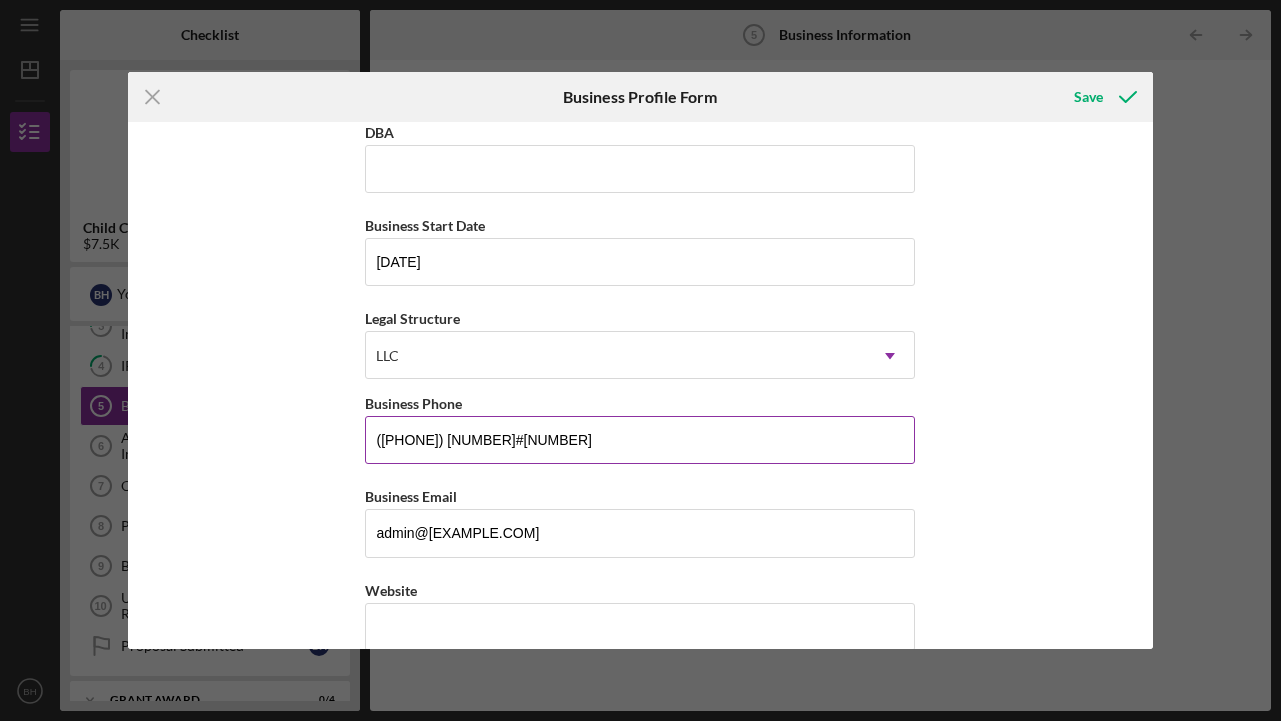 type on "[PHONE]" 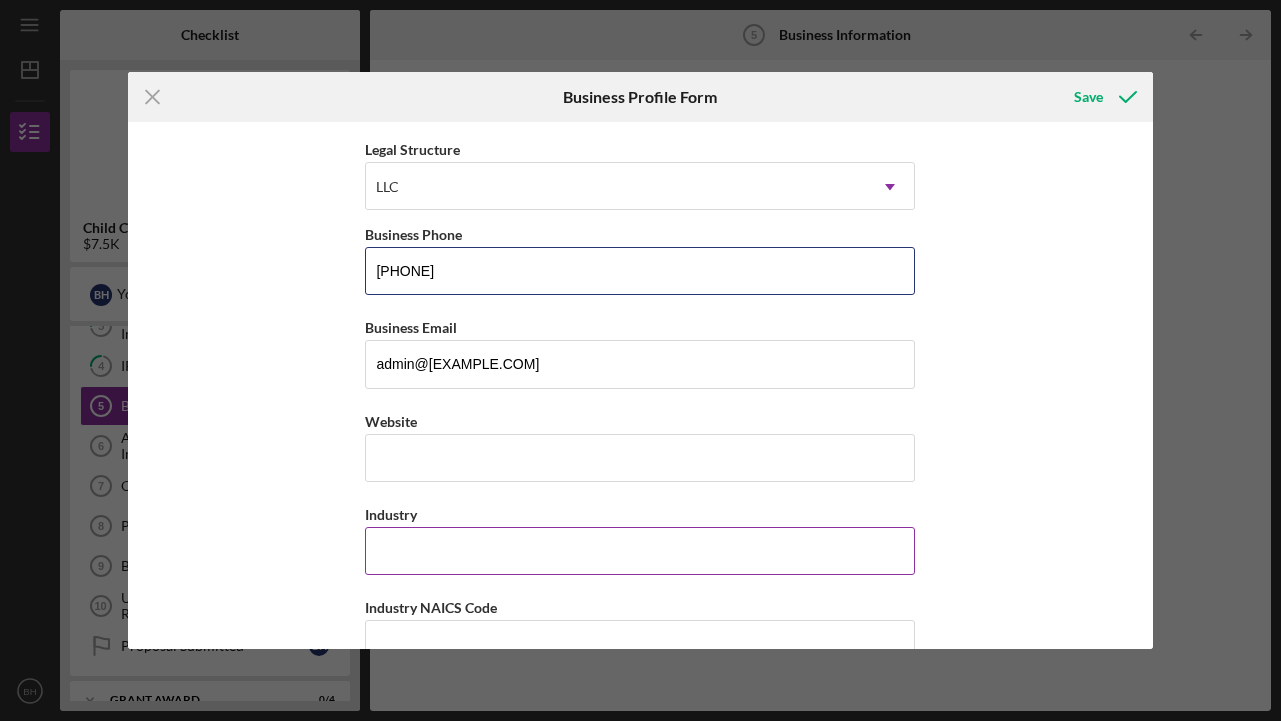 scroll, scrollTop: 295, scrollLeft: 0, axis: vertical 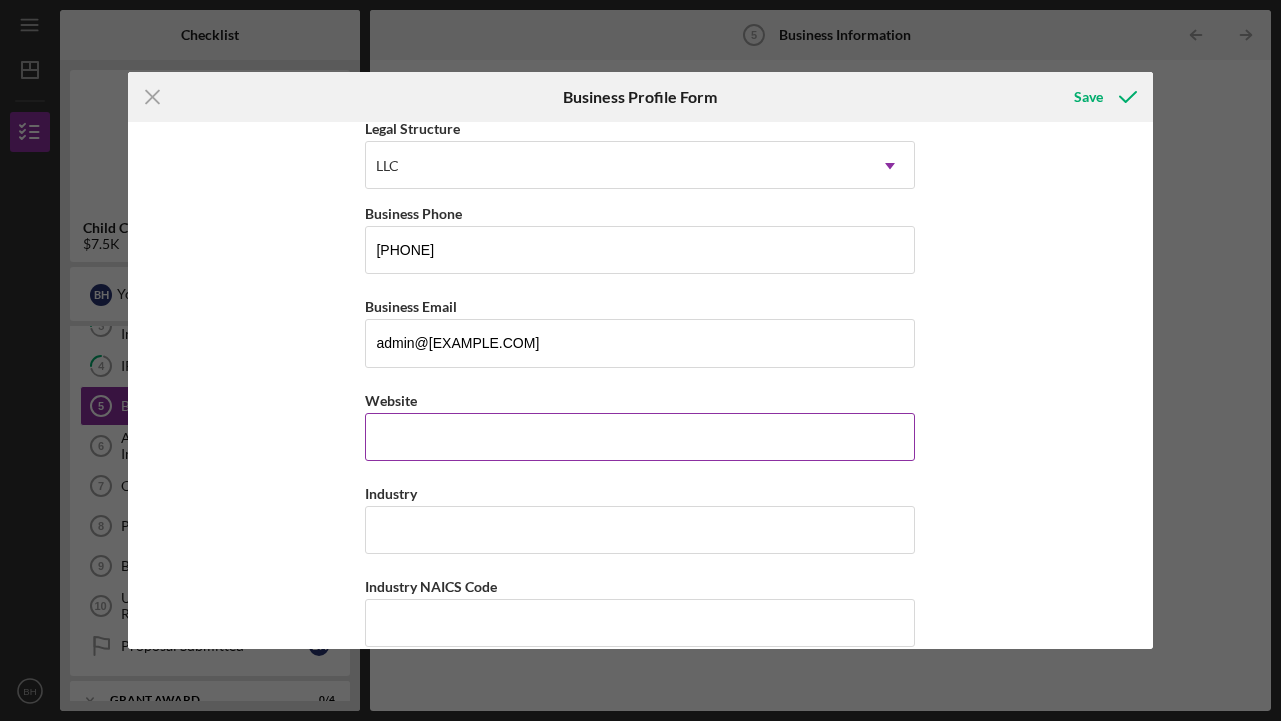 click on "Website" at bounding box center [640, 437] 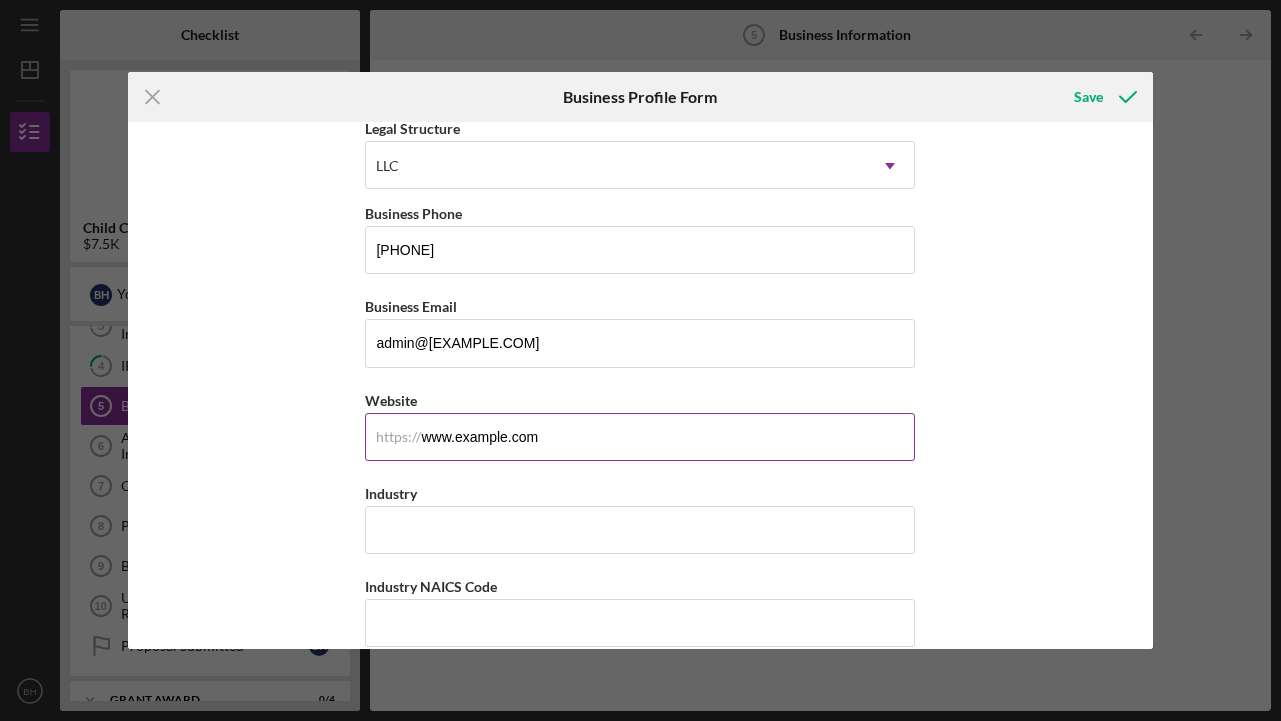 type on "www.example.com" 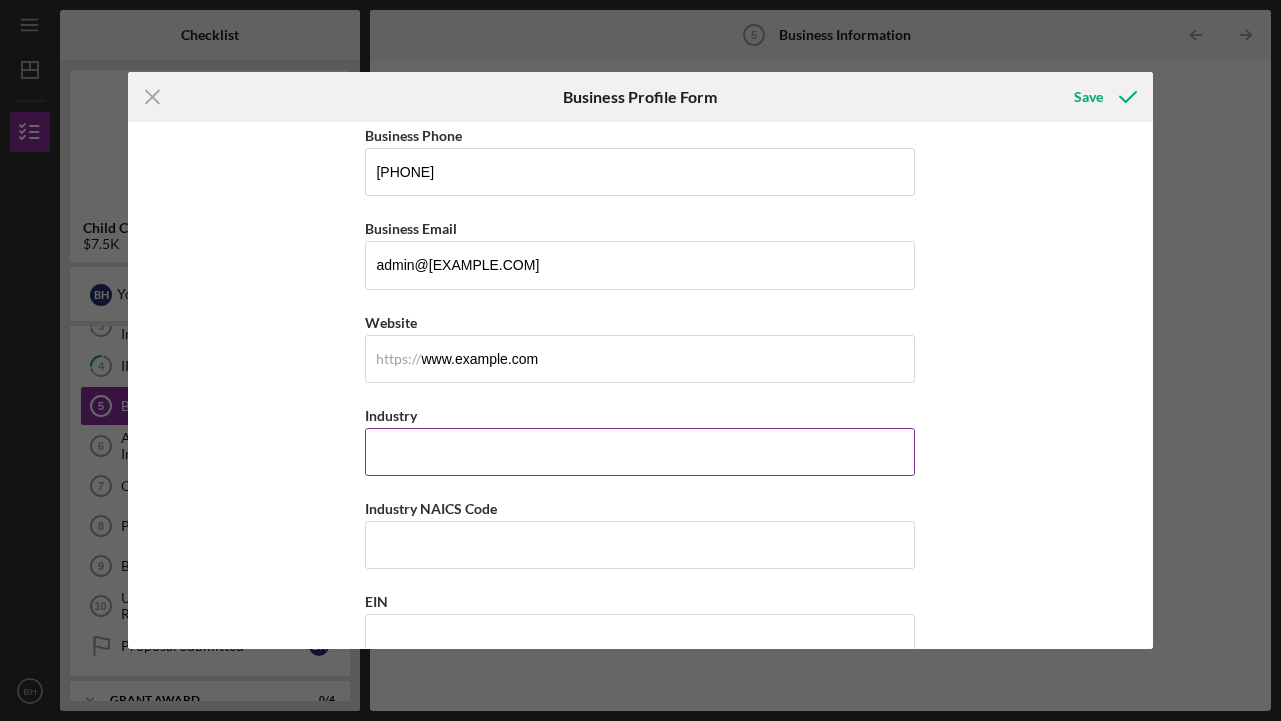 scroll, scrollTop: 376, scrollLeft: 0, axis: vertical 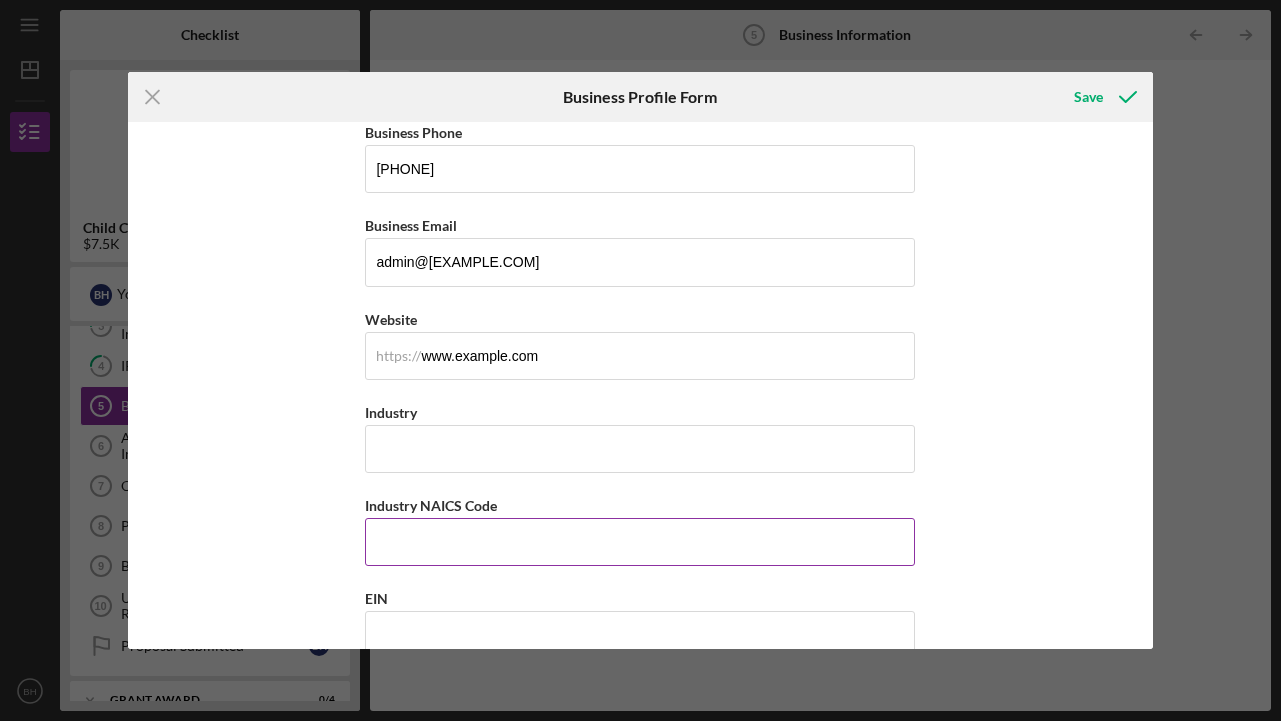 click on "Industry NAICS Code" at bounding box center (640, 542) 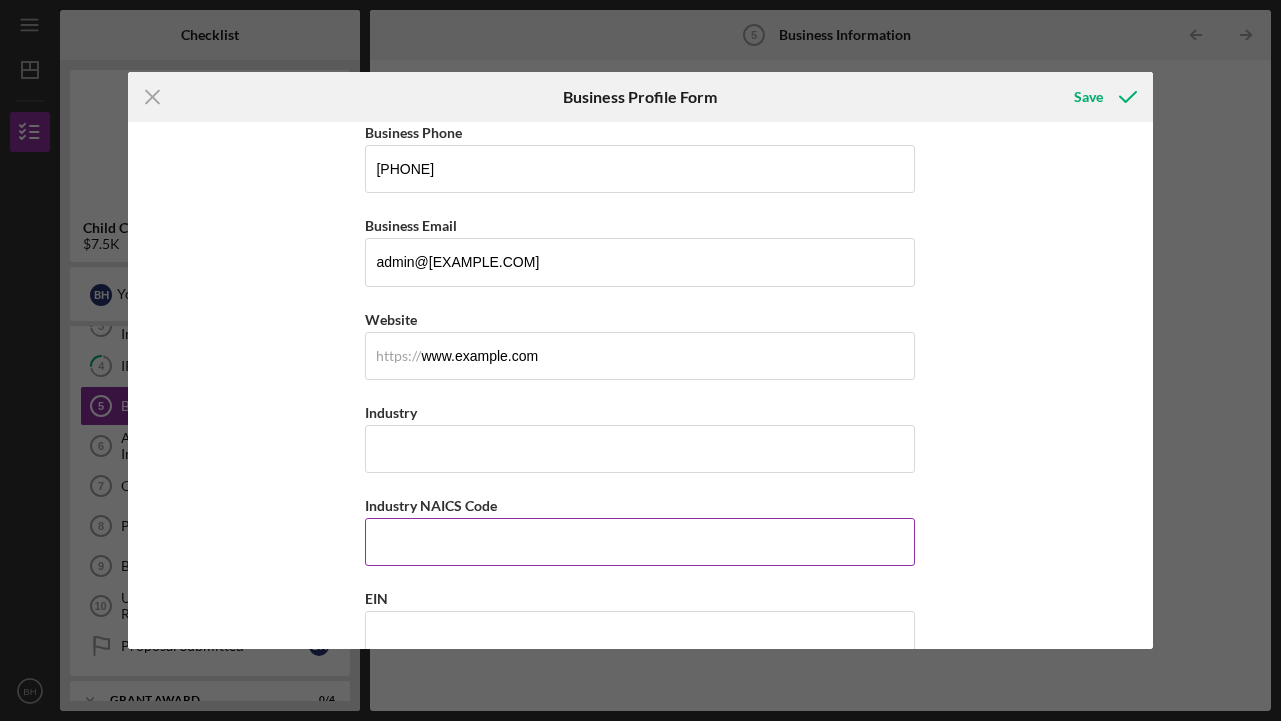 paste on "624410" 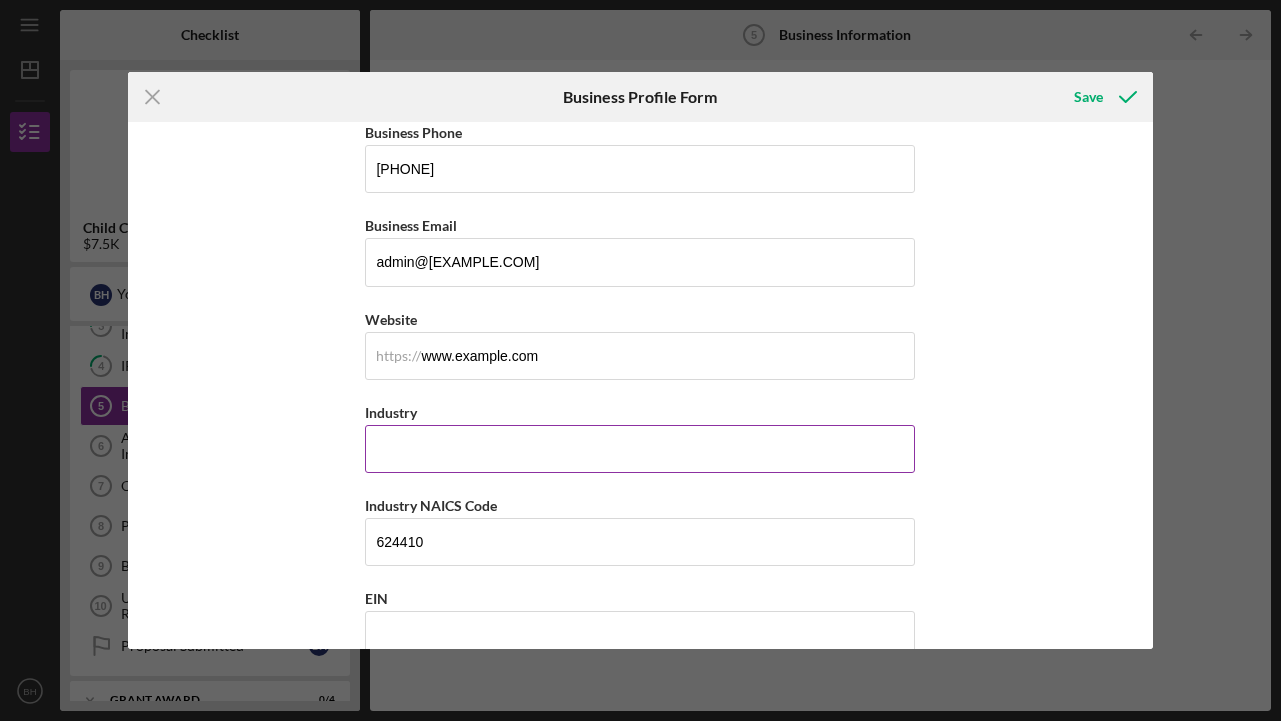 click on "Industry" at bounding box center [640, 449] 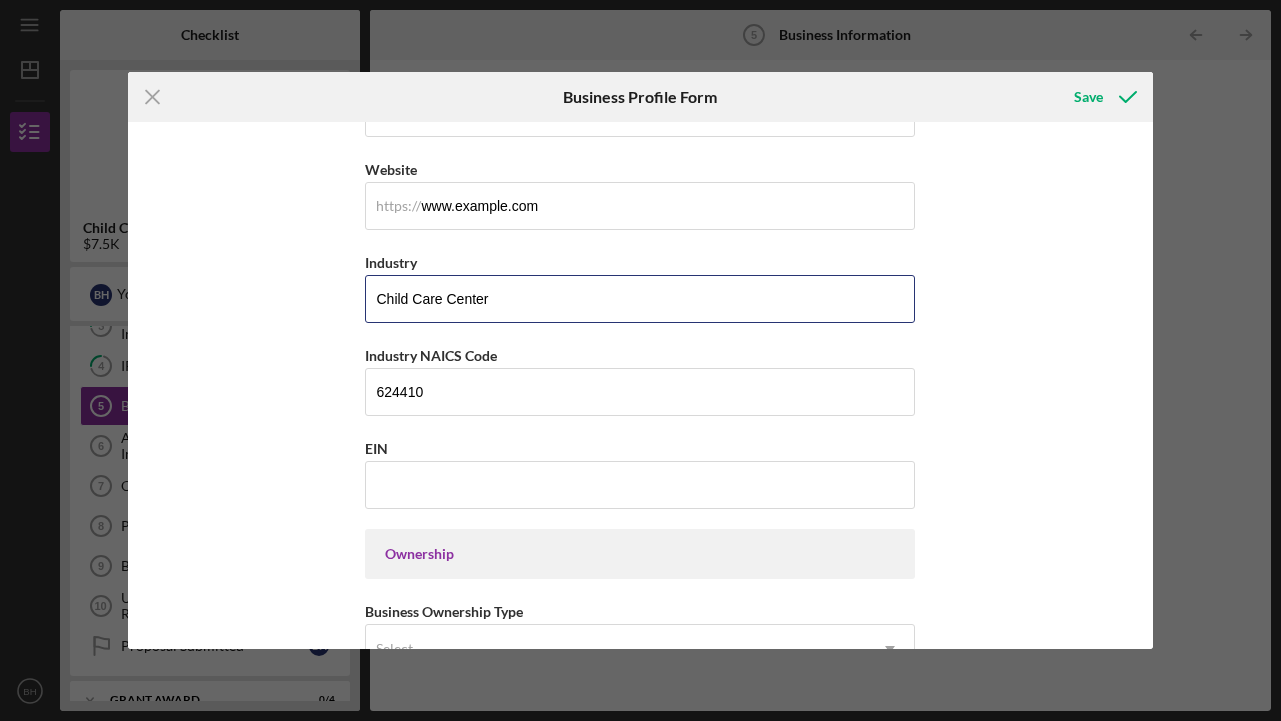 scroll, scrollTop: 607, scrollLeft: 0, axis: vertical 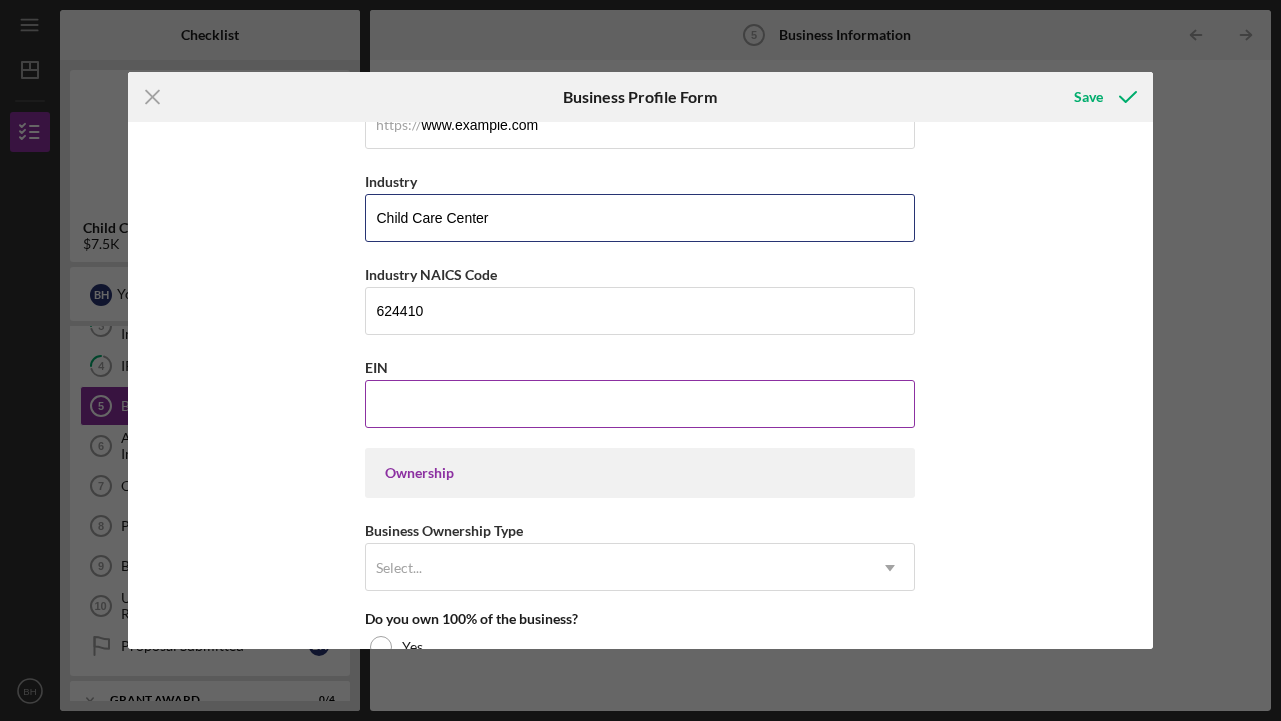 type on "Child Care Center" 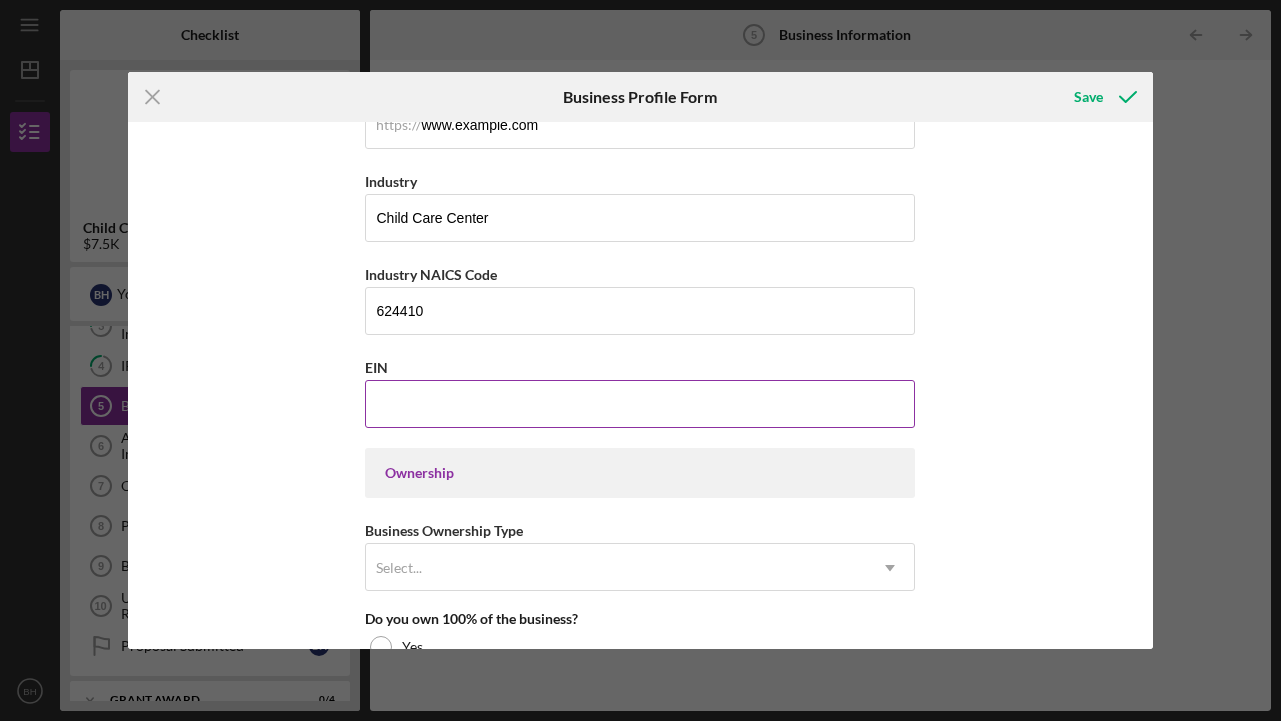 click on "EIN" at bounding box center [640, 404] 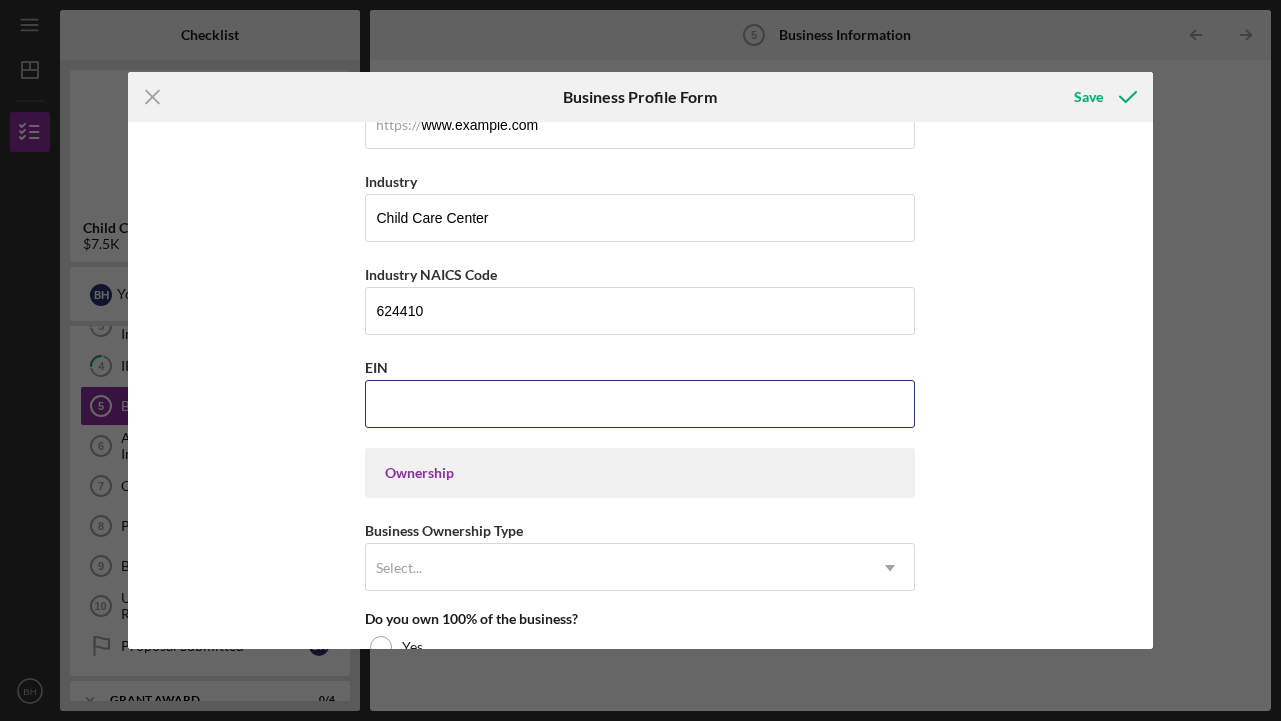 paste on "[PHONE]" 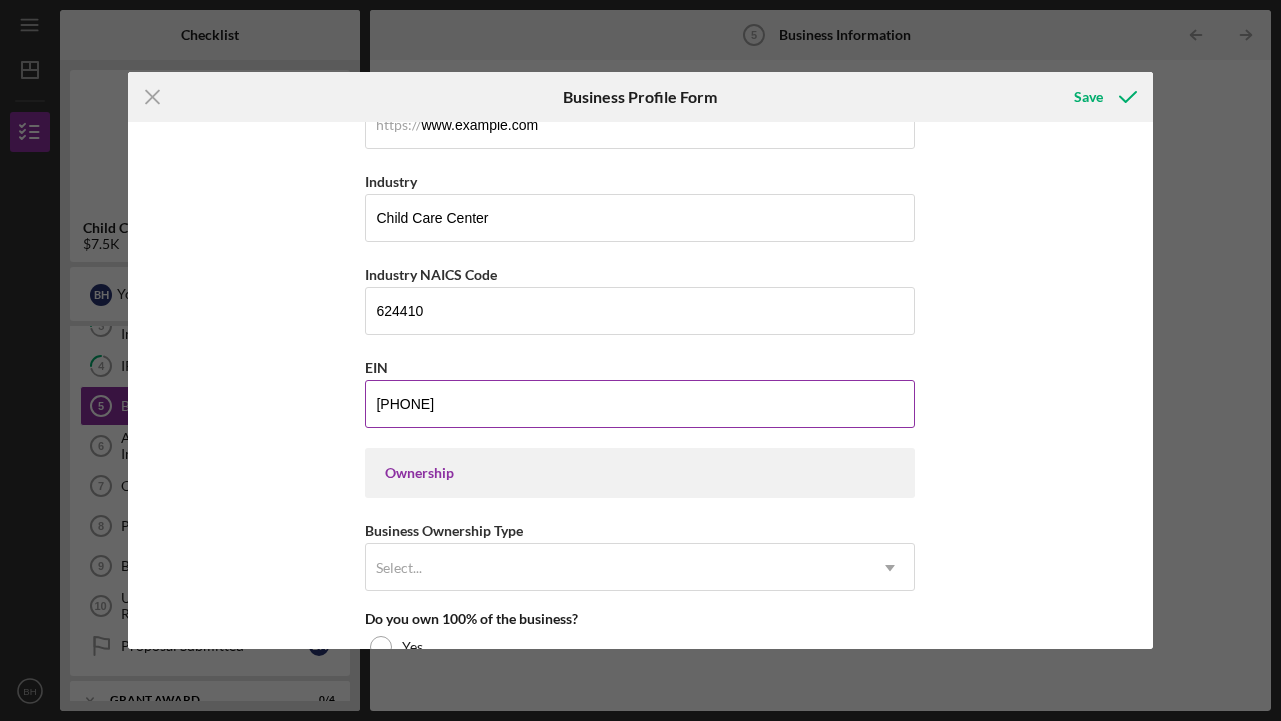 click on "[PHONE]" at bounding box center [640, 404] 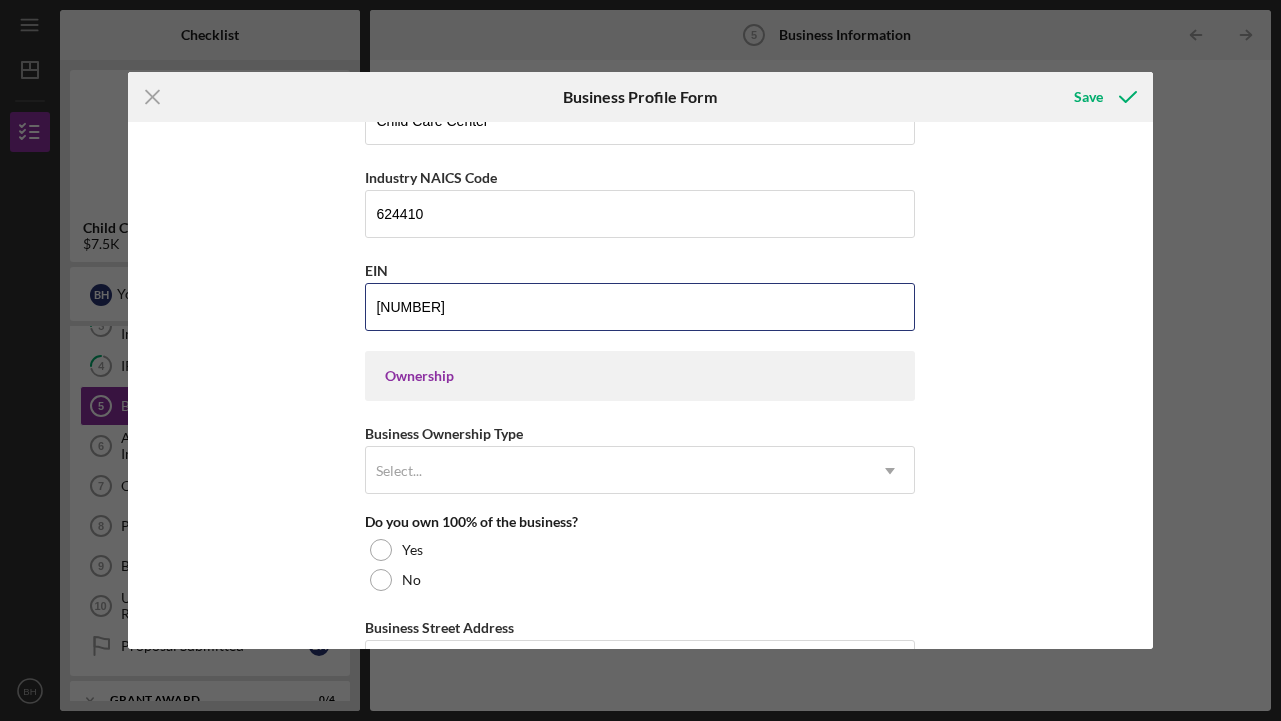 scroll, scrollTop: 730, scrollLeft: 0, axis: vertical 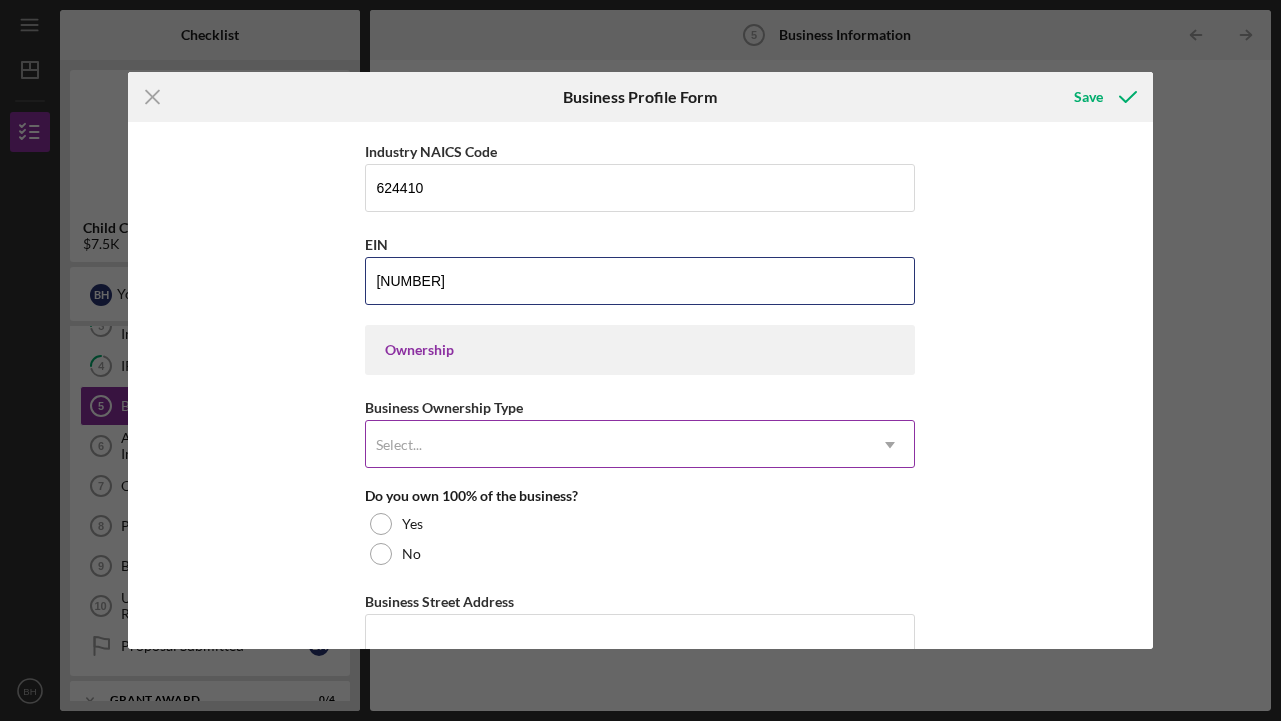 type on "[NUMBER]" 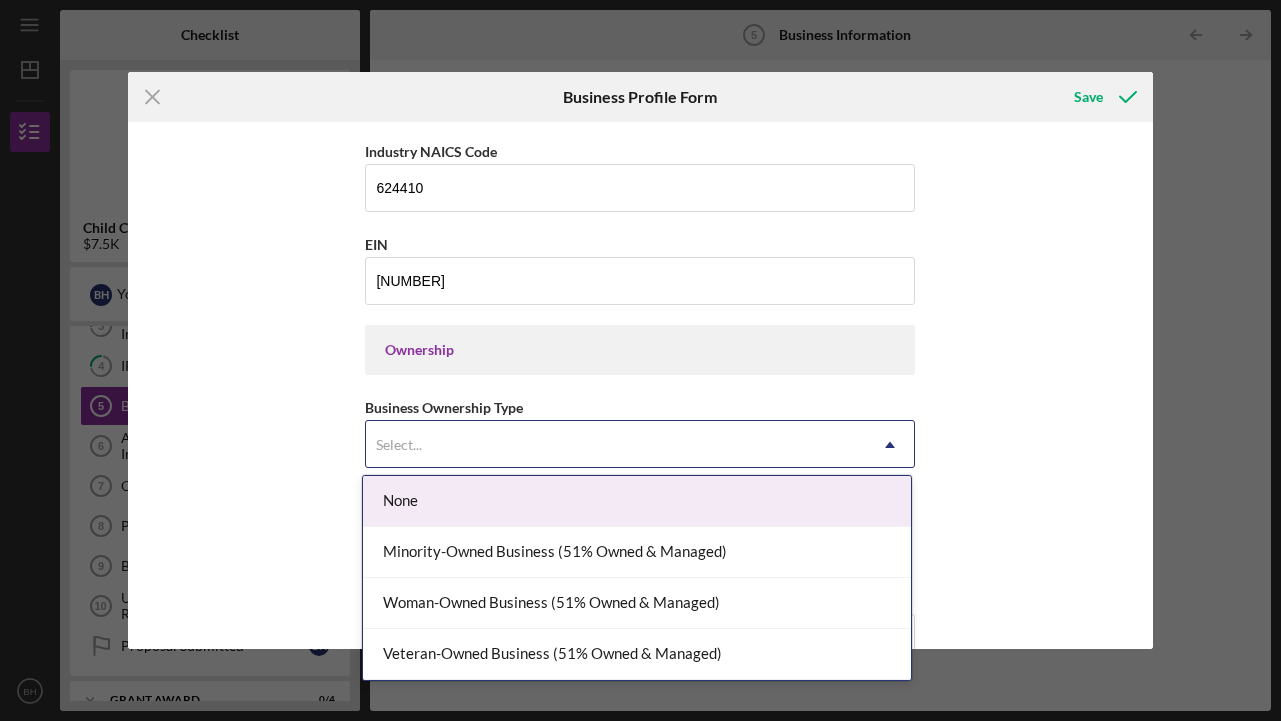 click on "Select..." at bounding box center (616, 445) 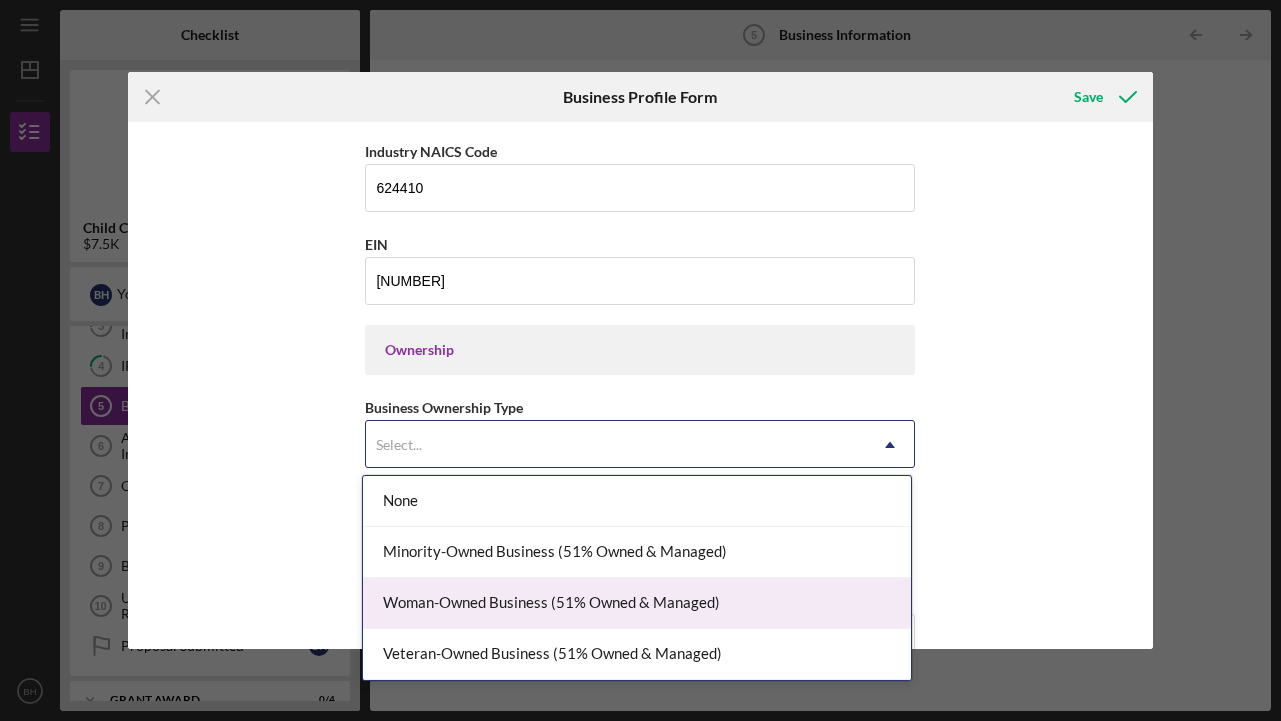 click on "Woman-Owned Business (51% Owned & Managed)" at bounding box center (637, 603) 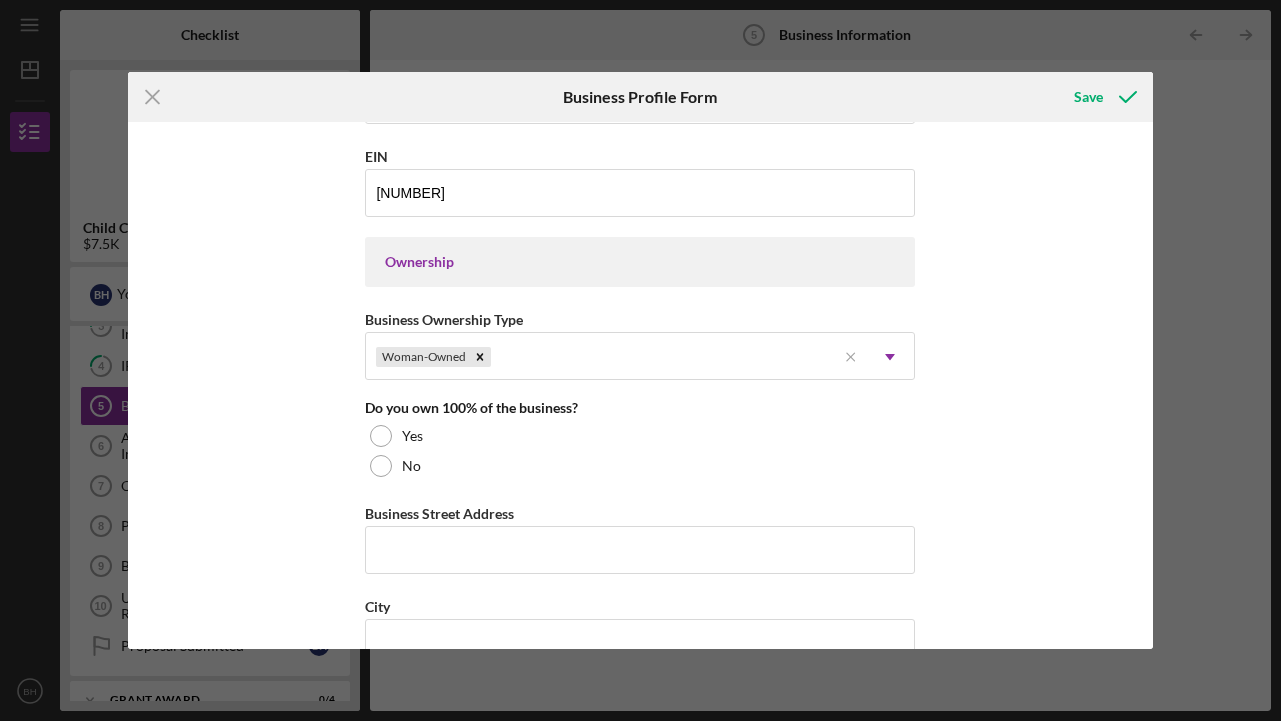 scroll, scrollTop: 850, scrollLeft: 0, axis: vertical 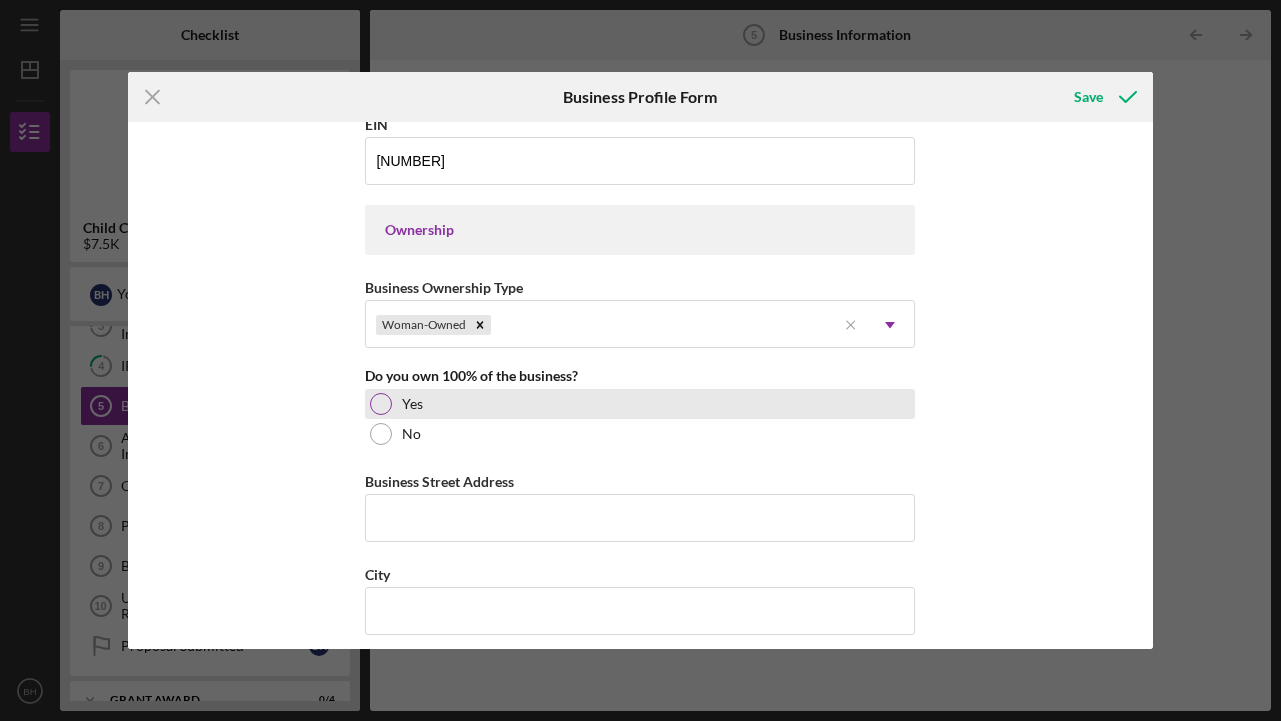 click at bounding box center (381, 404) 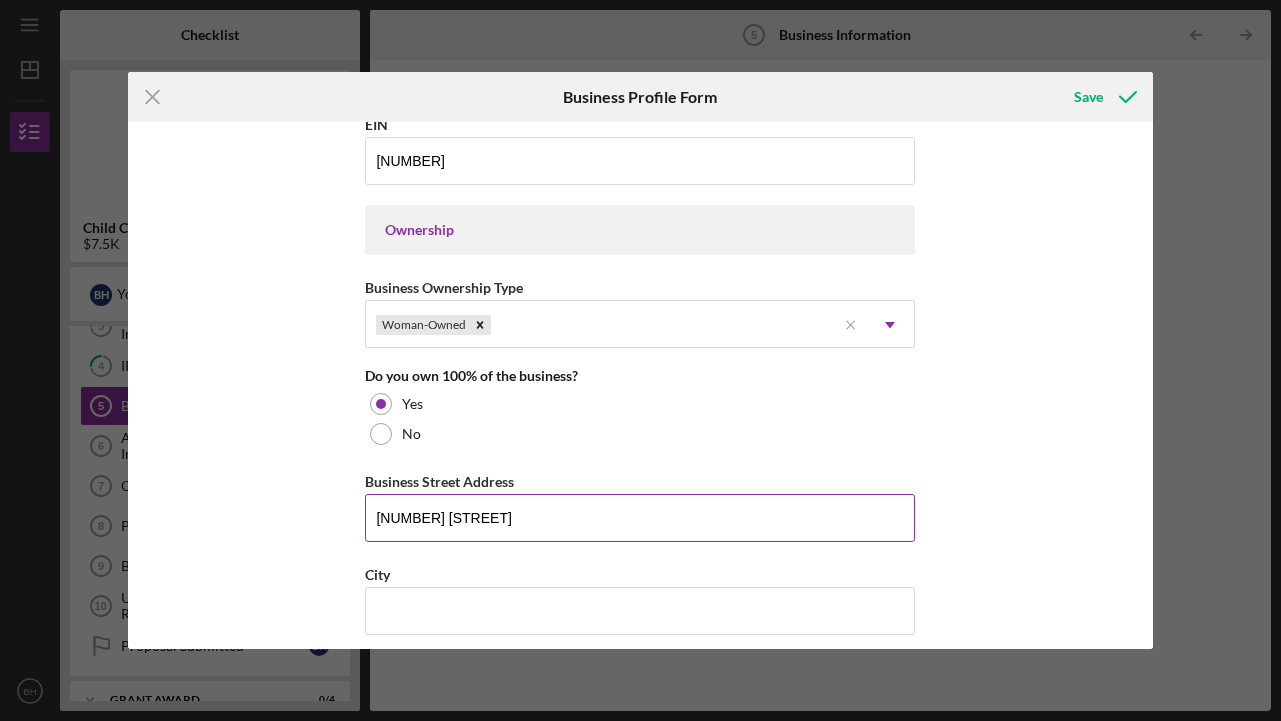 type on "[NUMBER] [STREET]" 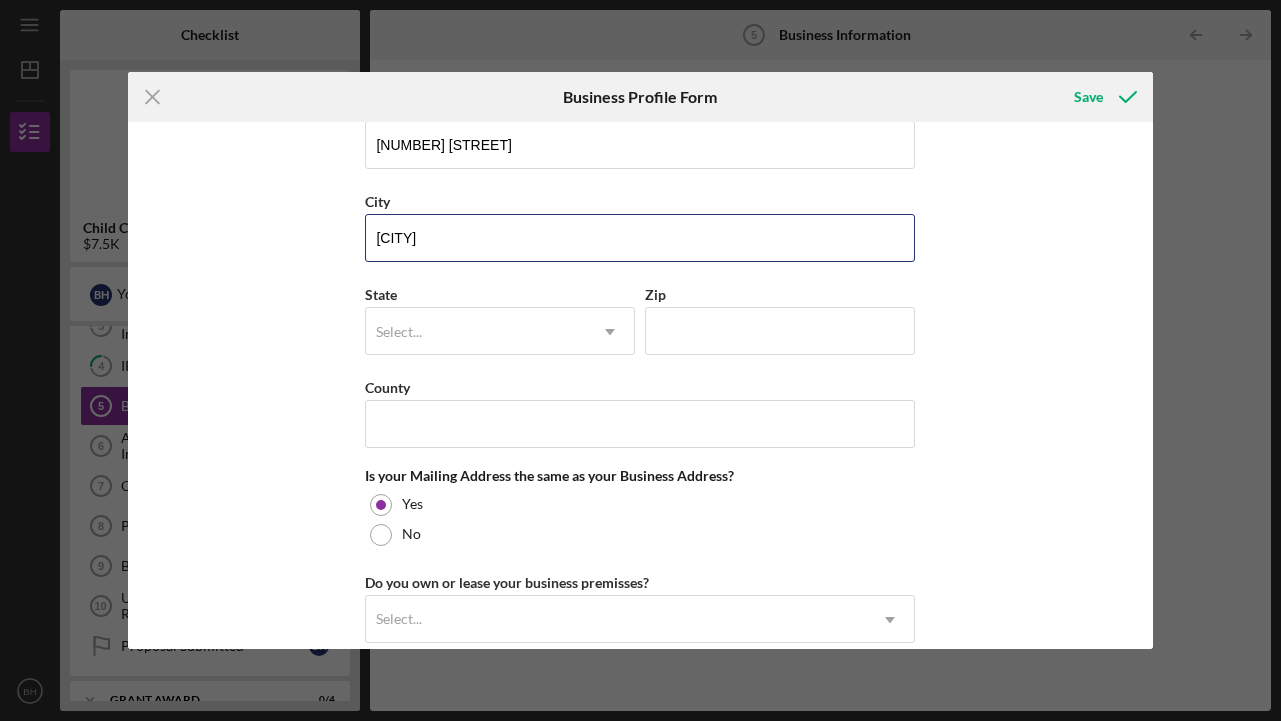scroll, scrollTop: 1251, scrollLeft: 0, axis: vertical 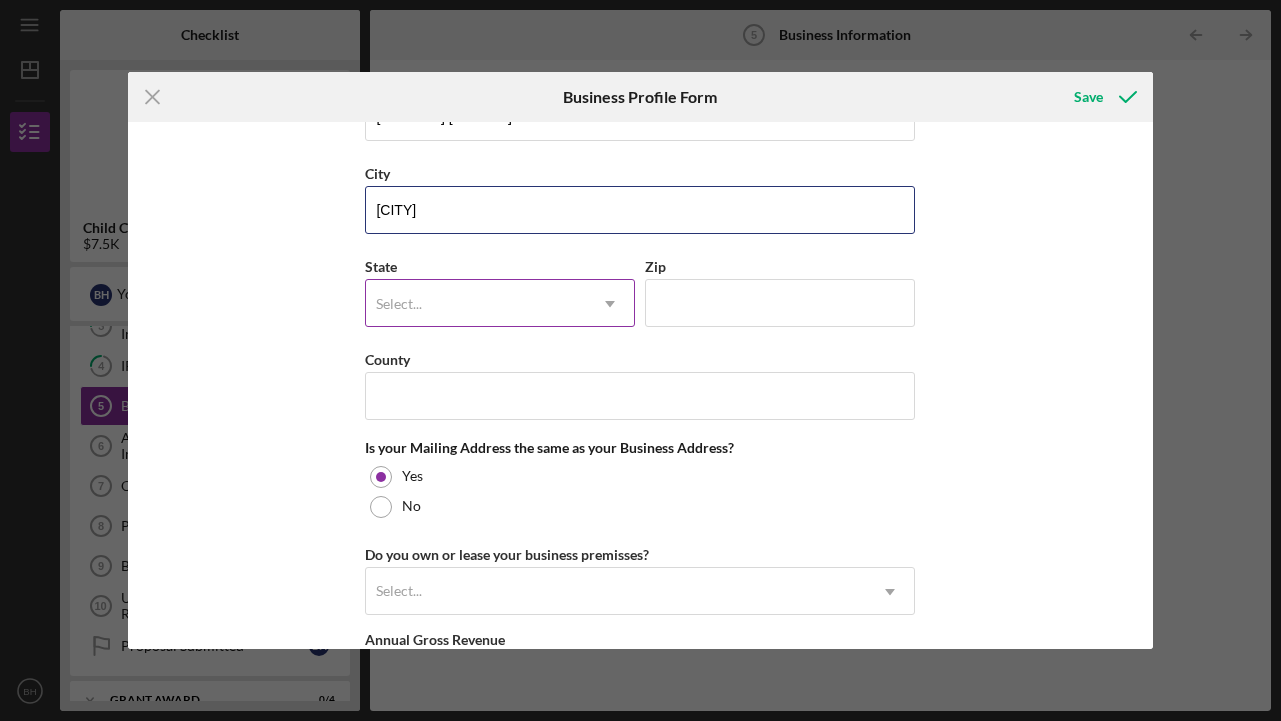 type on "[CITY]" 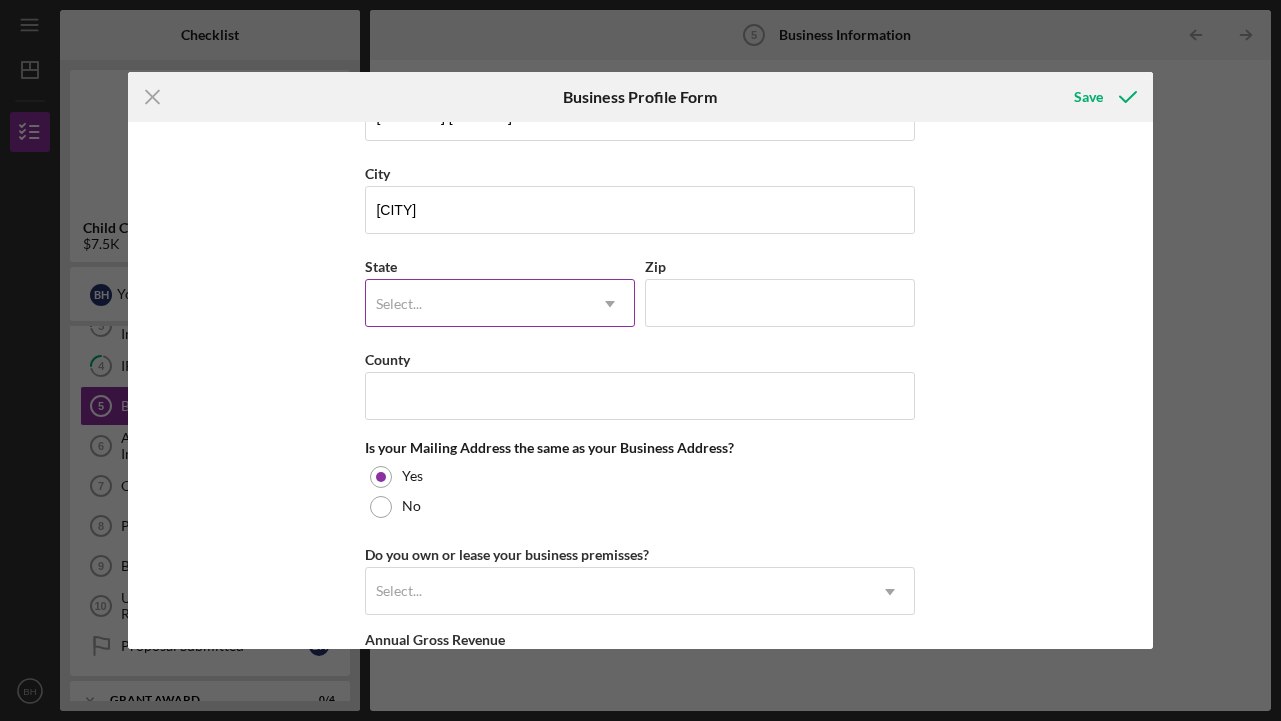click on "Select..." at bounding box center (476, 304) 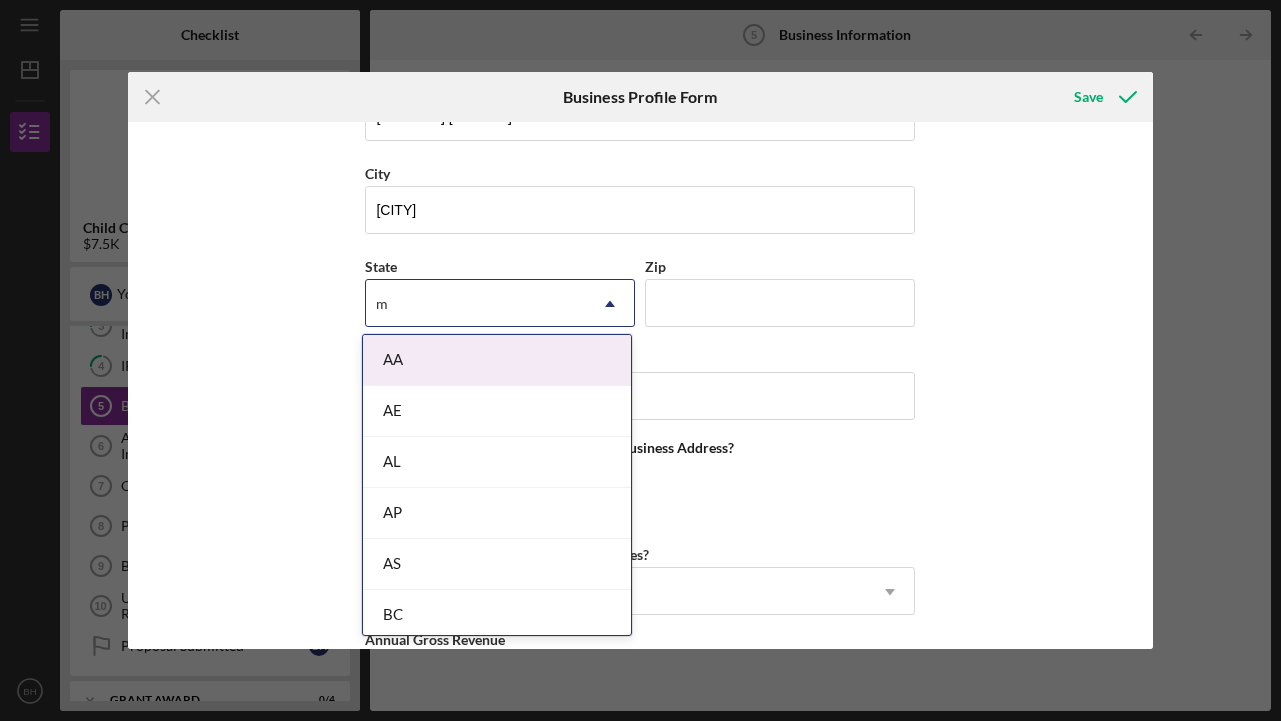 type on "mn" 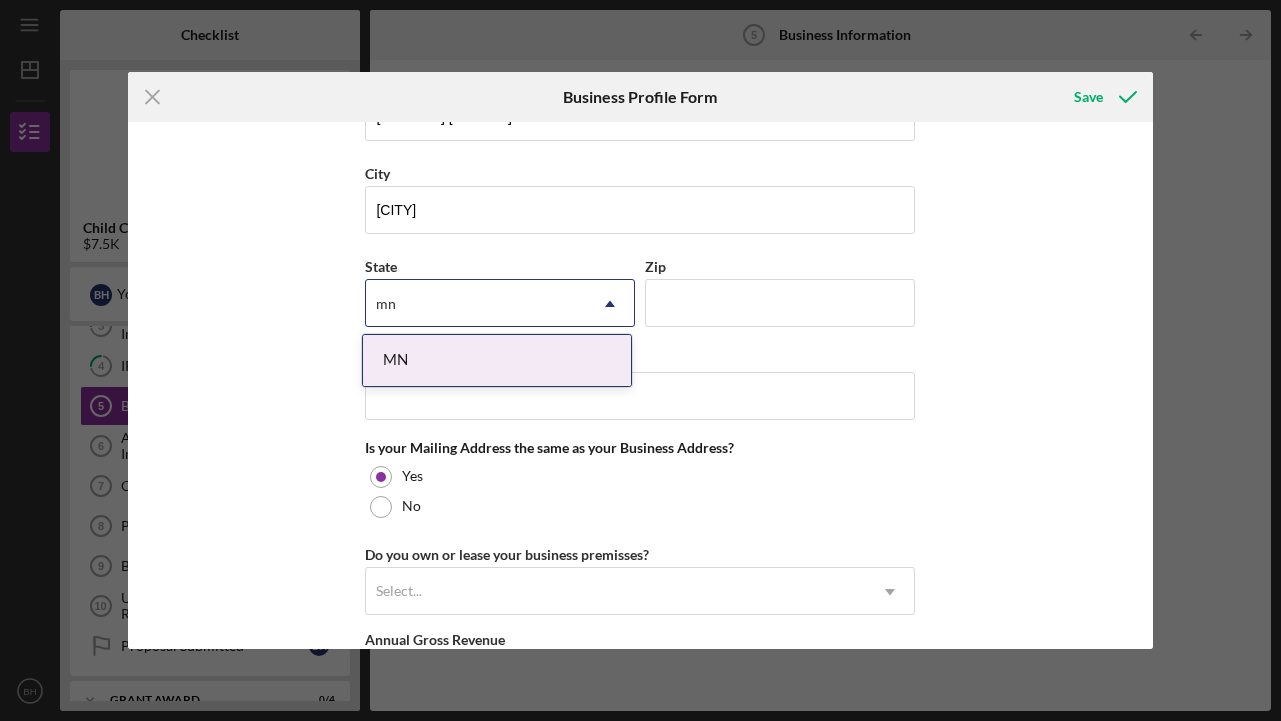 click on "MN" at bounding box center [497, 360] 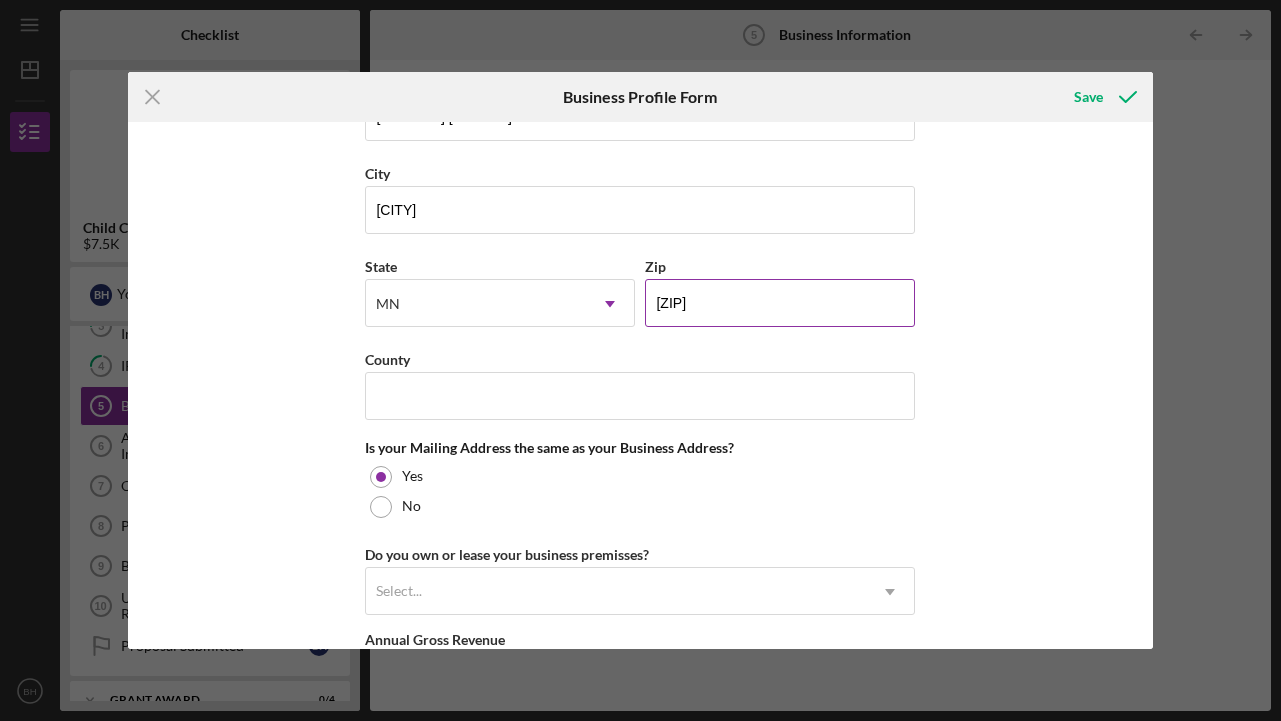 type on "55104" 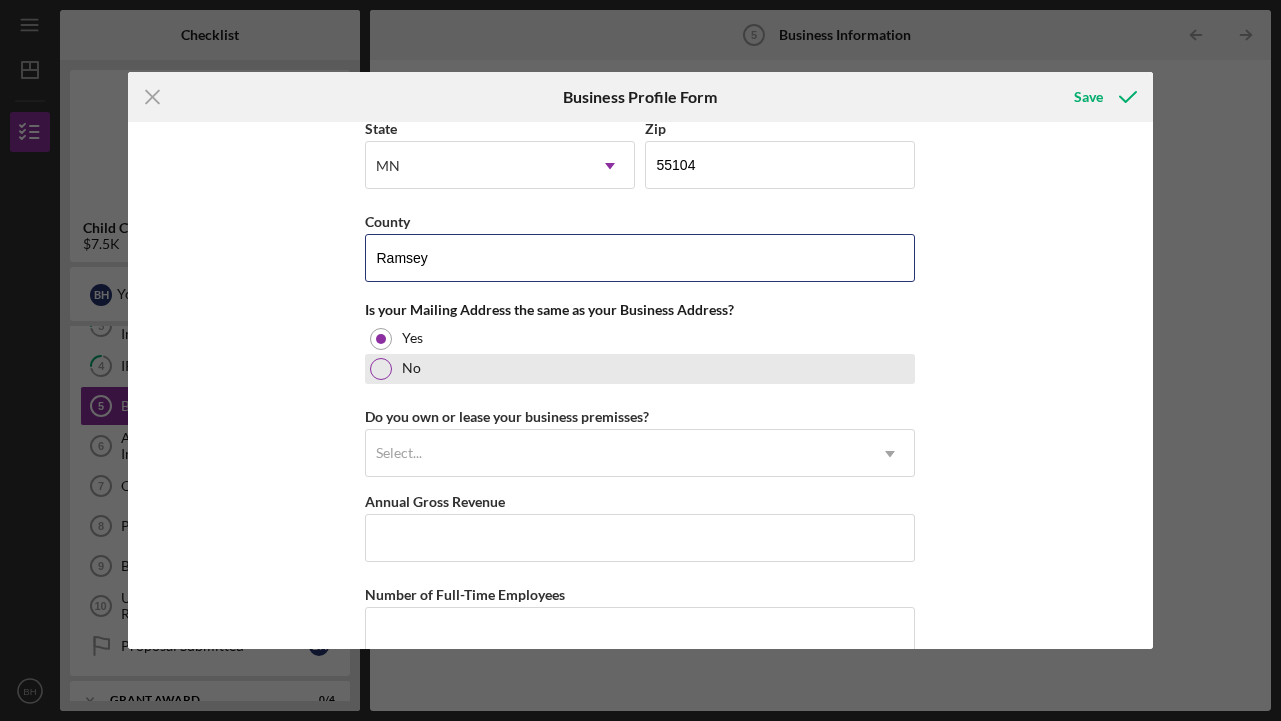 scroll, scrollTop: 1402, scrollLeft: 0, axis: vertical 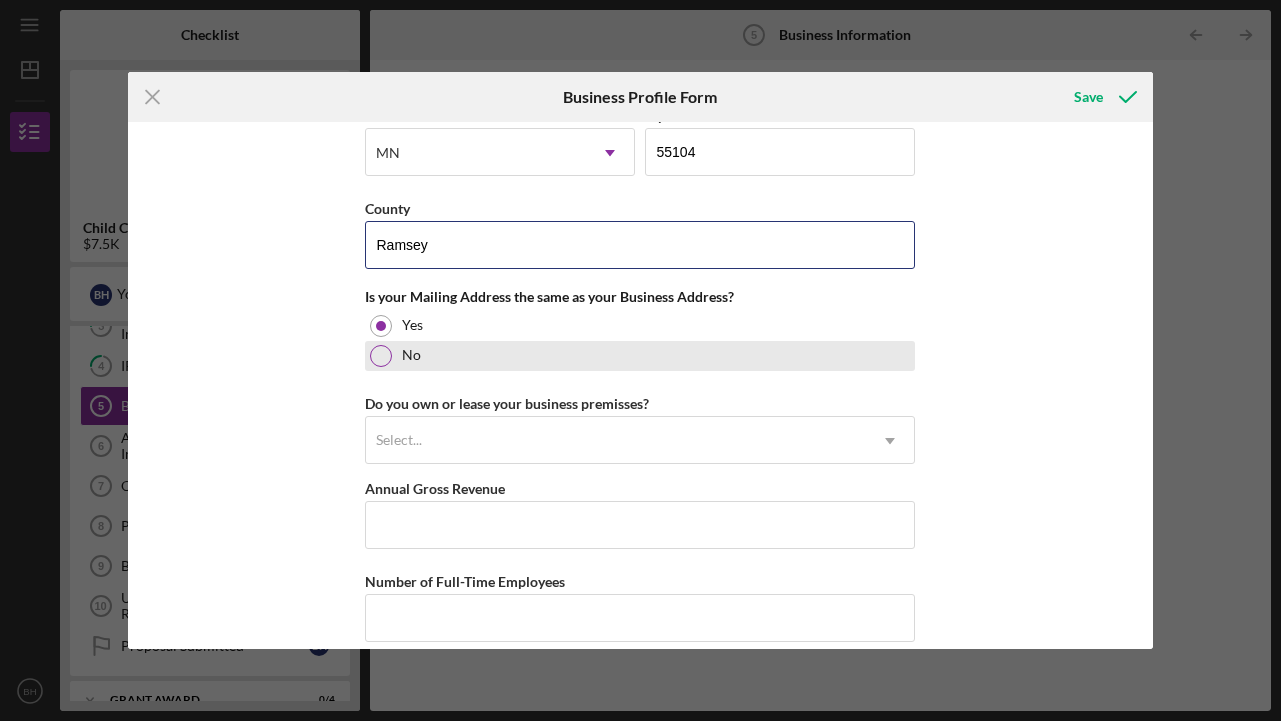 type on "Ramsey" 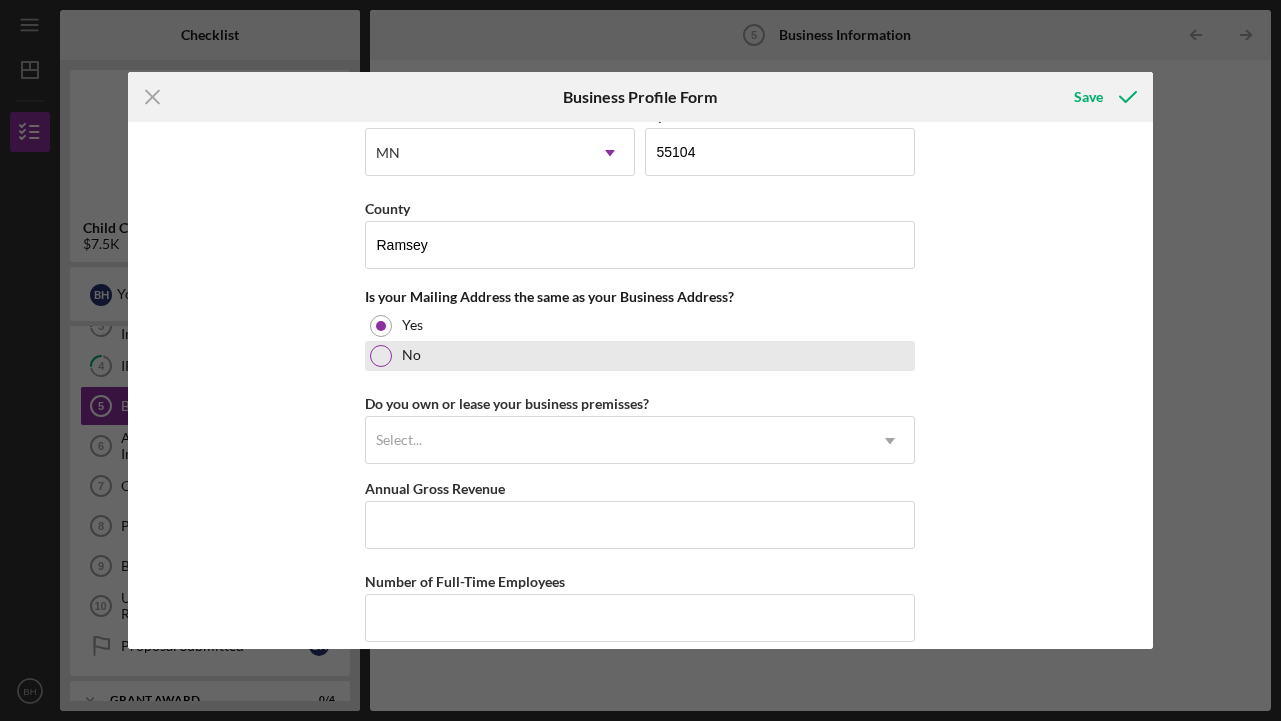 click at bounding box center [381, 356] 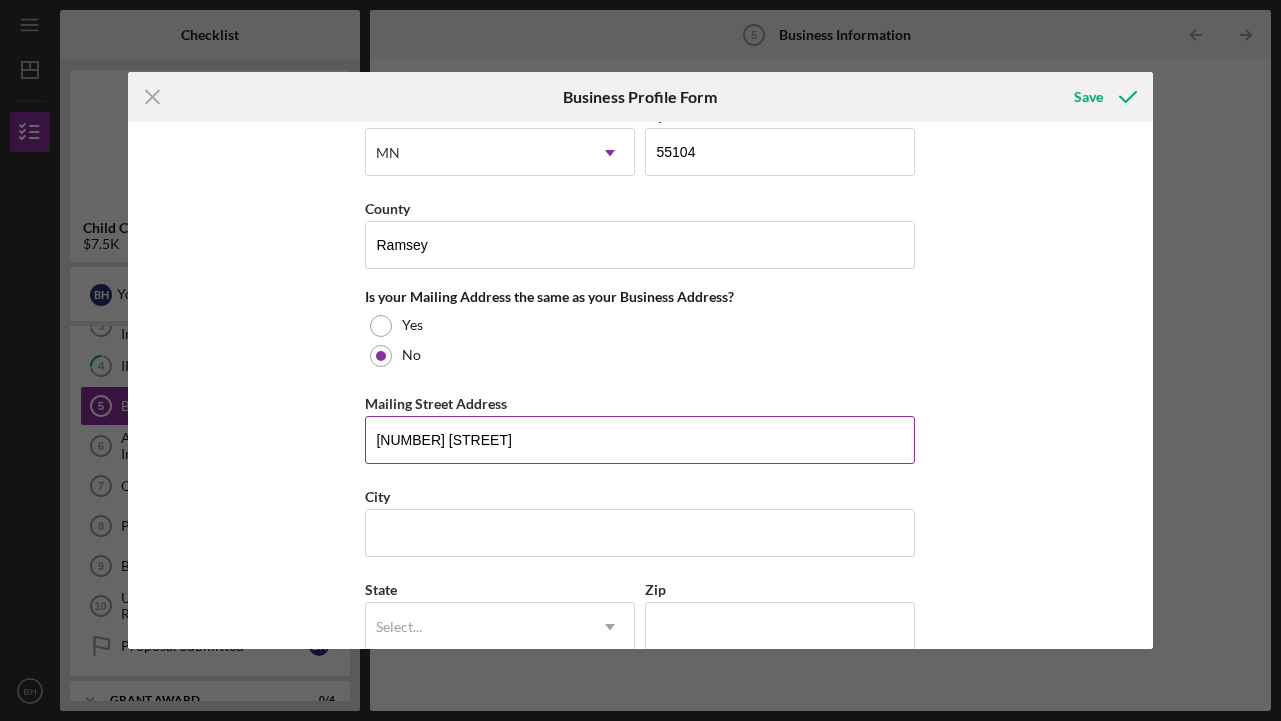 type on "[NUMBER] [STREET]" 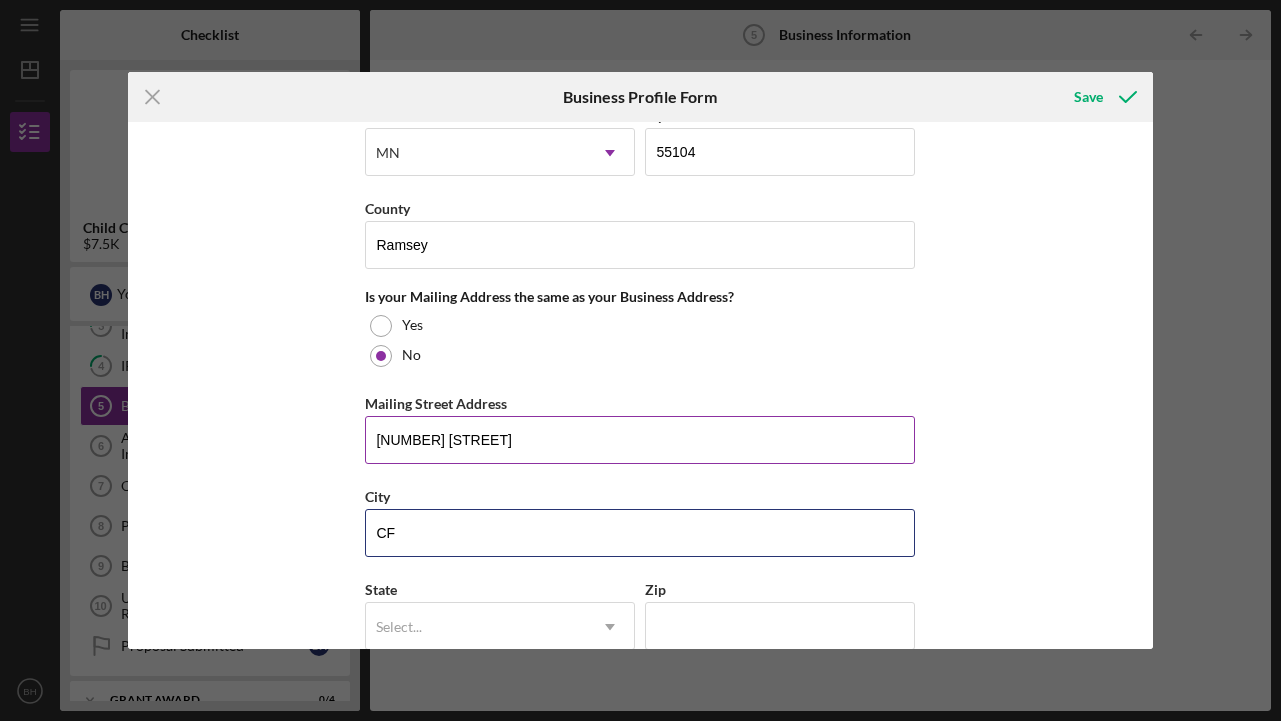 type on "C" 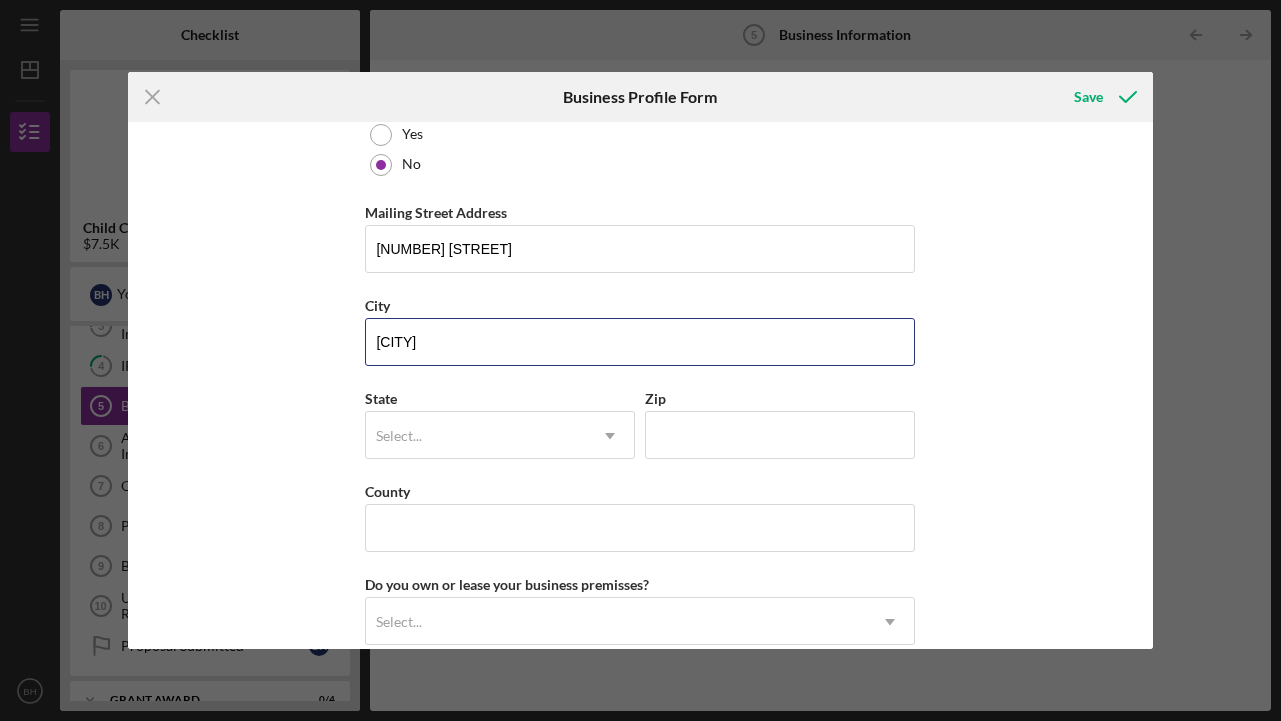scroll, scrollTop: 1598, scrollLeft: 0, axis: vertical 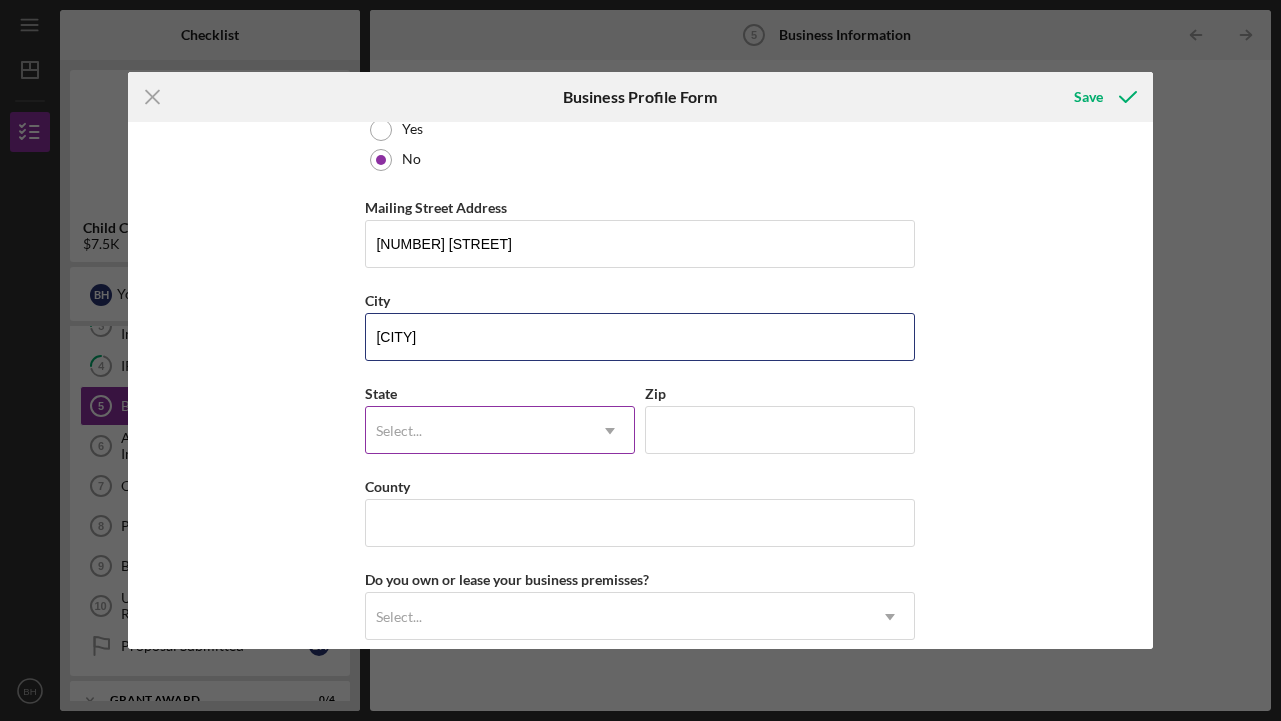 type on "[CITY]" 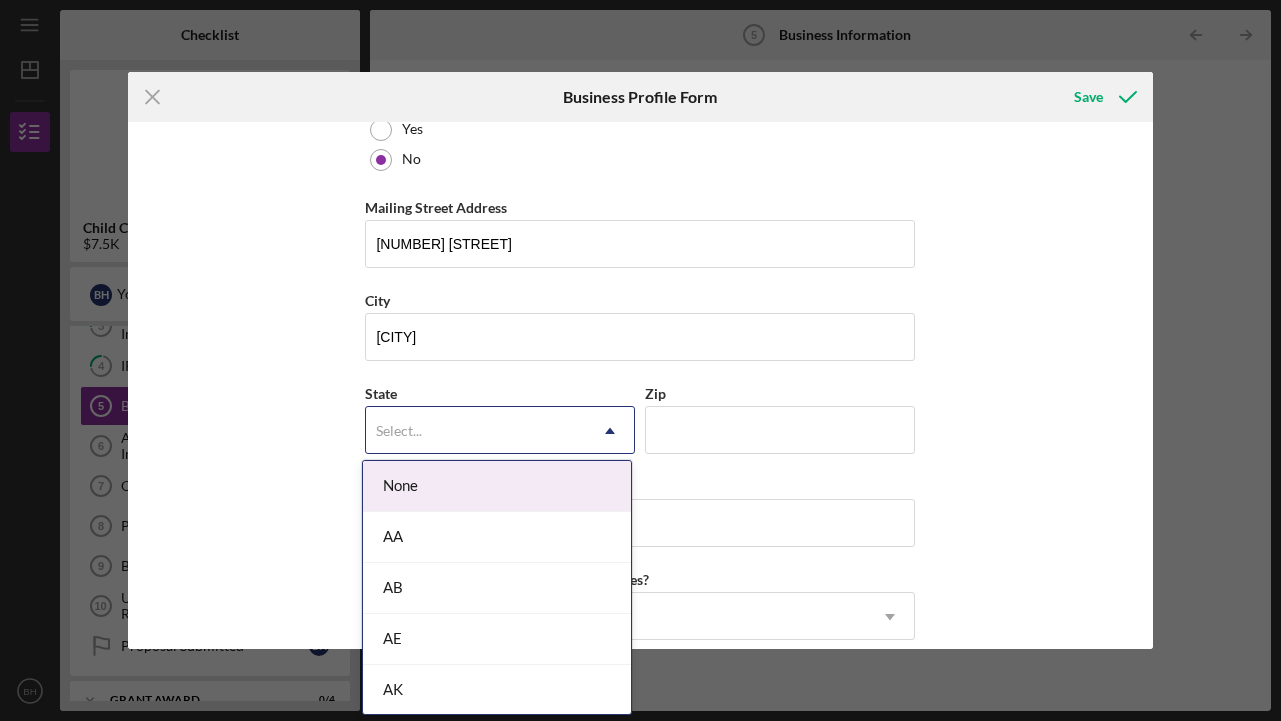 click on "Select..." at bounding box center (476, 431) 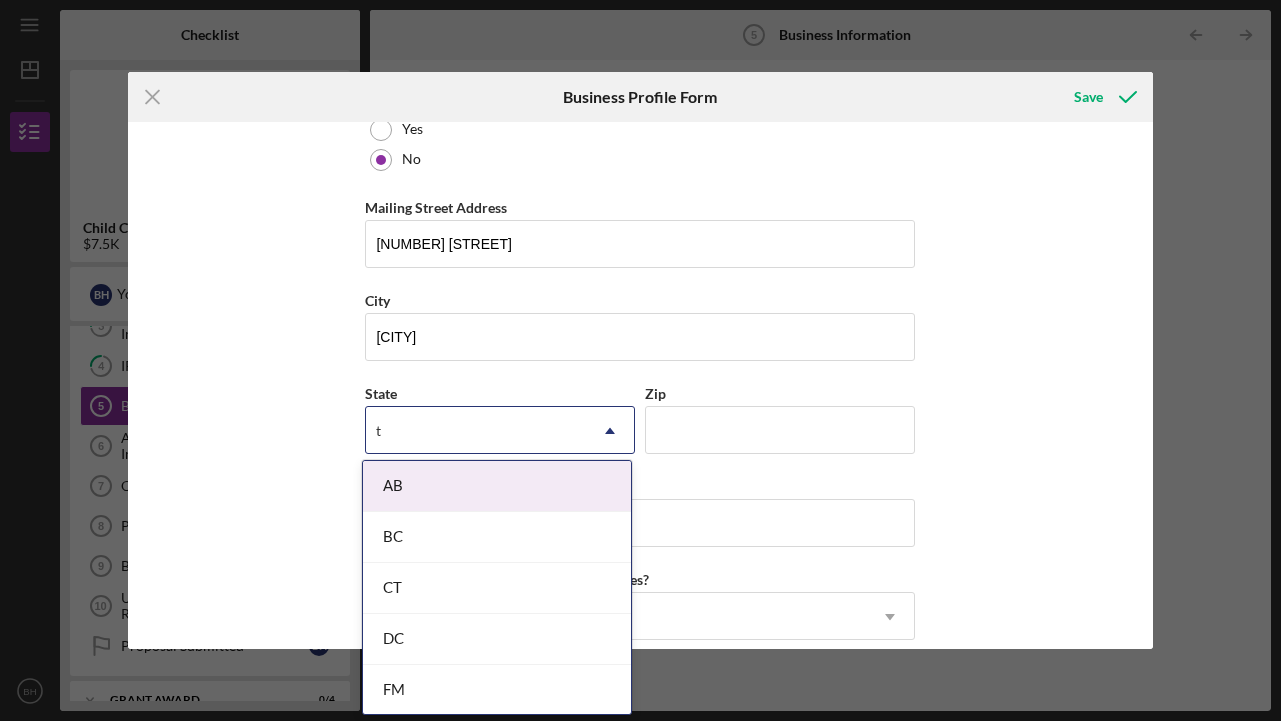 type on "[STATE]" 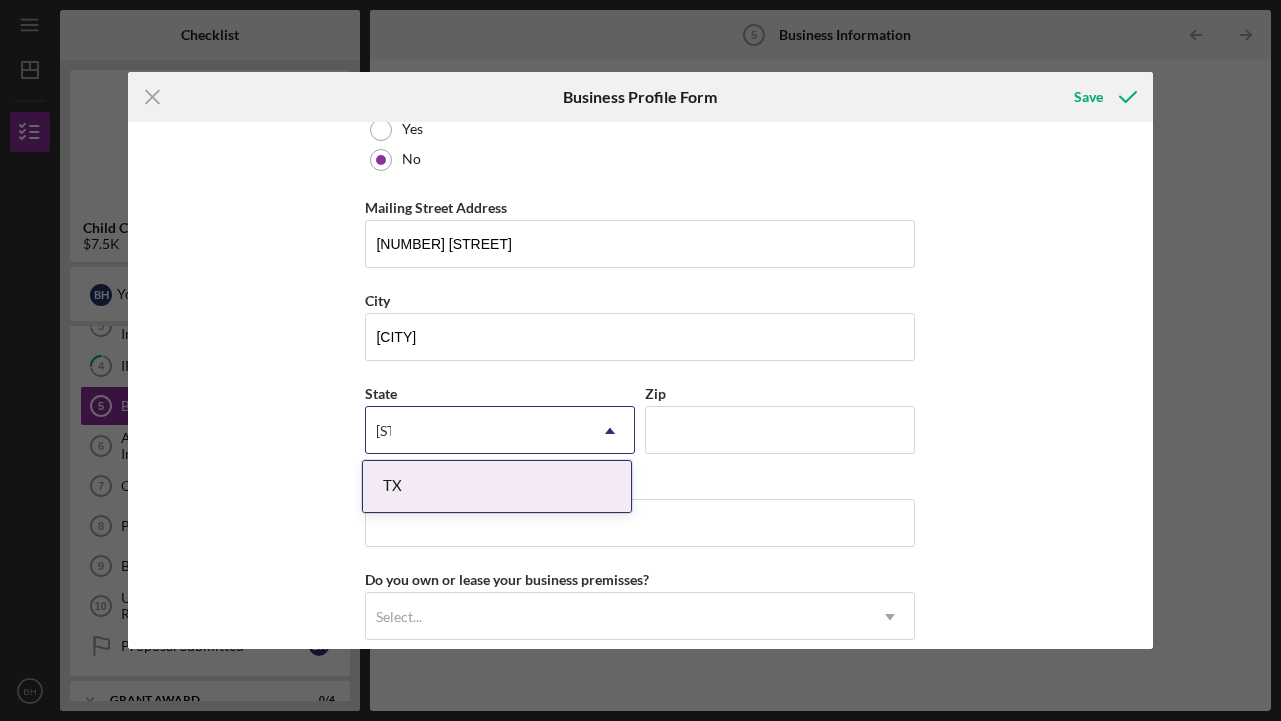 click on "TX" at bounding box center (497, 486) 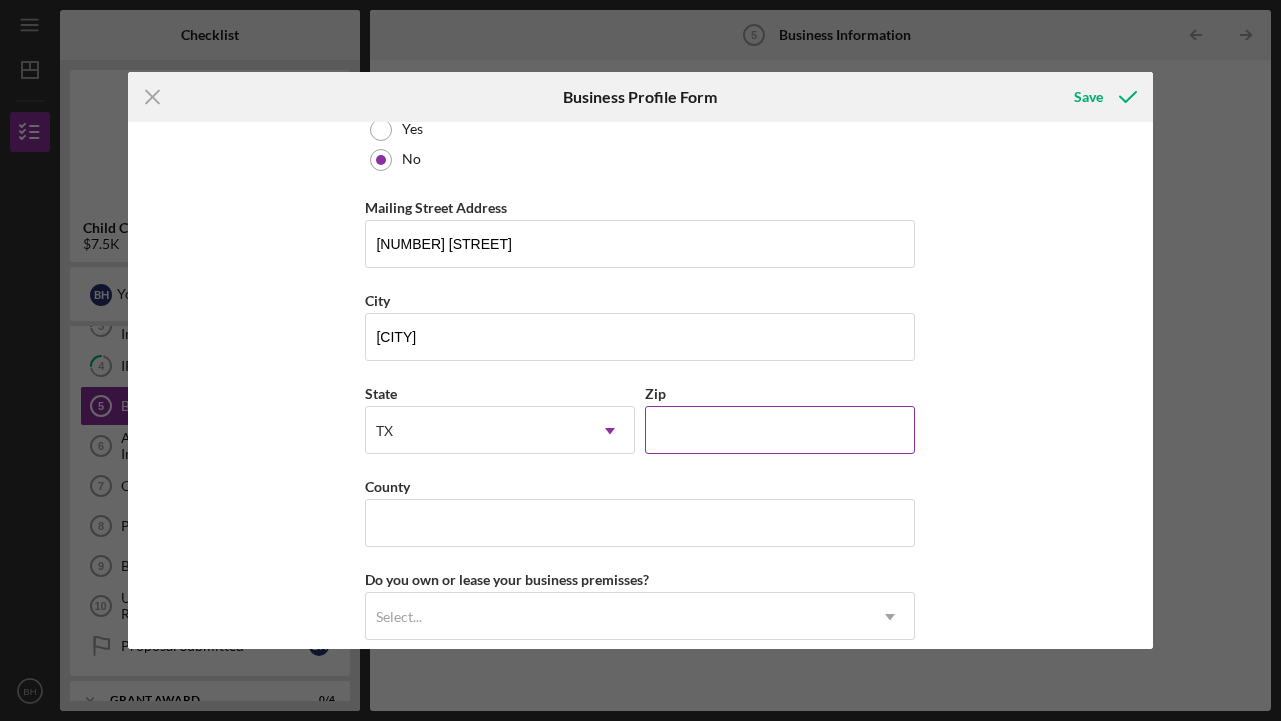 type on "5####" 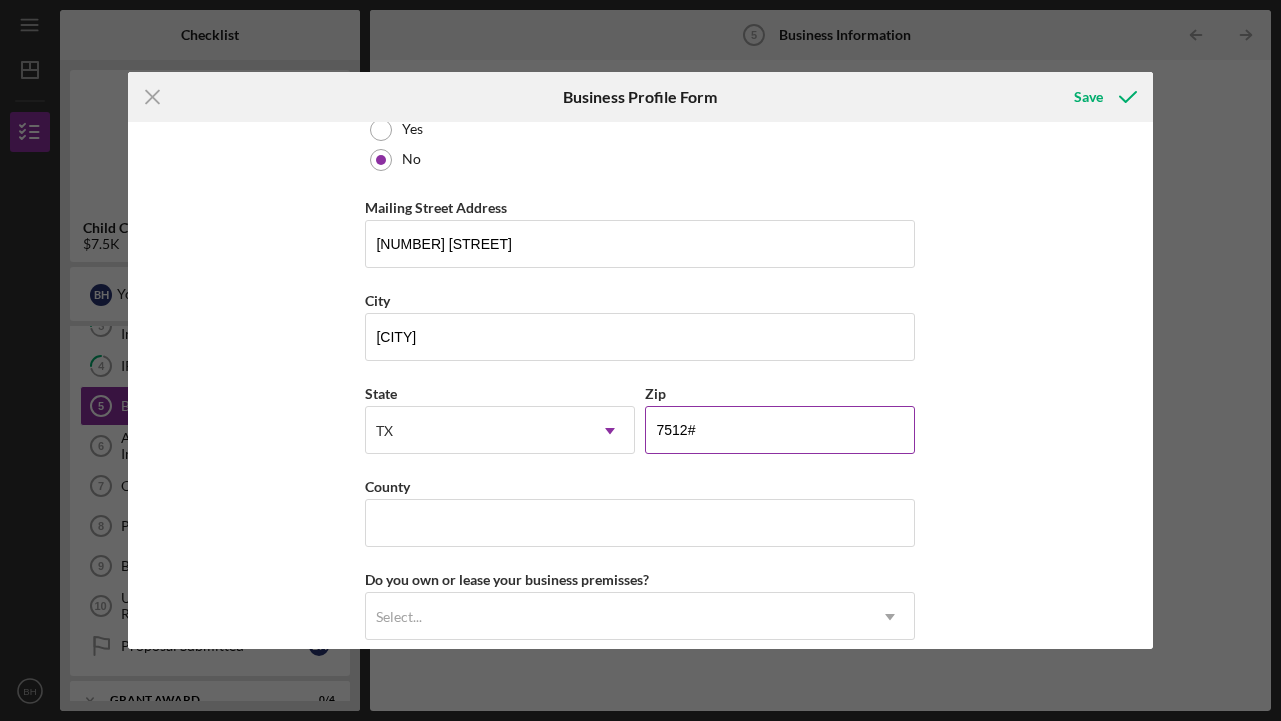 type on "[POSTAL_CODE]" 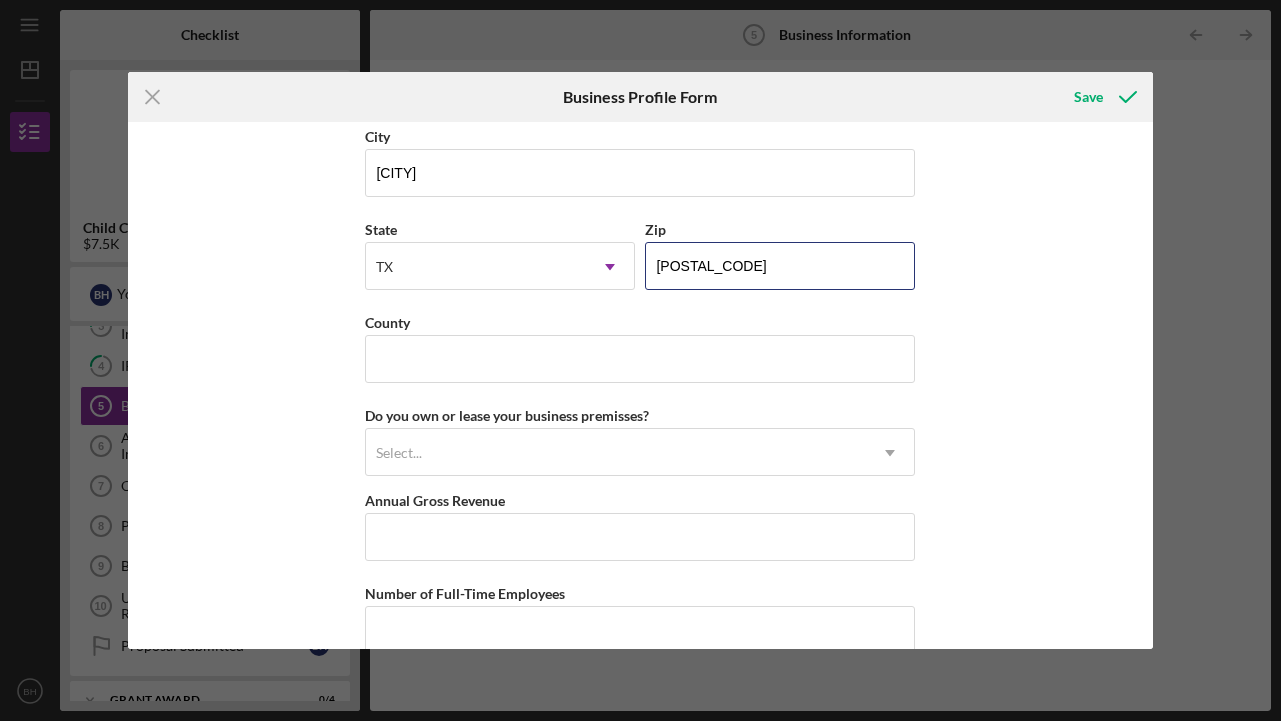 scroll, scrollTop: 1816, scrollLeft: 0, axis: vertical 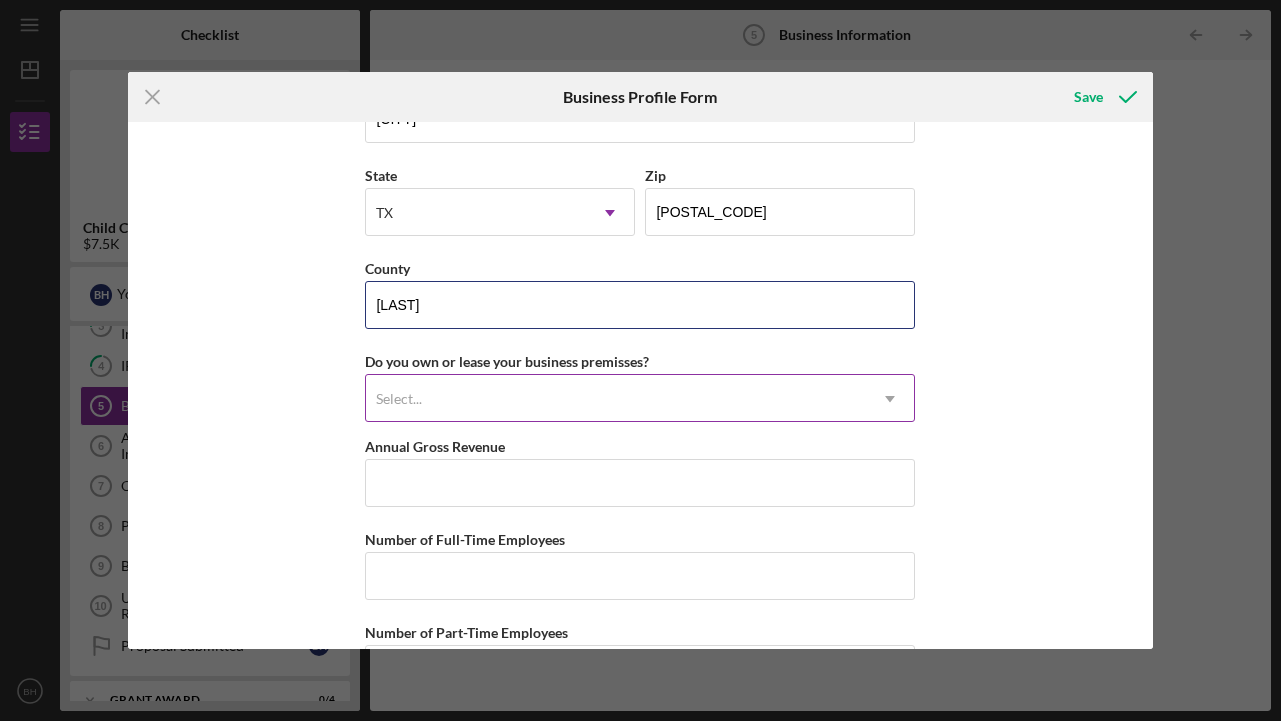 type on "[LAST]" 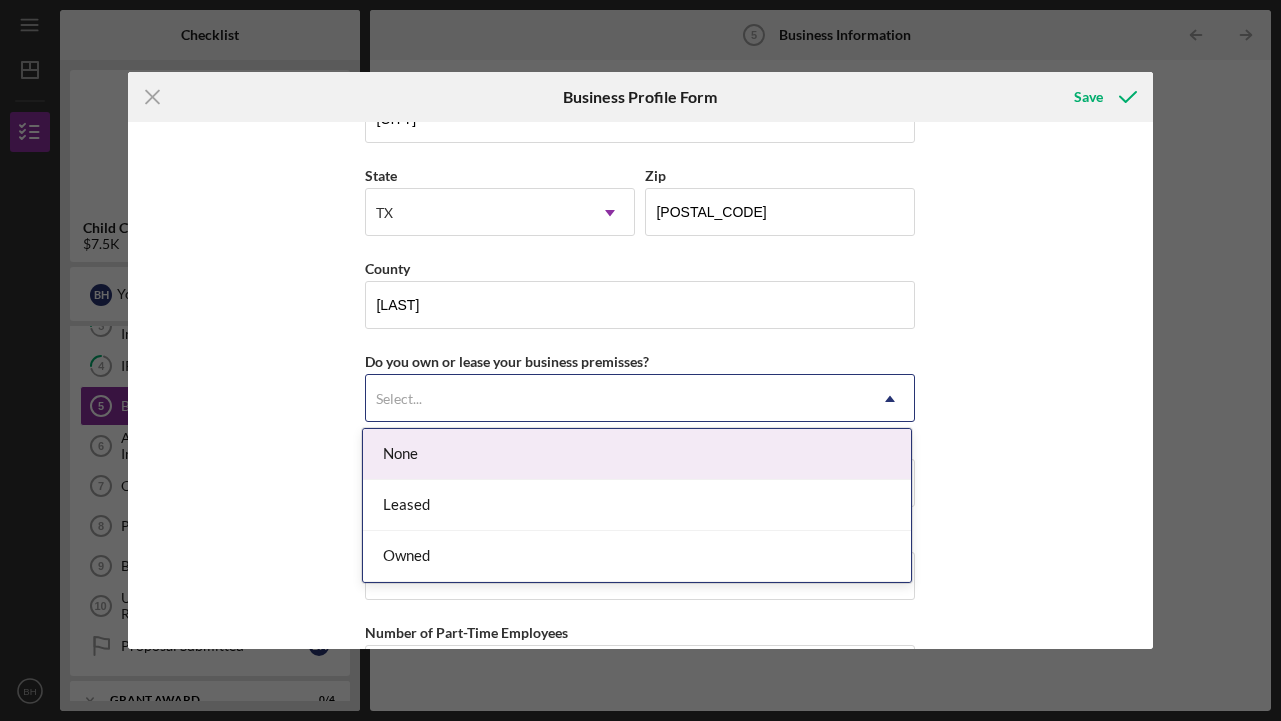 click on "Select..." at bounding box center [616, 399] 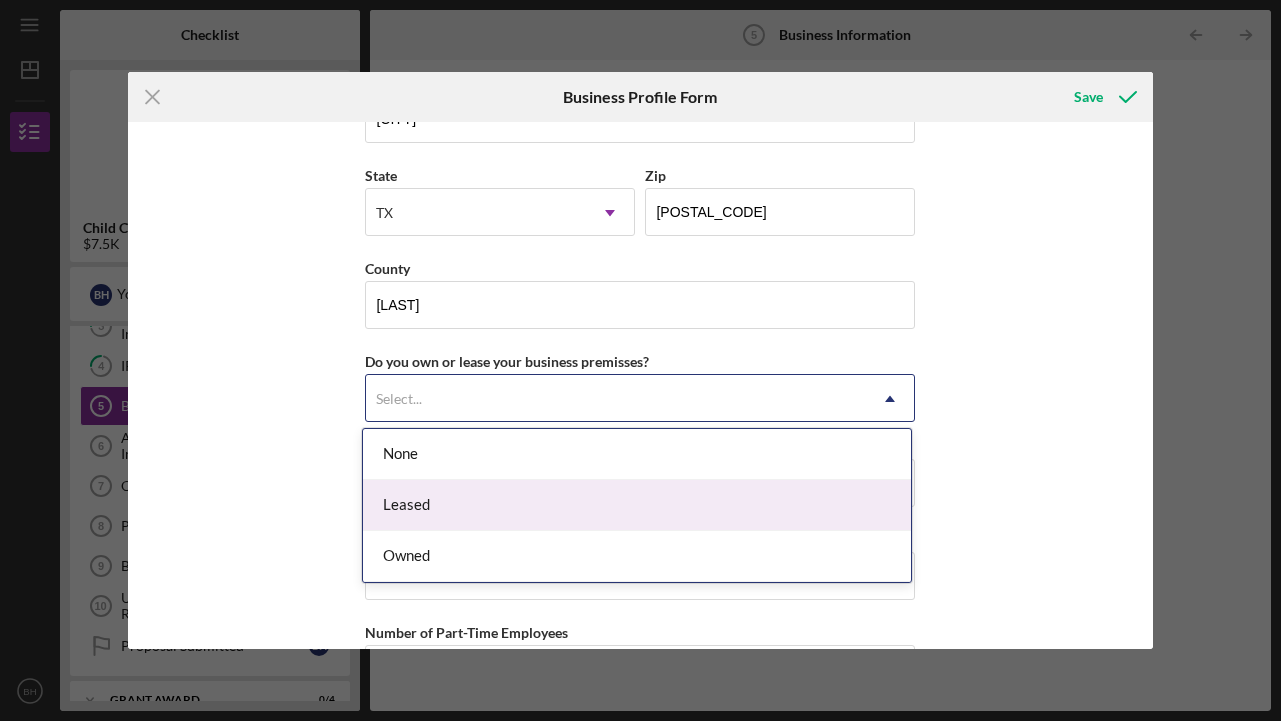 click on "Leased" at bounding box center [637, 505] 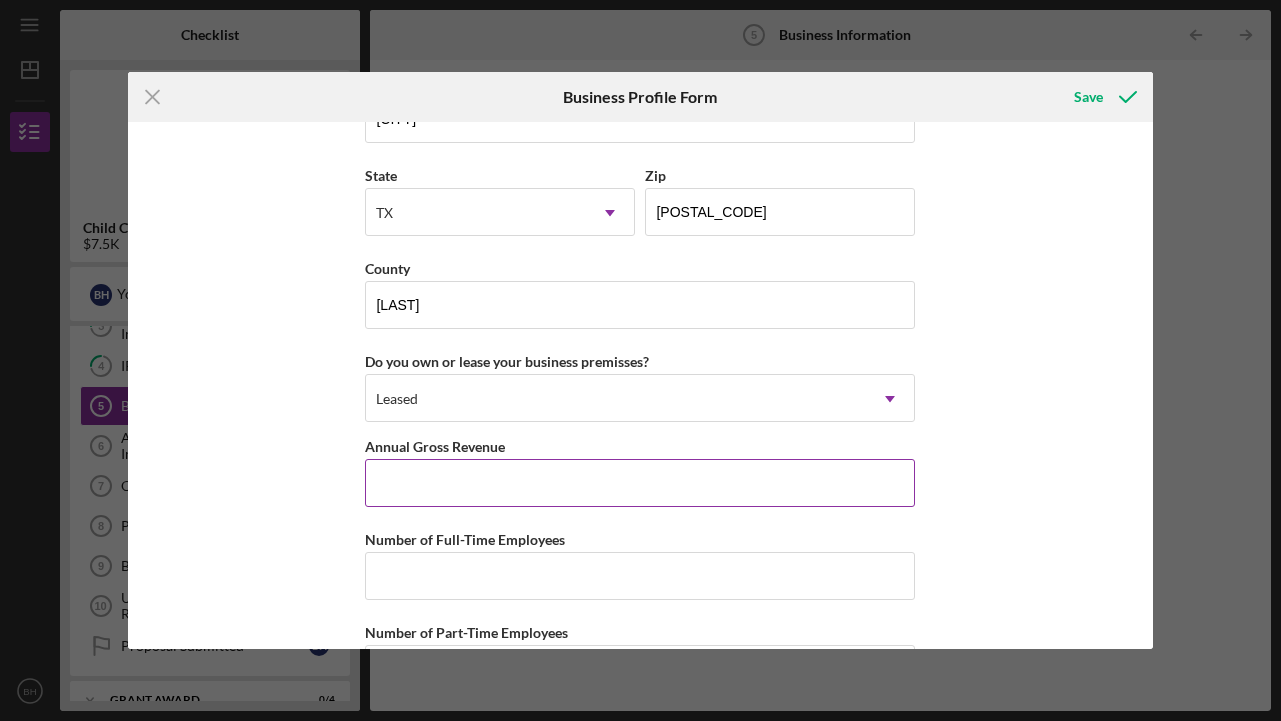 click on "Annual Gross Revenue" at bounding box center (640, 483) 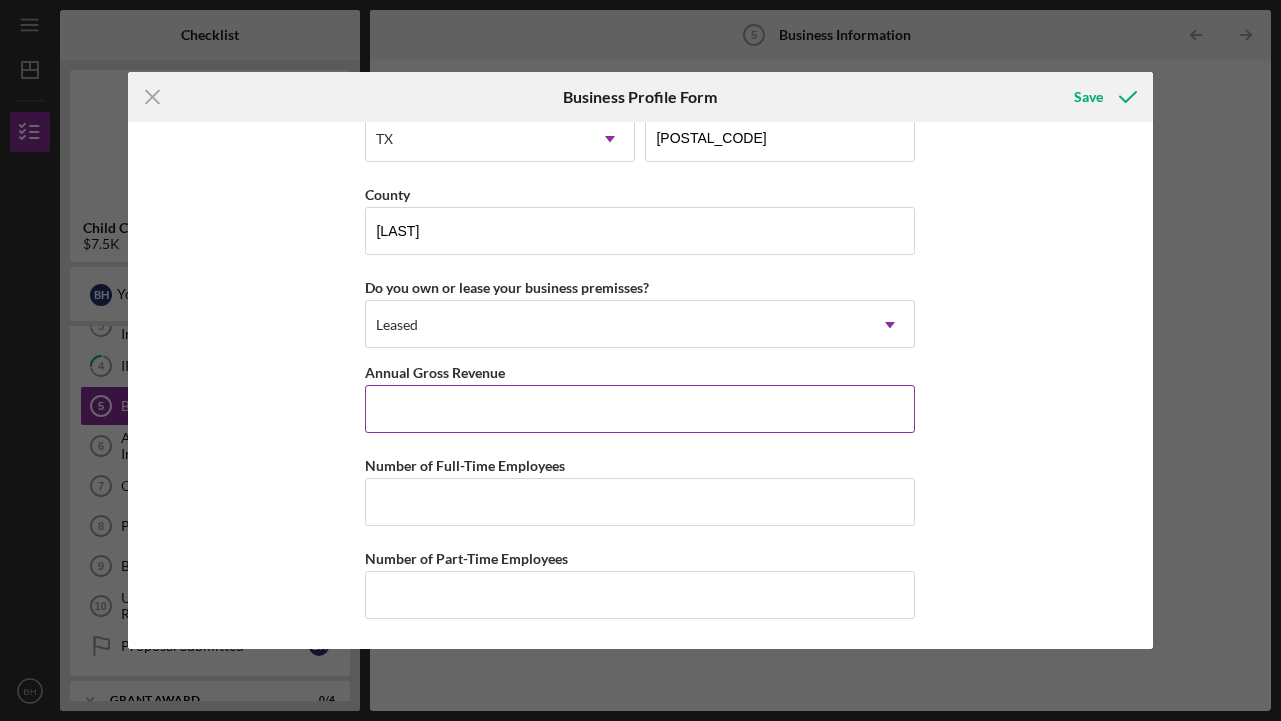 scroll, scrollTop: 1888, scrollLeft: 0, axis: vertical 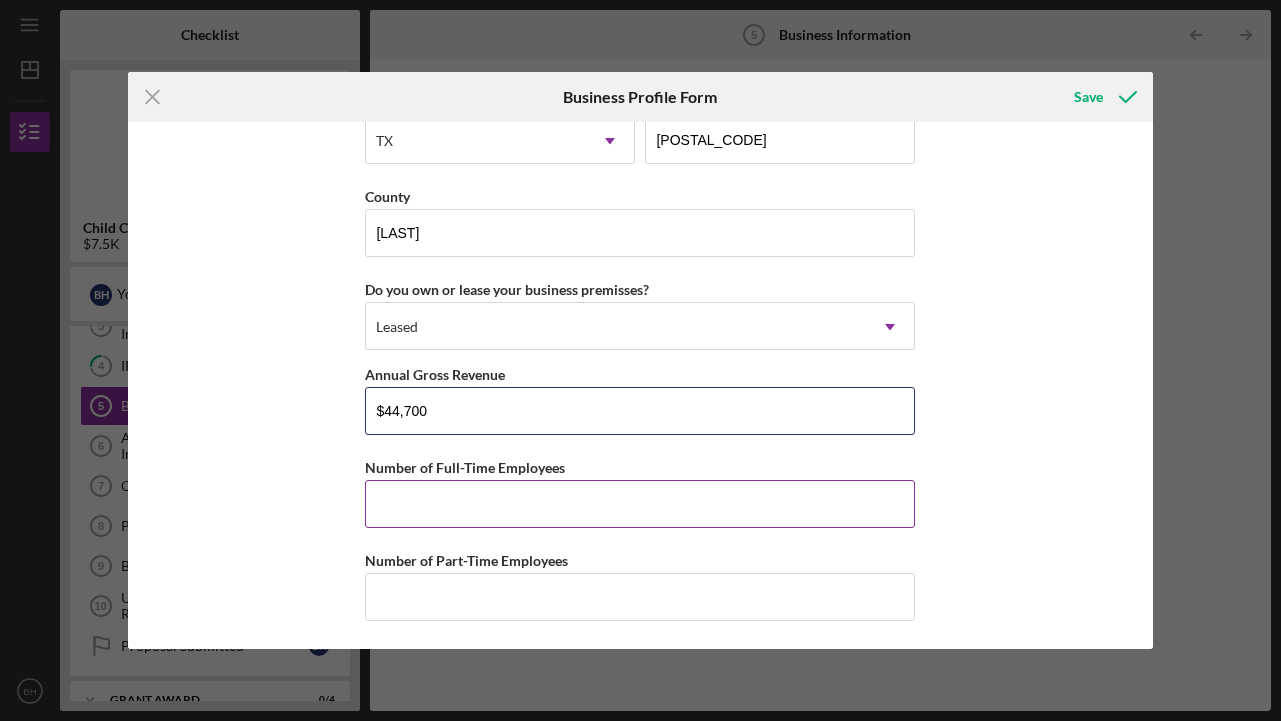 type on "$447,000" 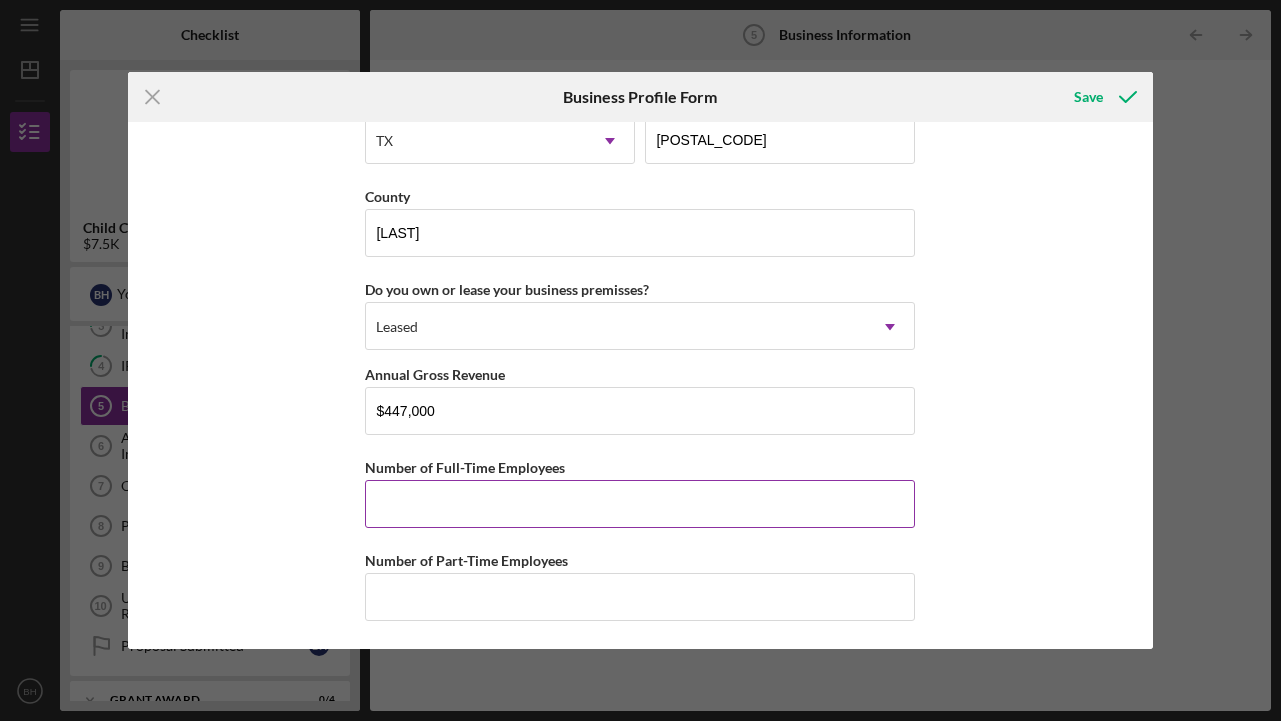 click on "Number of Full-Time Employees" at bounding box center (640, 504) 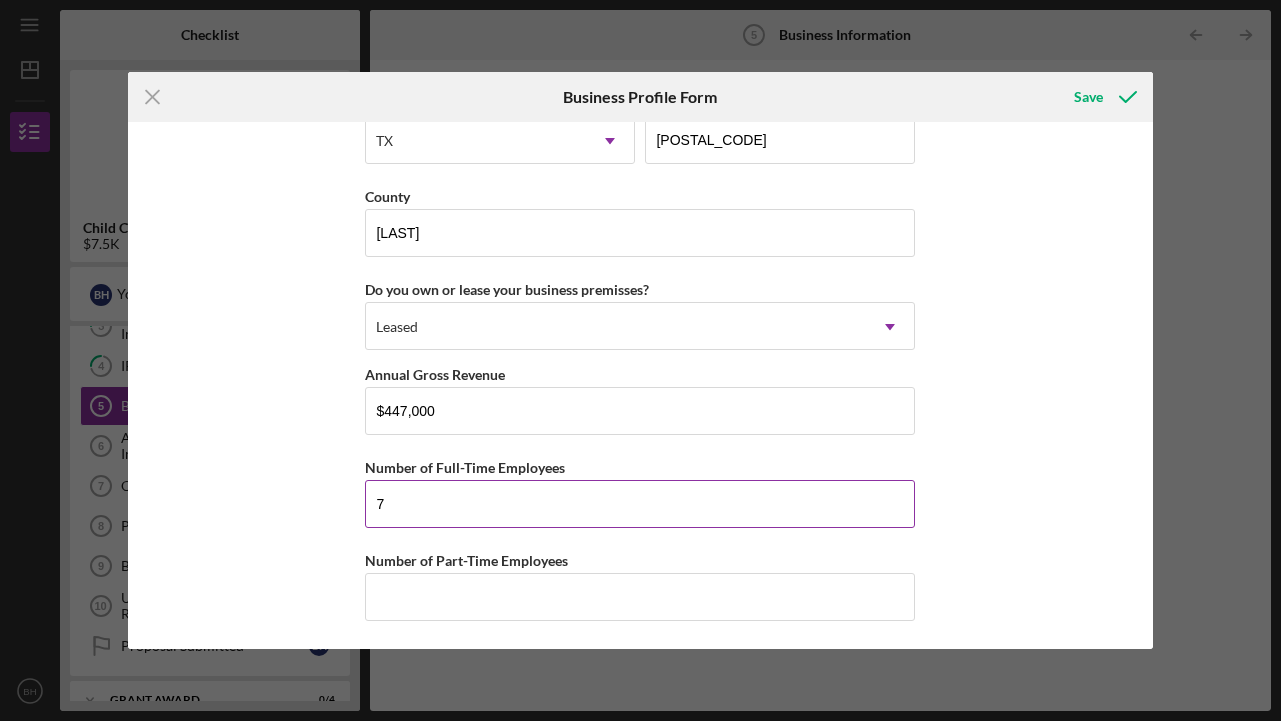 type on "7" 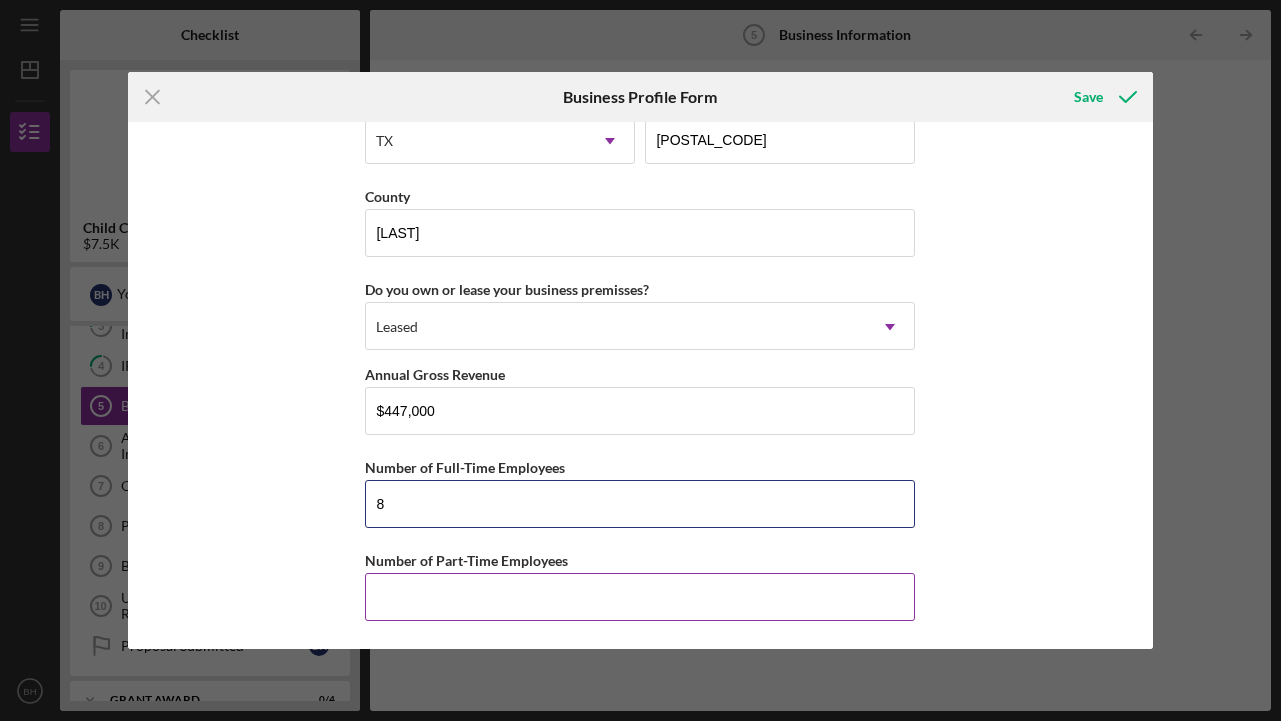 type on "8" 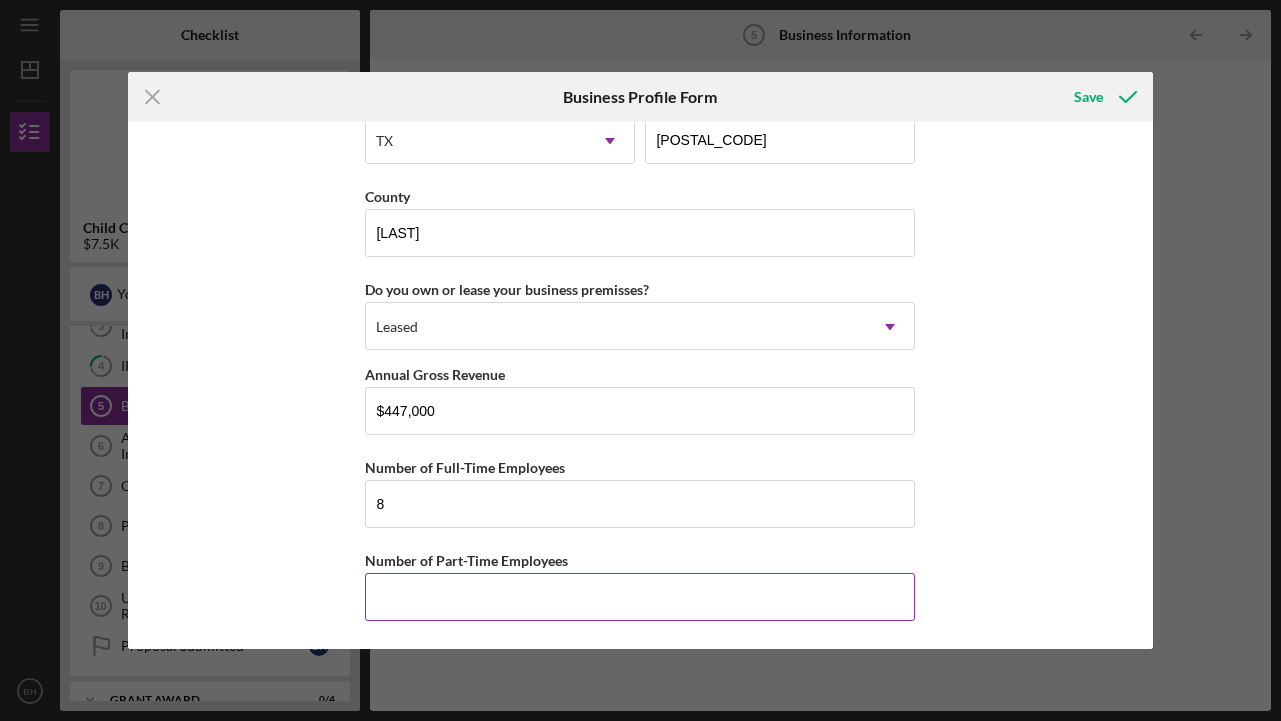 click on "Number of Part-Time Employees" at bounding box center (640, 597) 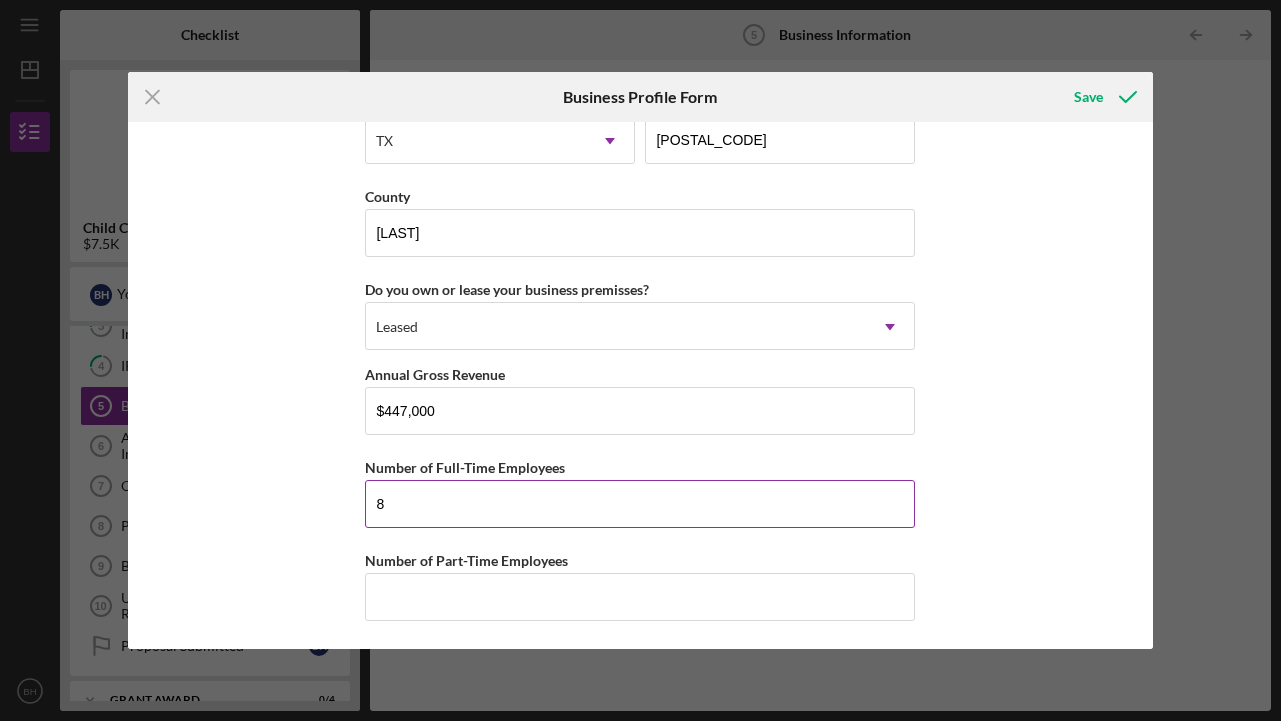 click on "8" at bounding box center [640, 504] 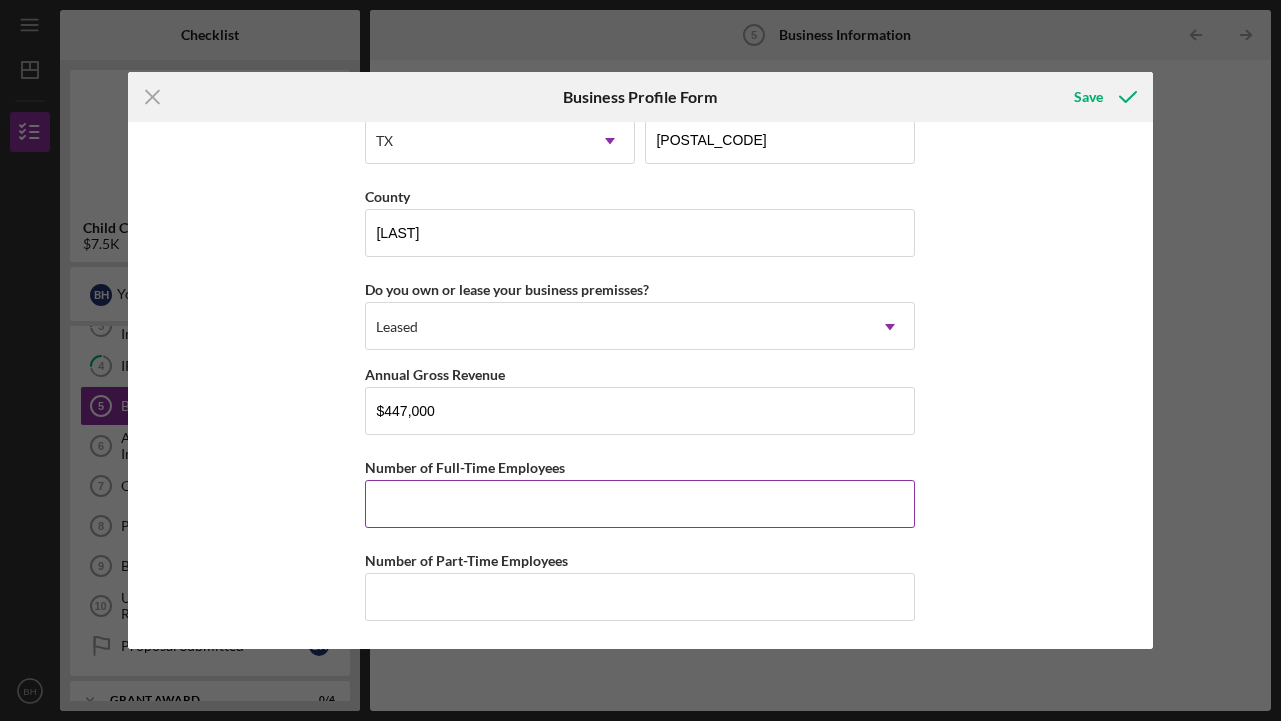 click on "Number of Full-Time Employees" at bounding box center (640, 504) 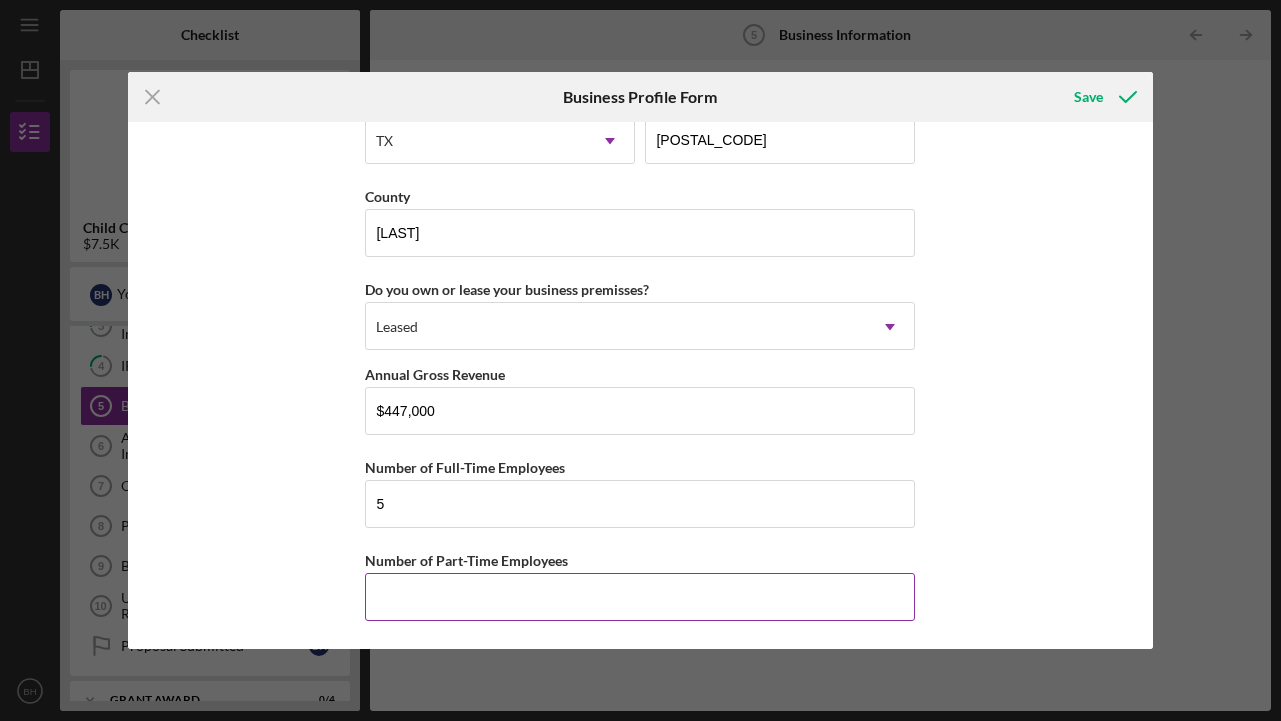 click on "Number of Part-Time Employees" at bounding box center [640, 597] 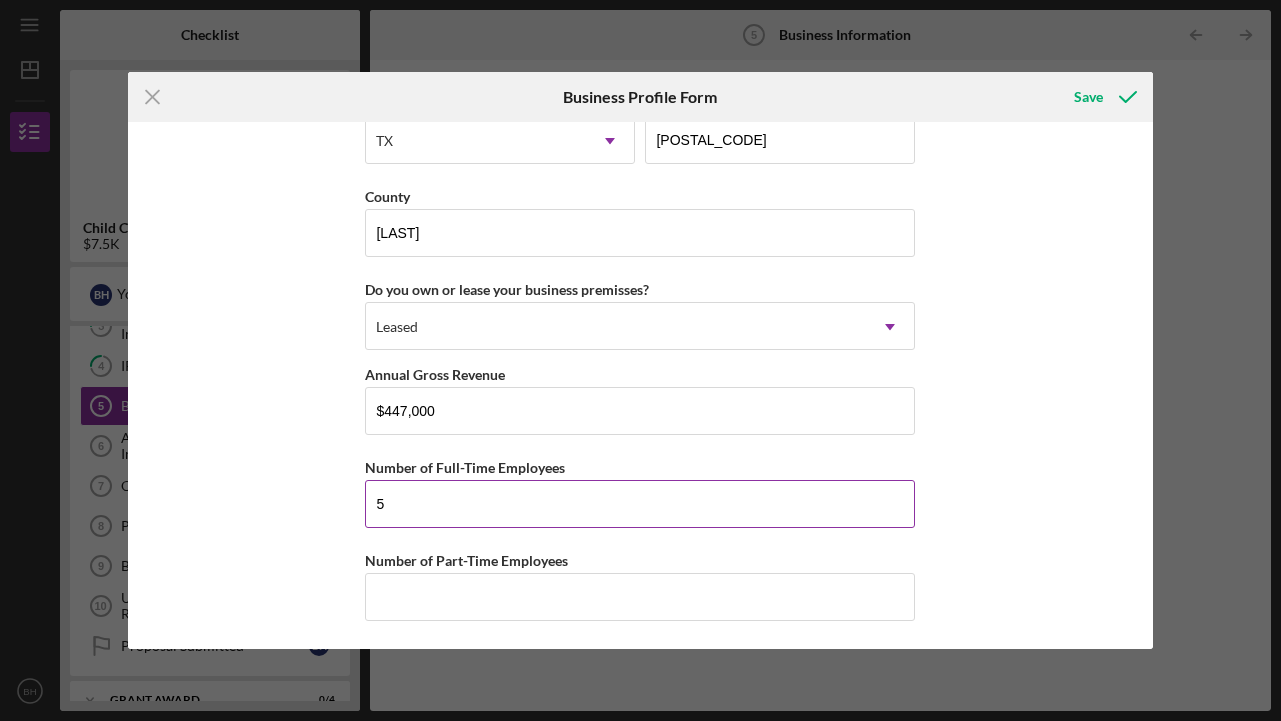 click on "5" at bounding box center (640, 504) 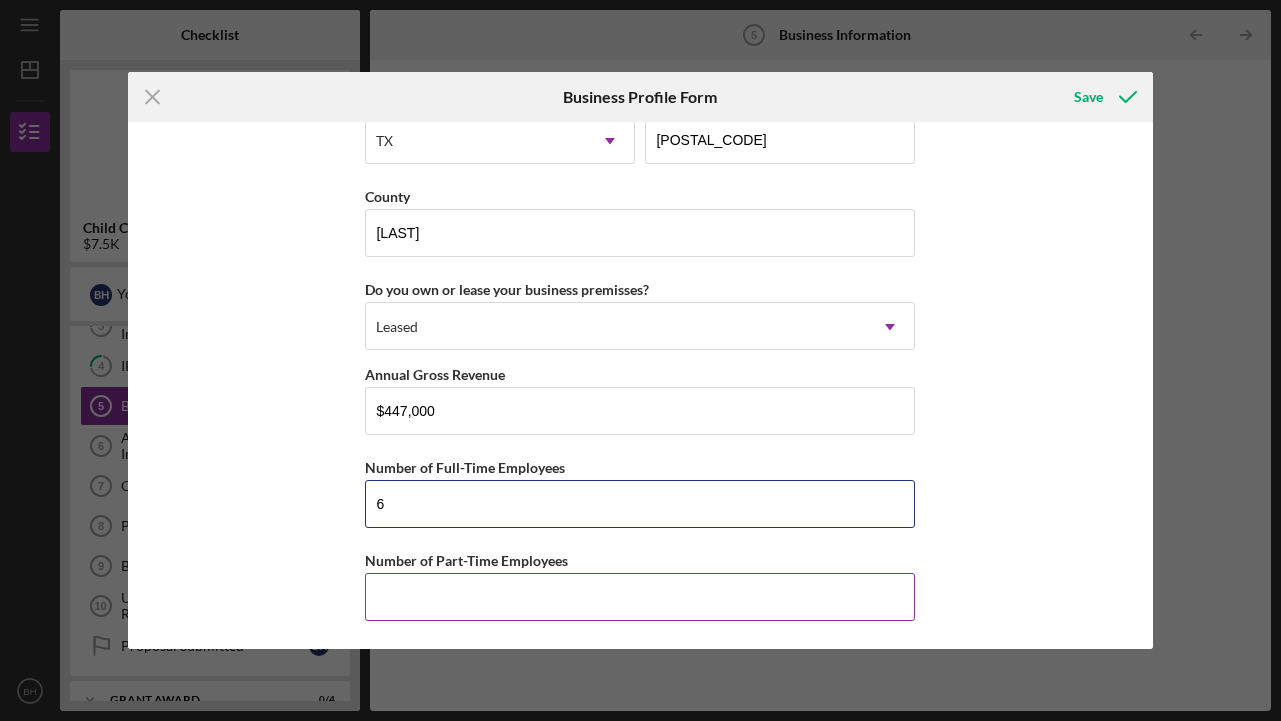type on "6" 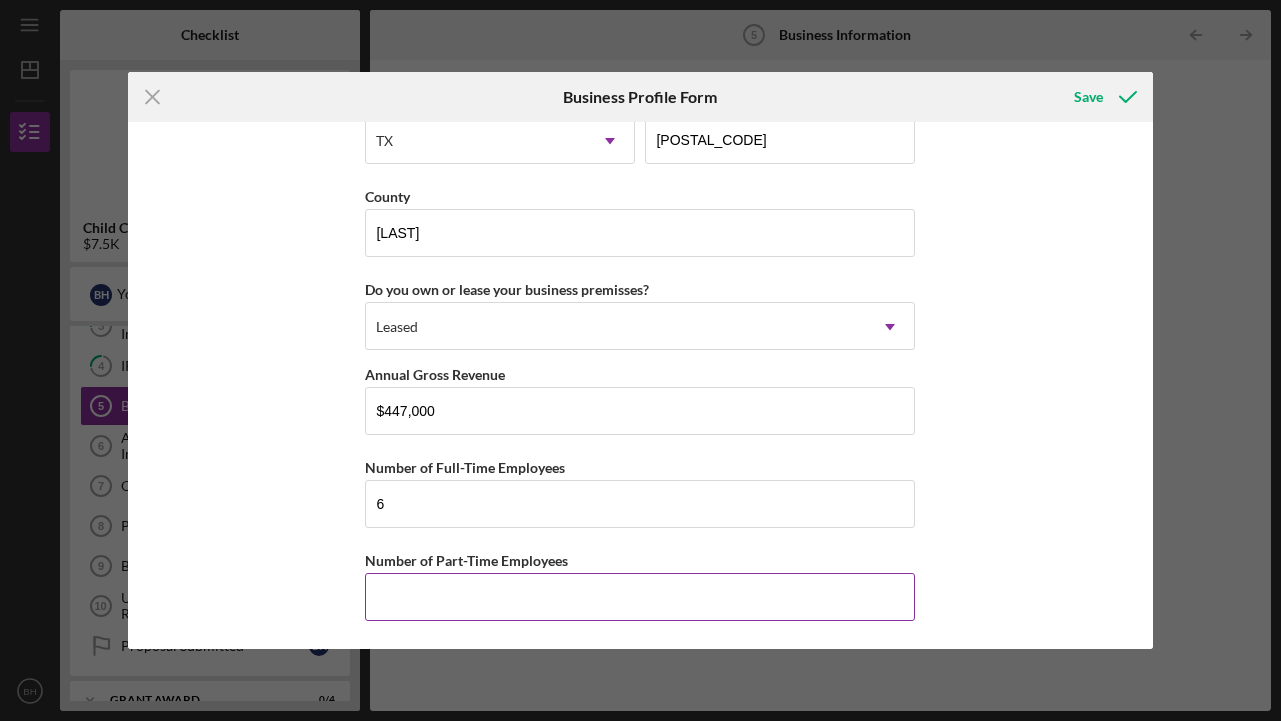 click on "Number of Part-Time Employees" at bounding box center (640, 597) 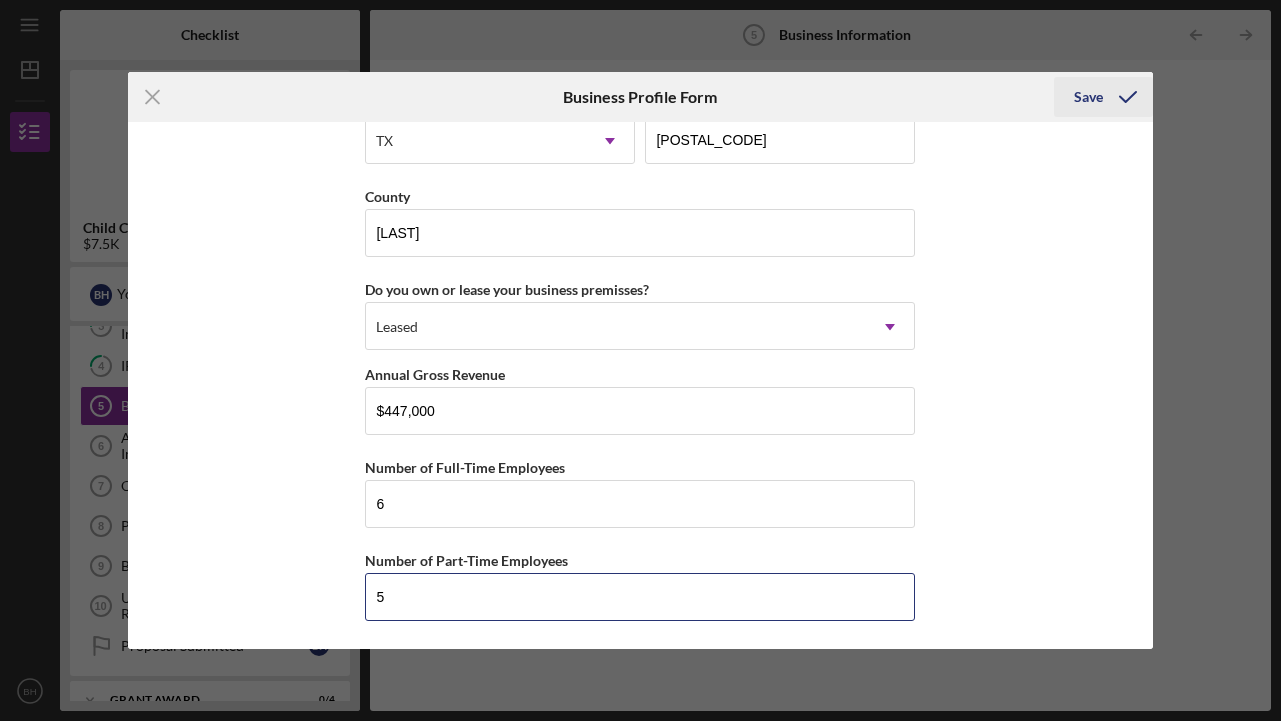 type on "5" 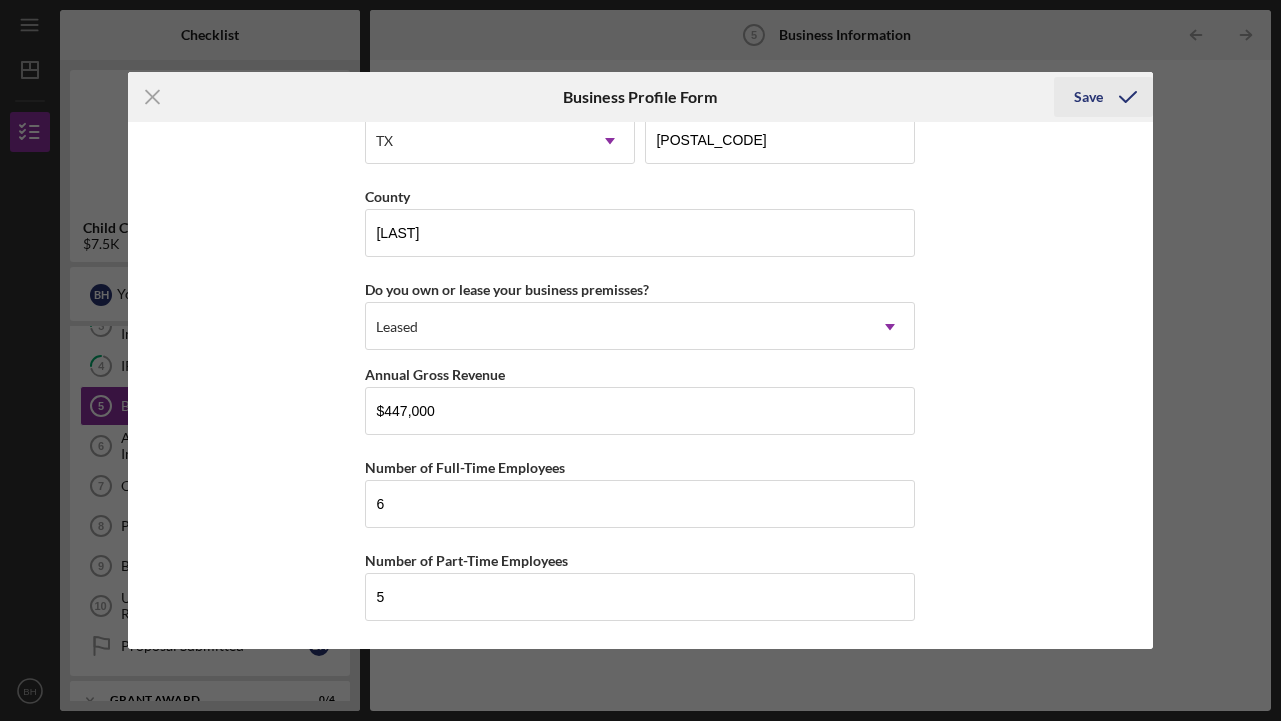 click on "Save" at bounding box center (1088, 97) 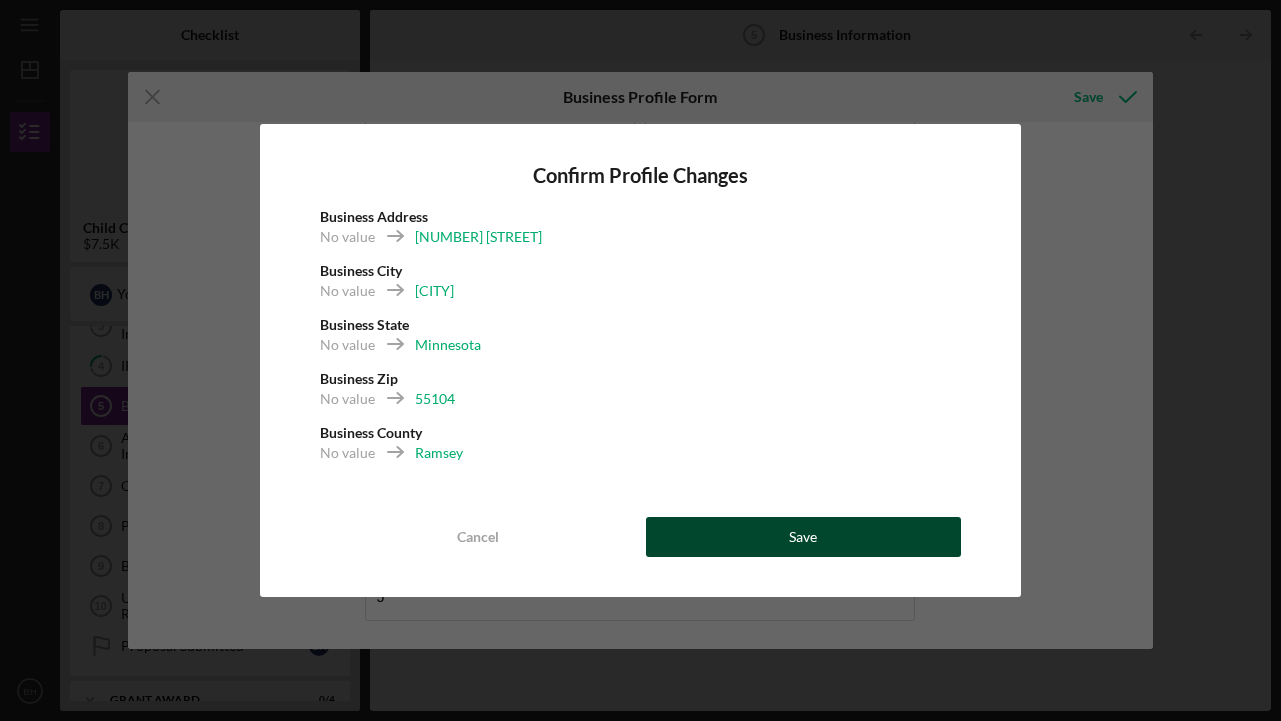 click on "Save" at bounding box center [803, 537] 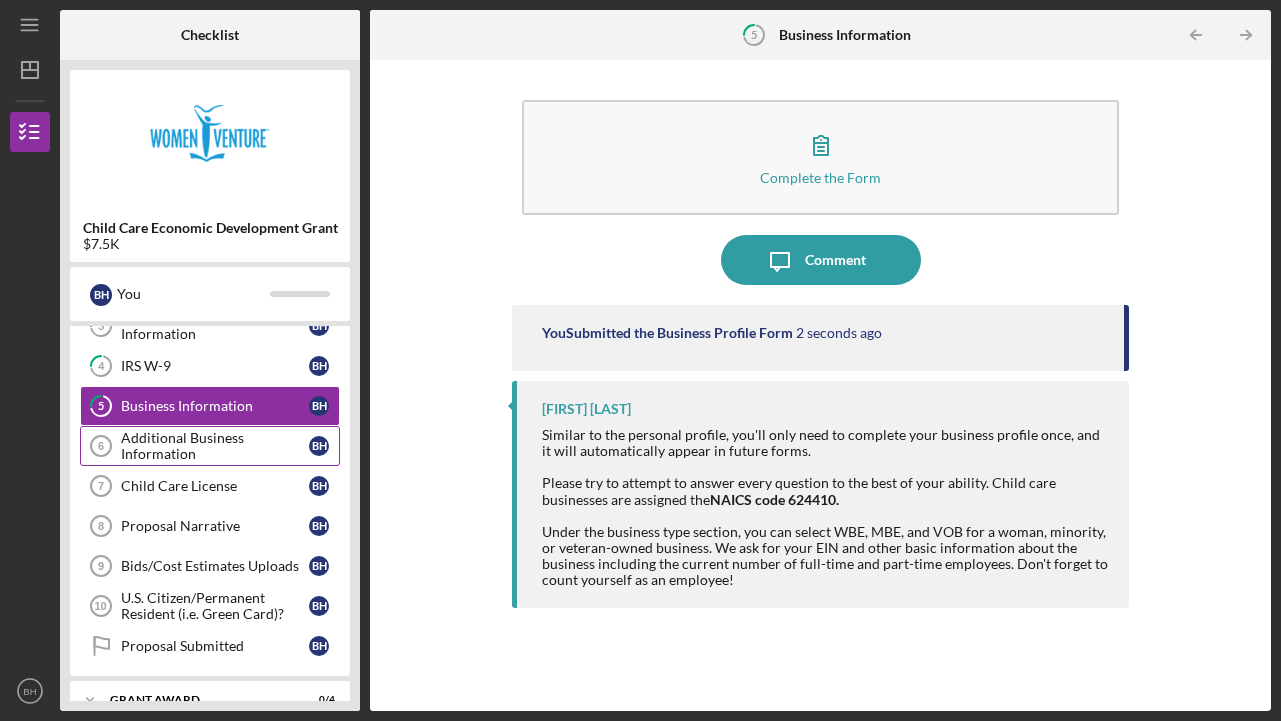 click on "Additional Business Information" at bounding box center (215, 446) 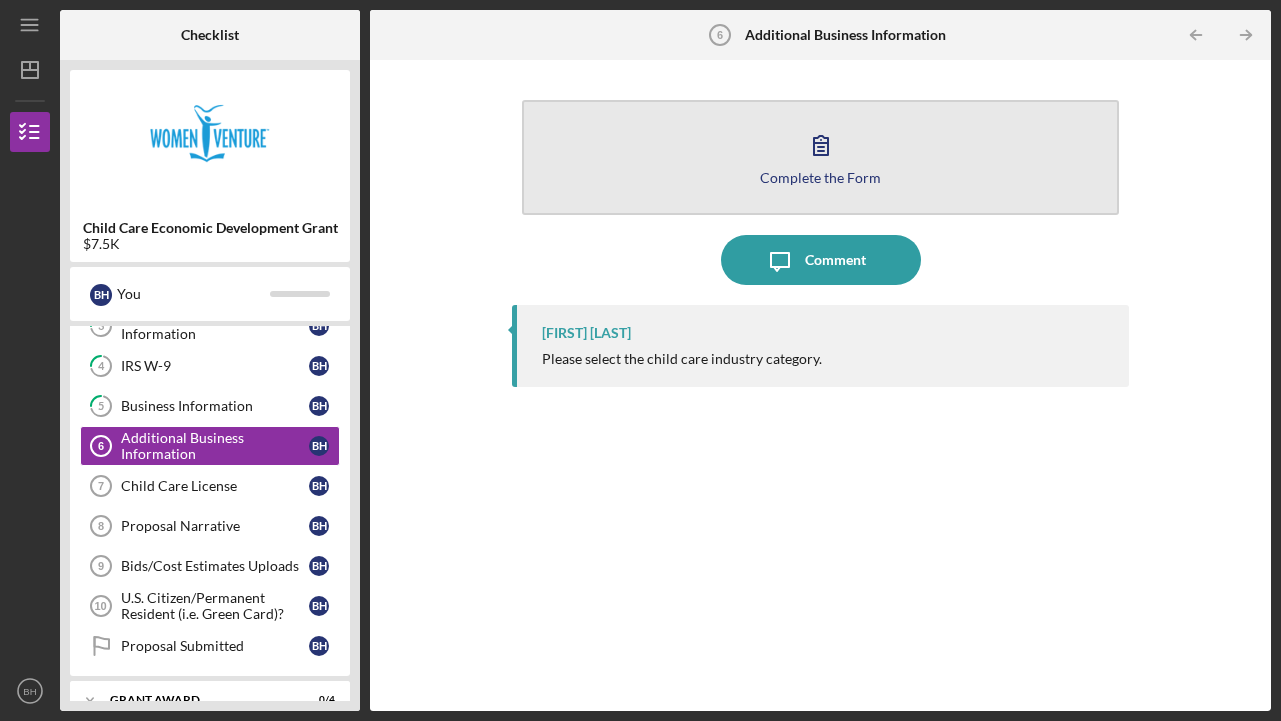 click 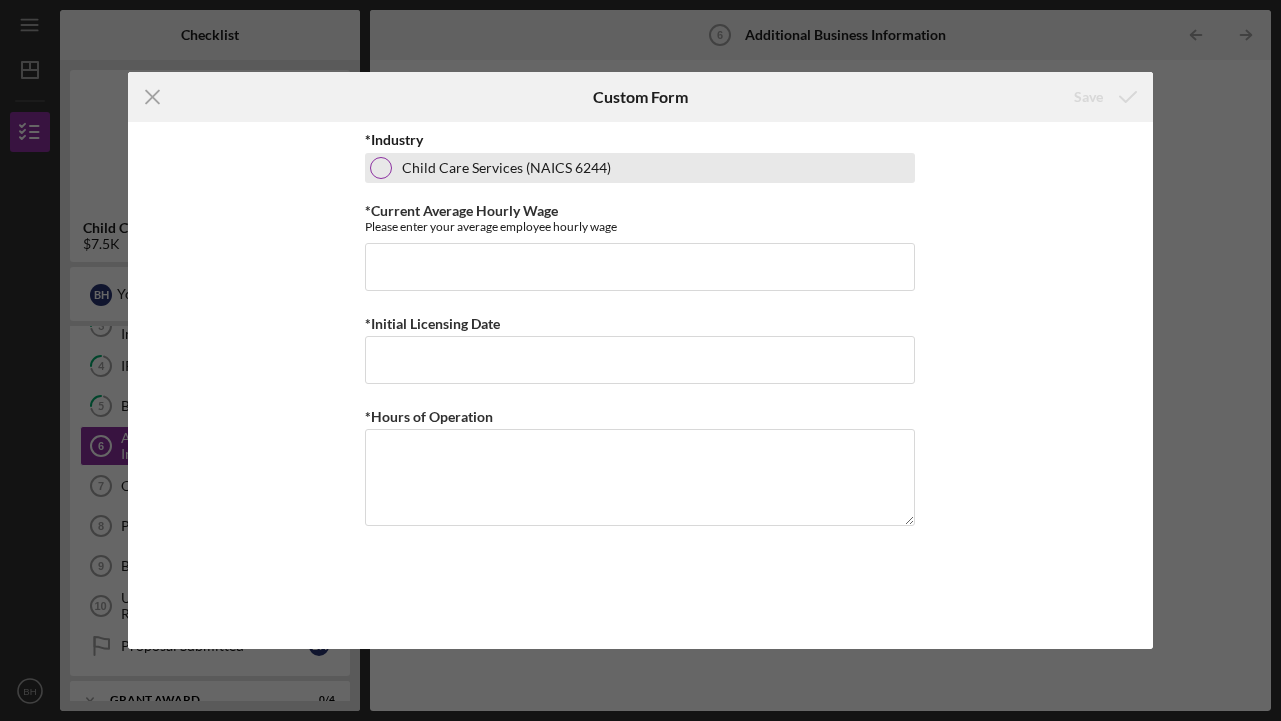 click on "Child Care Services (NAICS 6244)" at bounding box center (640, 168) 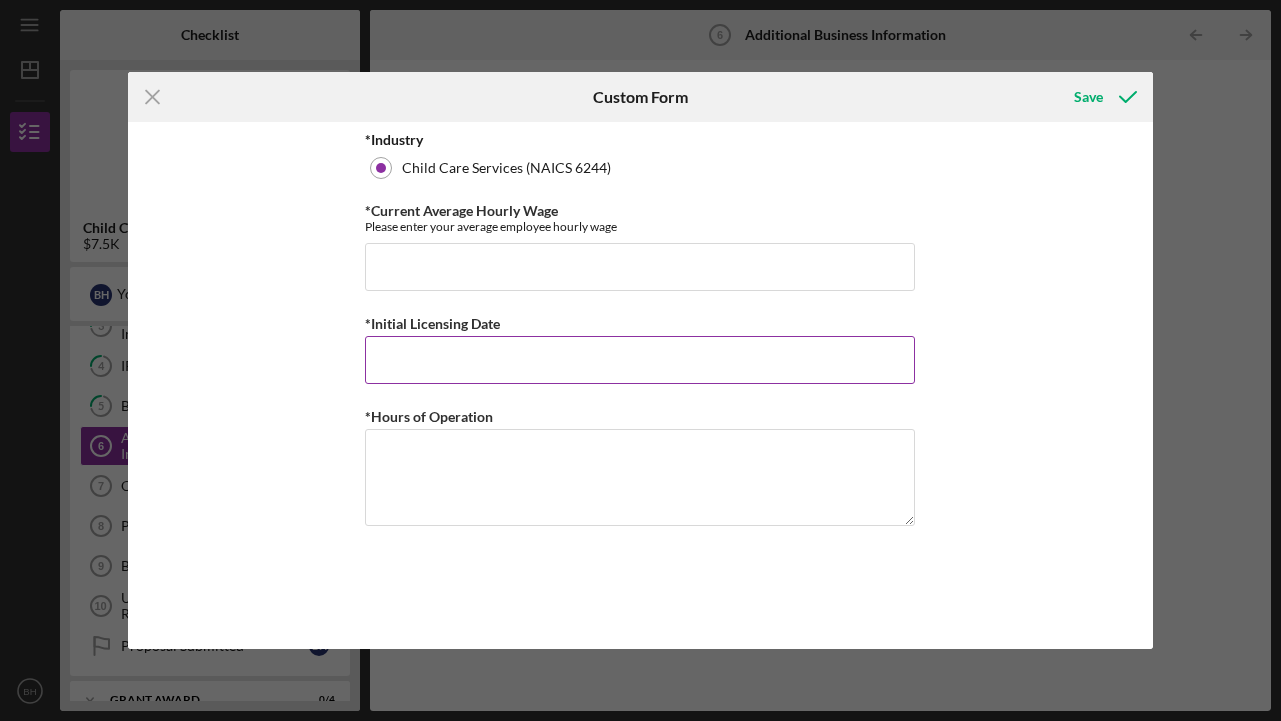 click on "*Initial Licensing Date" at bounding box center [640, 360] 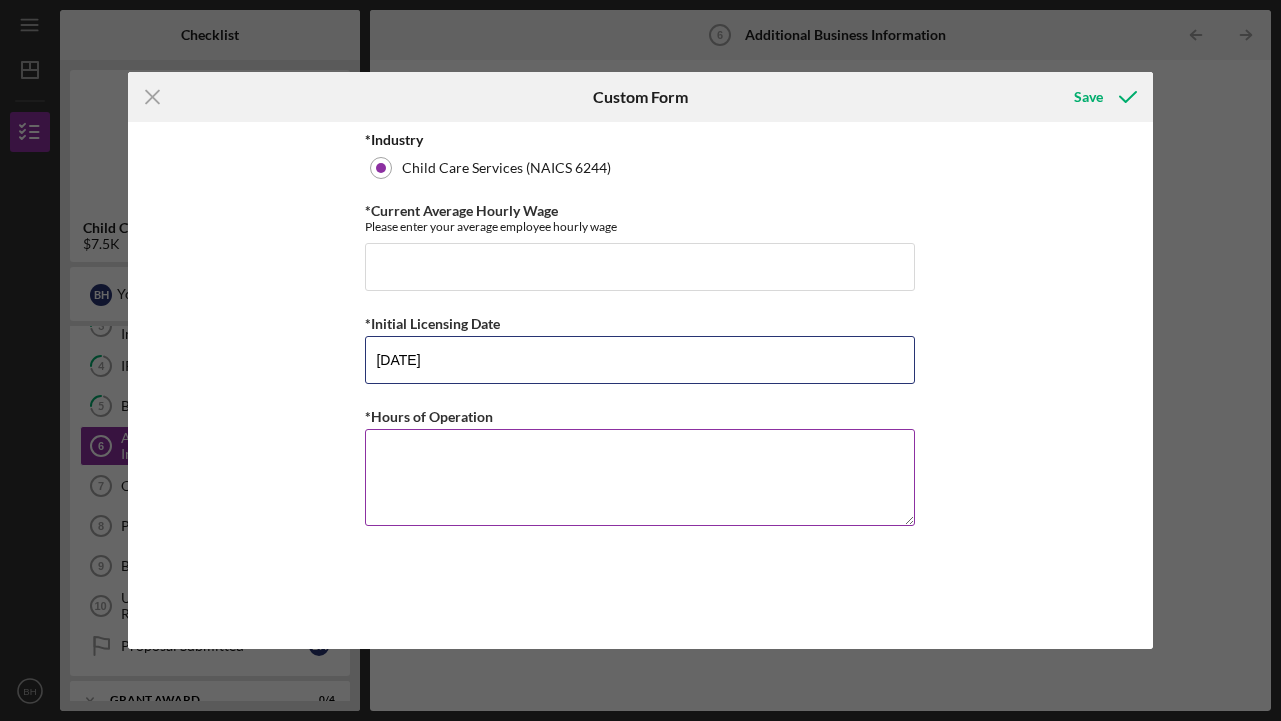 type on "[DATE]" 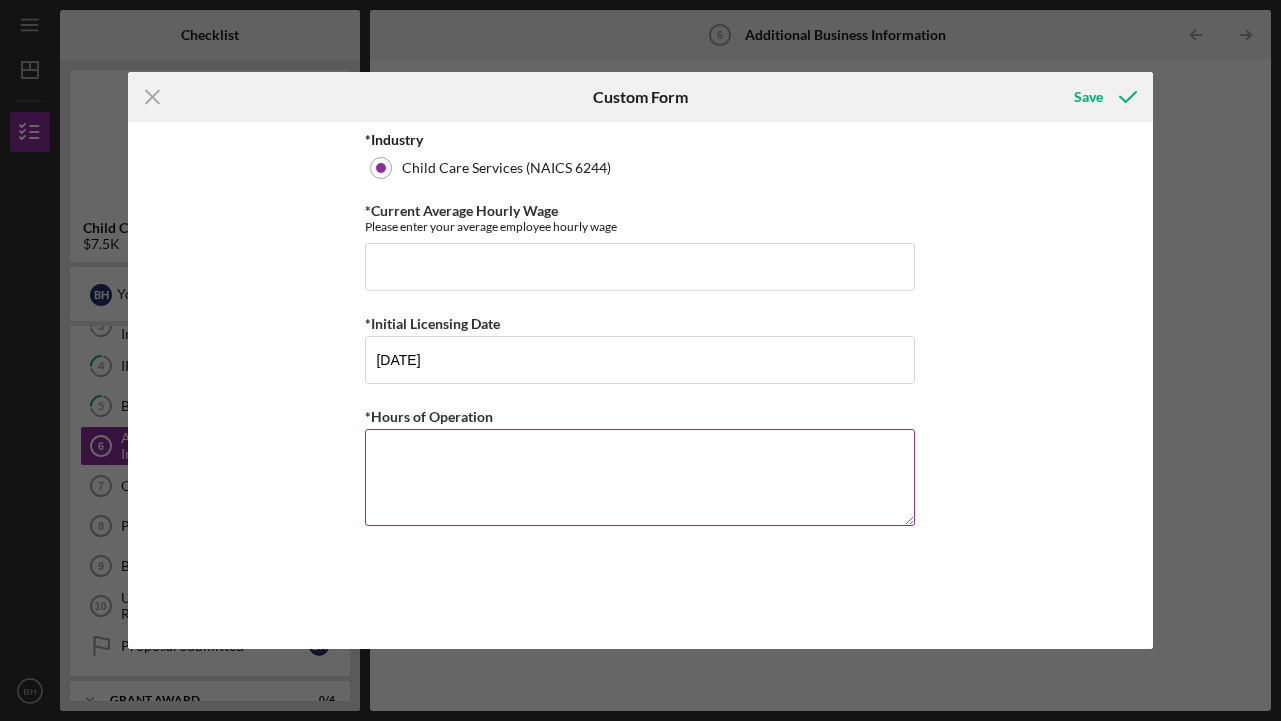 click on "*Hours of Operation" at bounding box center [640, 477] 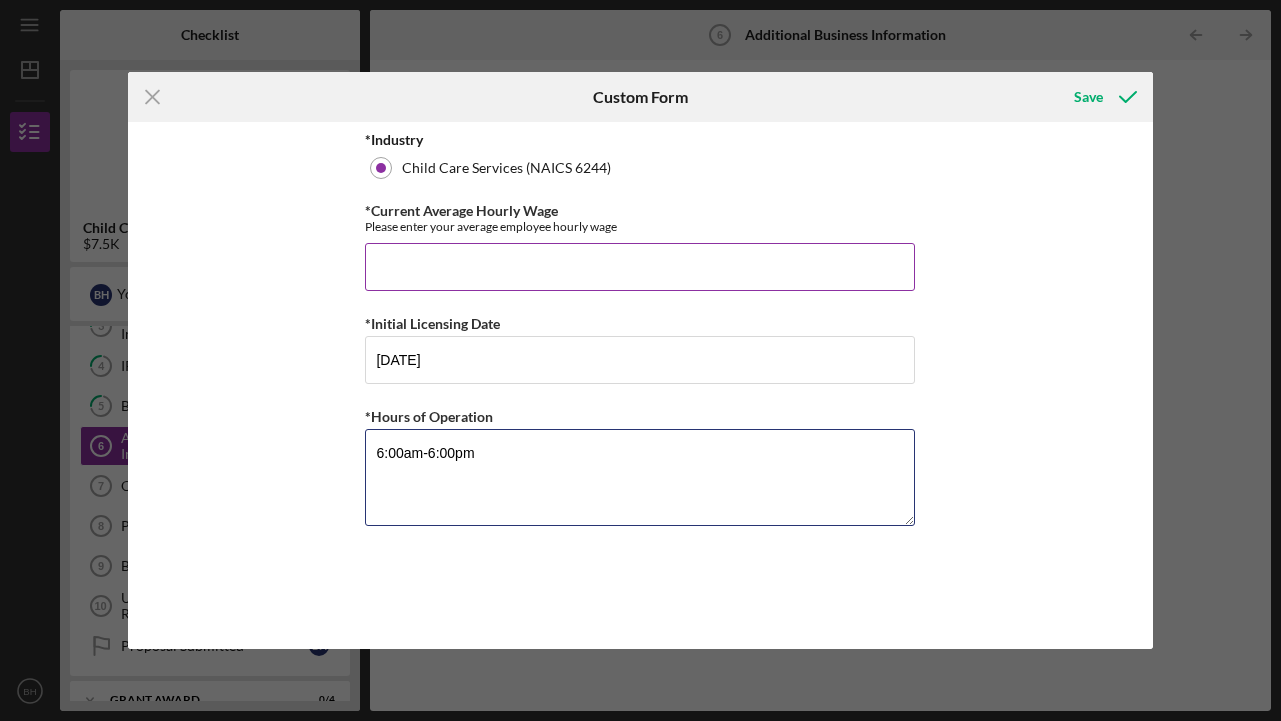 type on "6:00am-6:00pm" 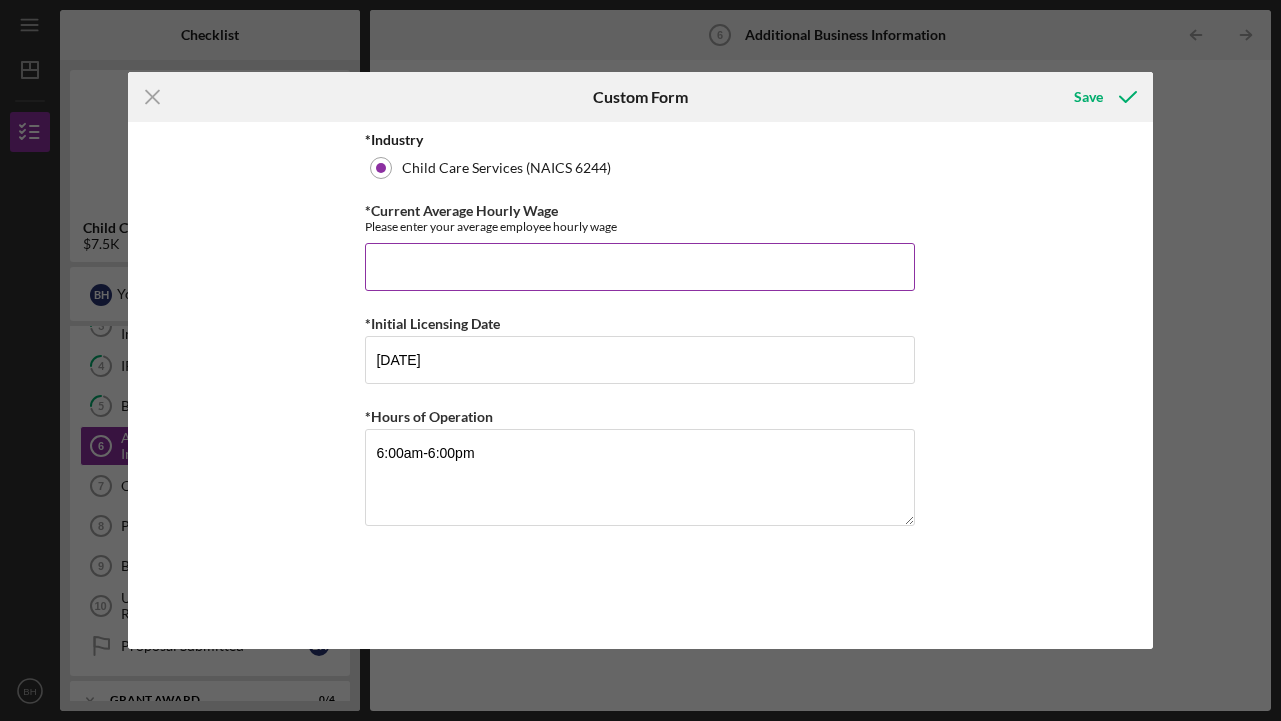 click on "*Current Average Hourly Wage" at bounding box center [640, 267] 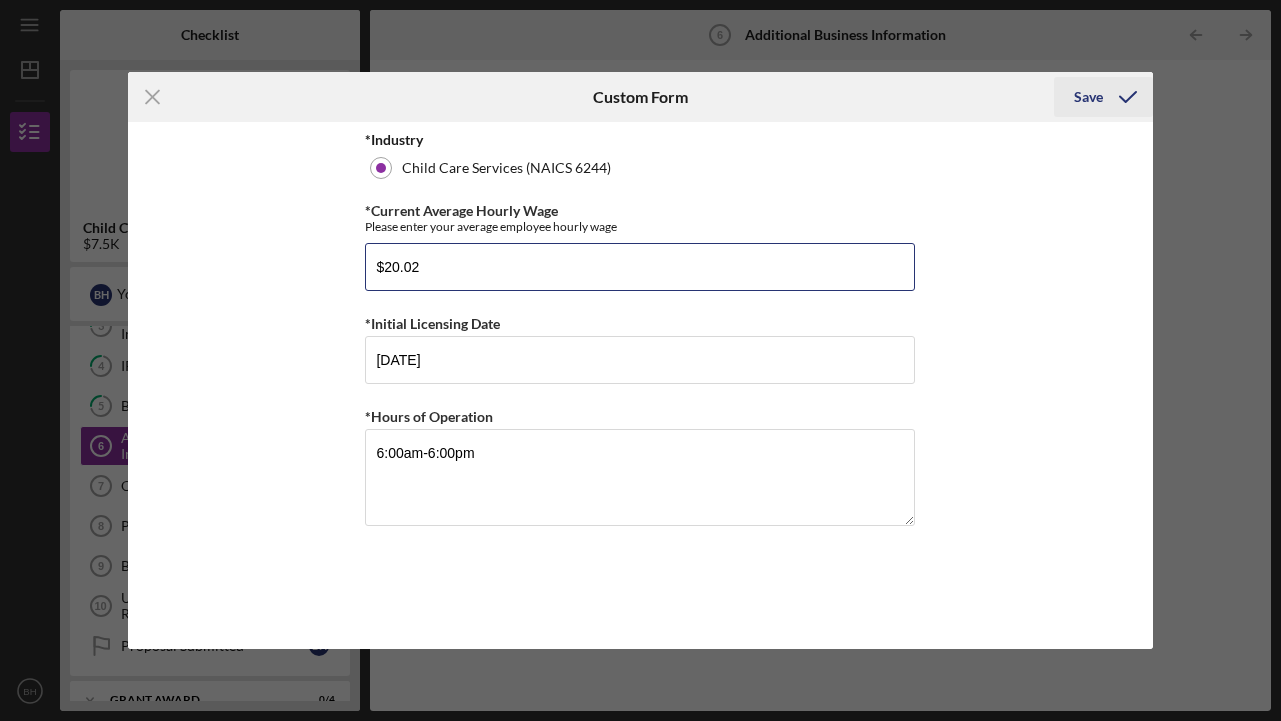 type on "$20.02" 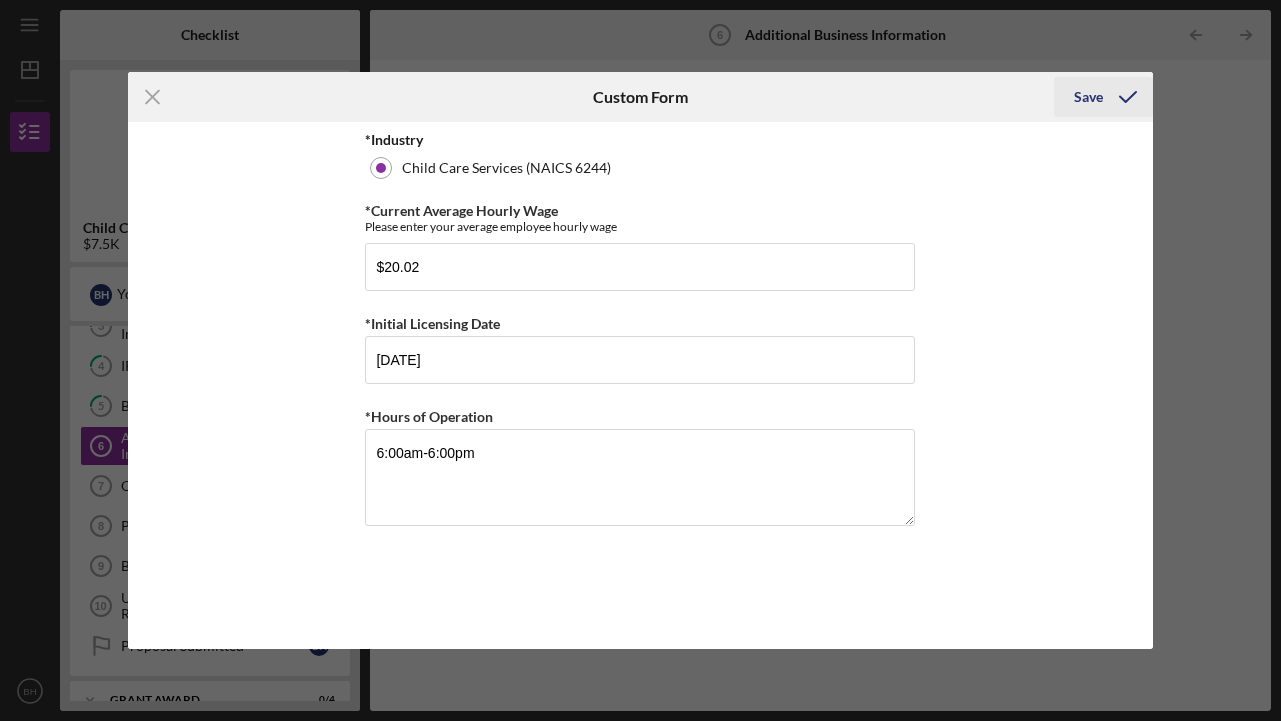 click on "Save" at bounding box center [1088, 97] 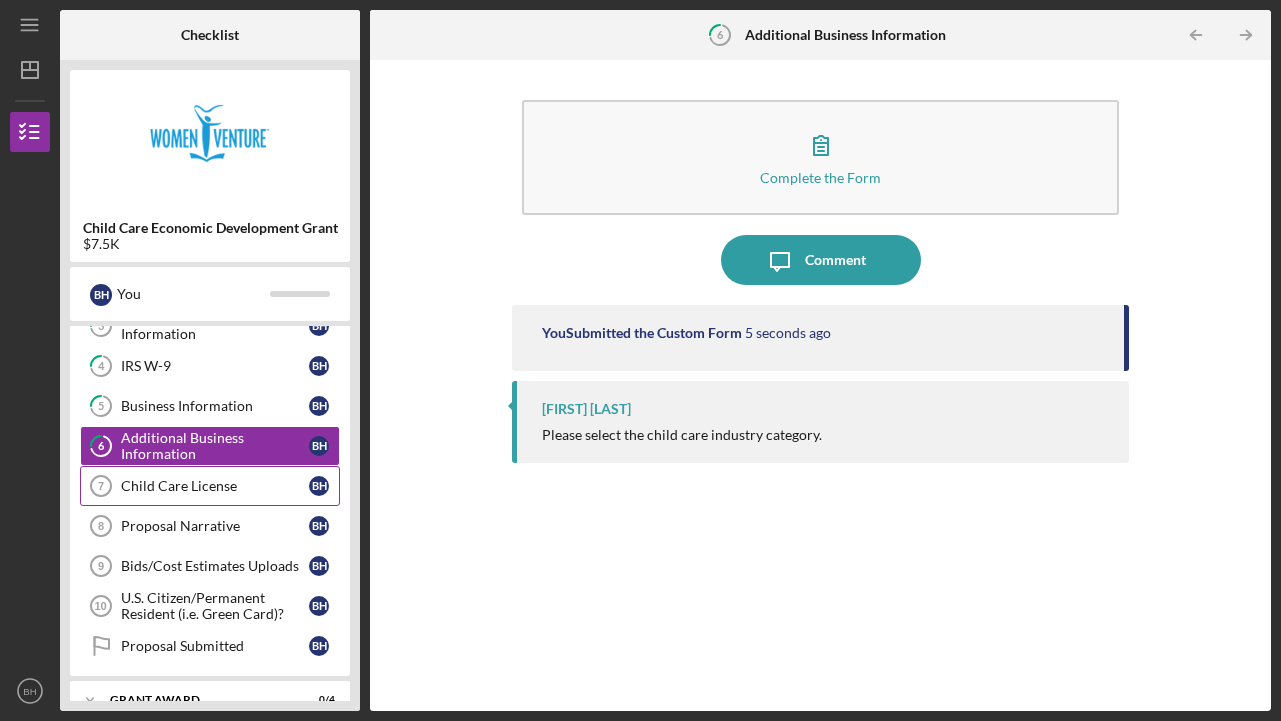 click on "Child Care License" at bounding box center (215, 486) 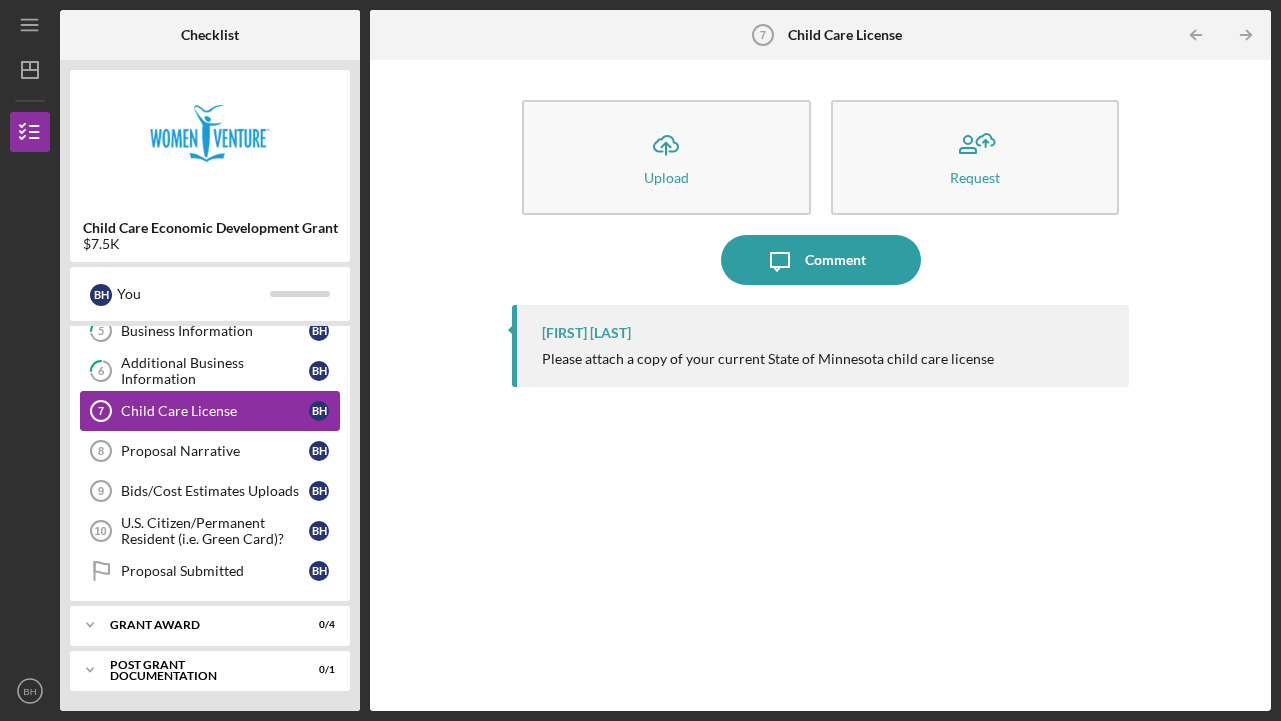 scroll, scrollTop: 216, scrollLeft: 0, axis: vertical 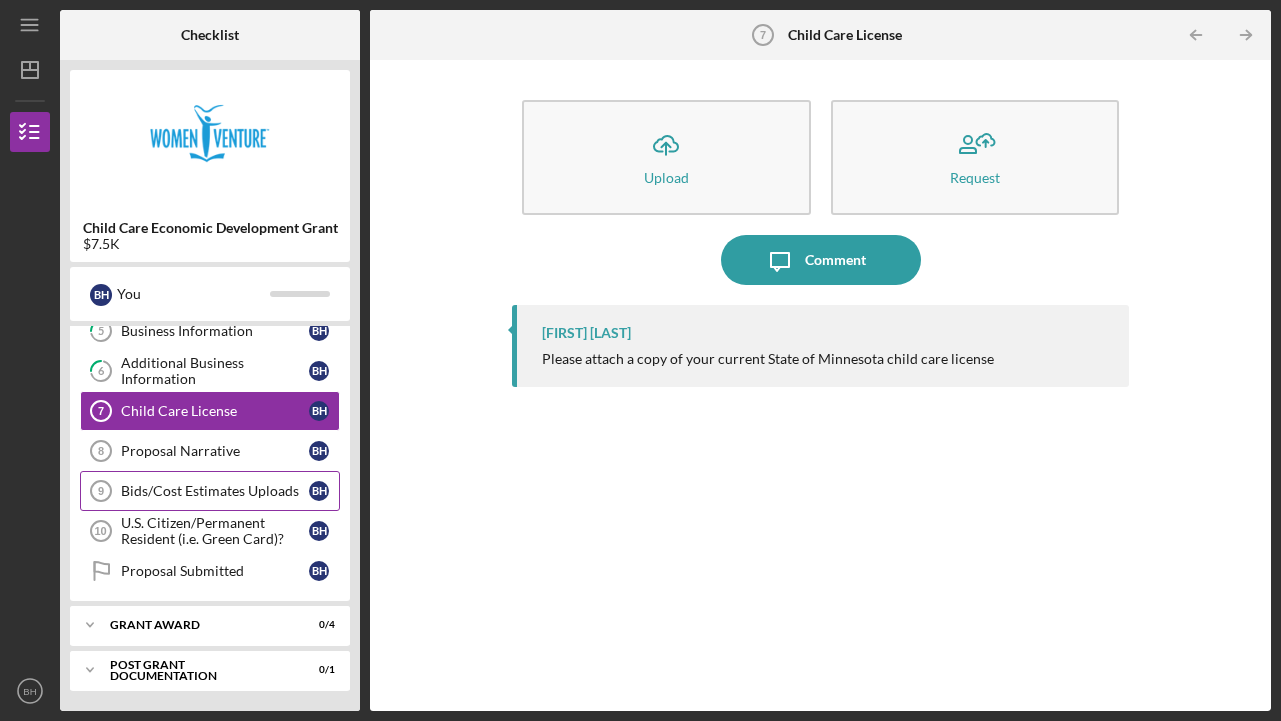 click on "Bids/Cost Estimates Uploads  9 Bids/Cost Estimates Uploads  B H" at bounding box center (210, 491) 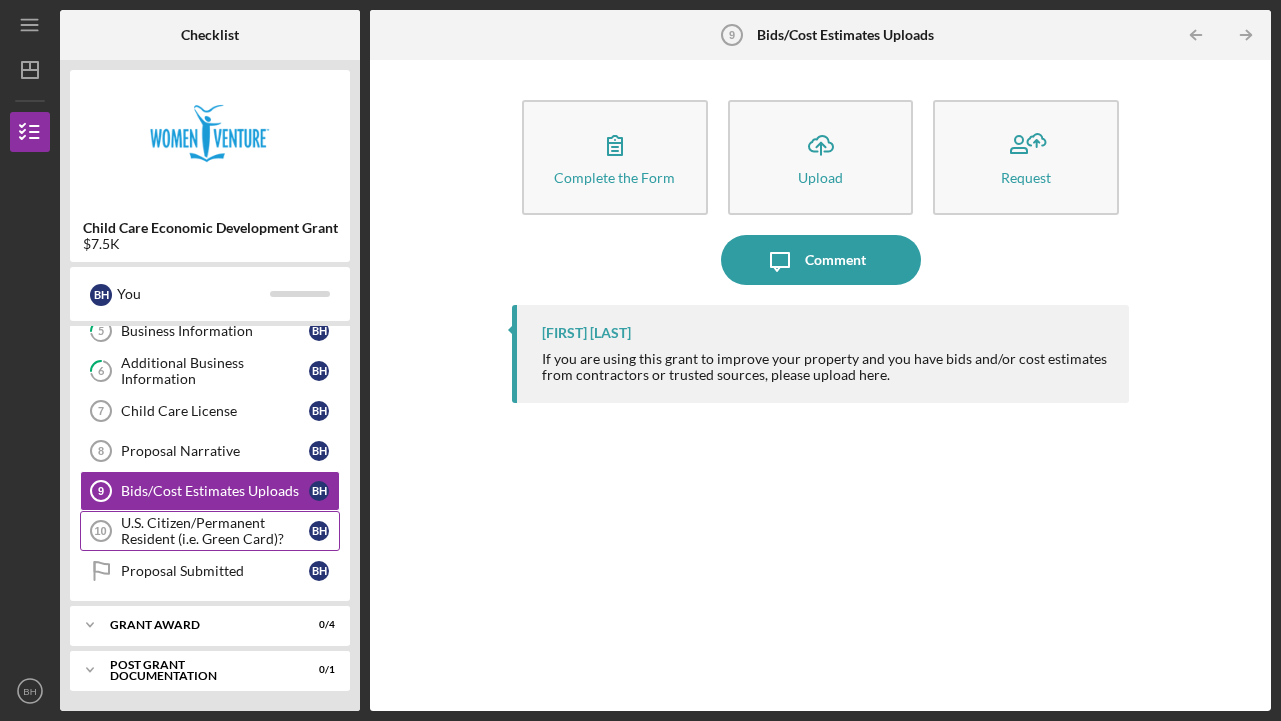 click on "U.S. Citizen/Permanent Resident (i.e. Green Card)?" at bounding box center [215, 531] 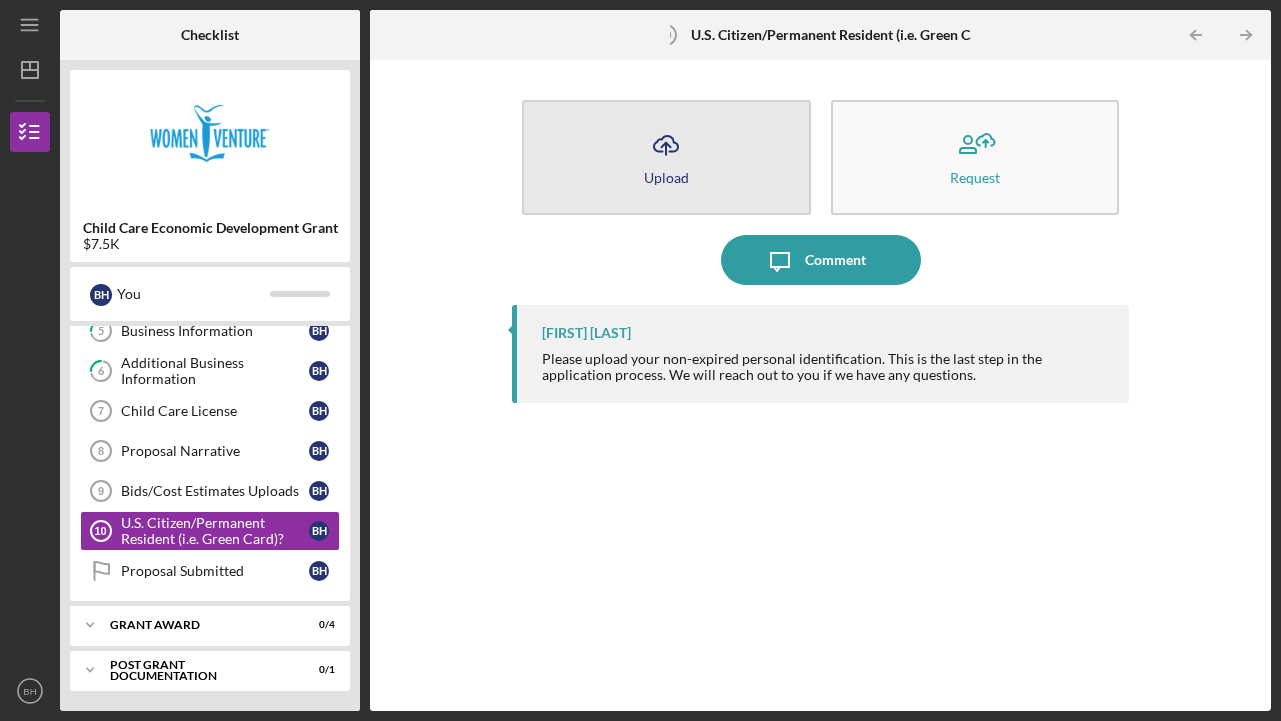 click on "Icon/Upload" 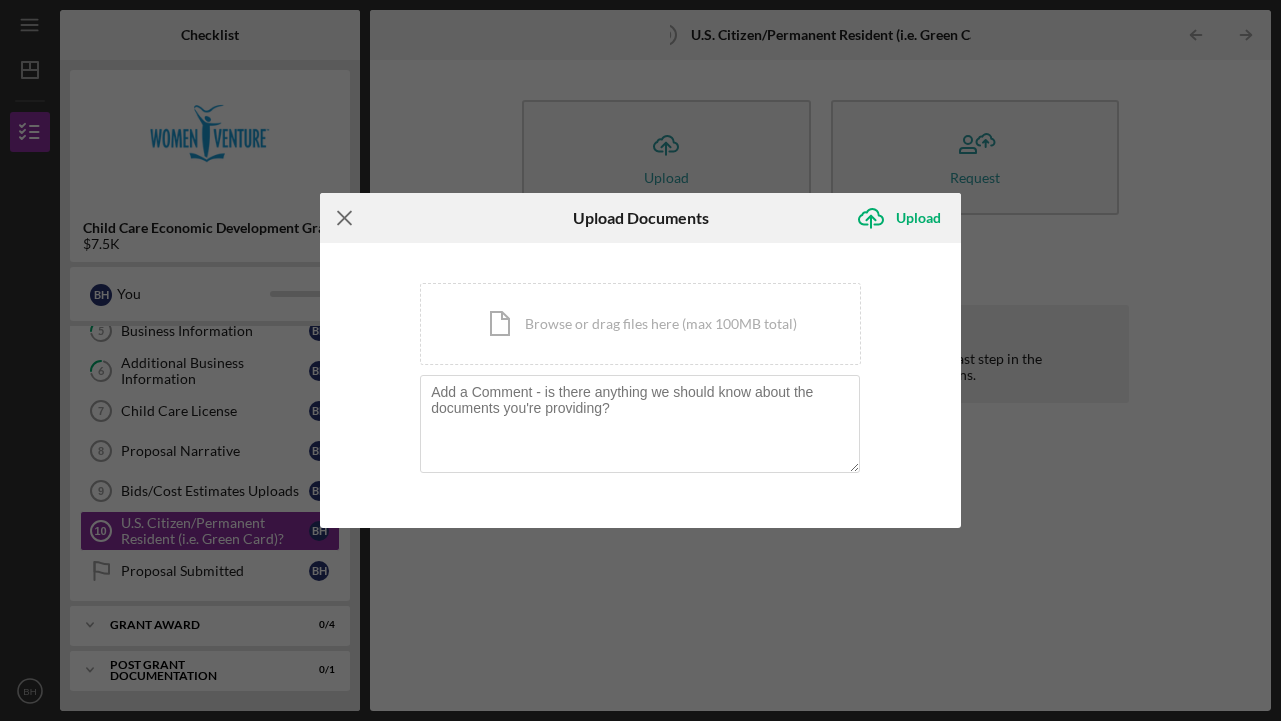 click 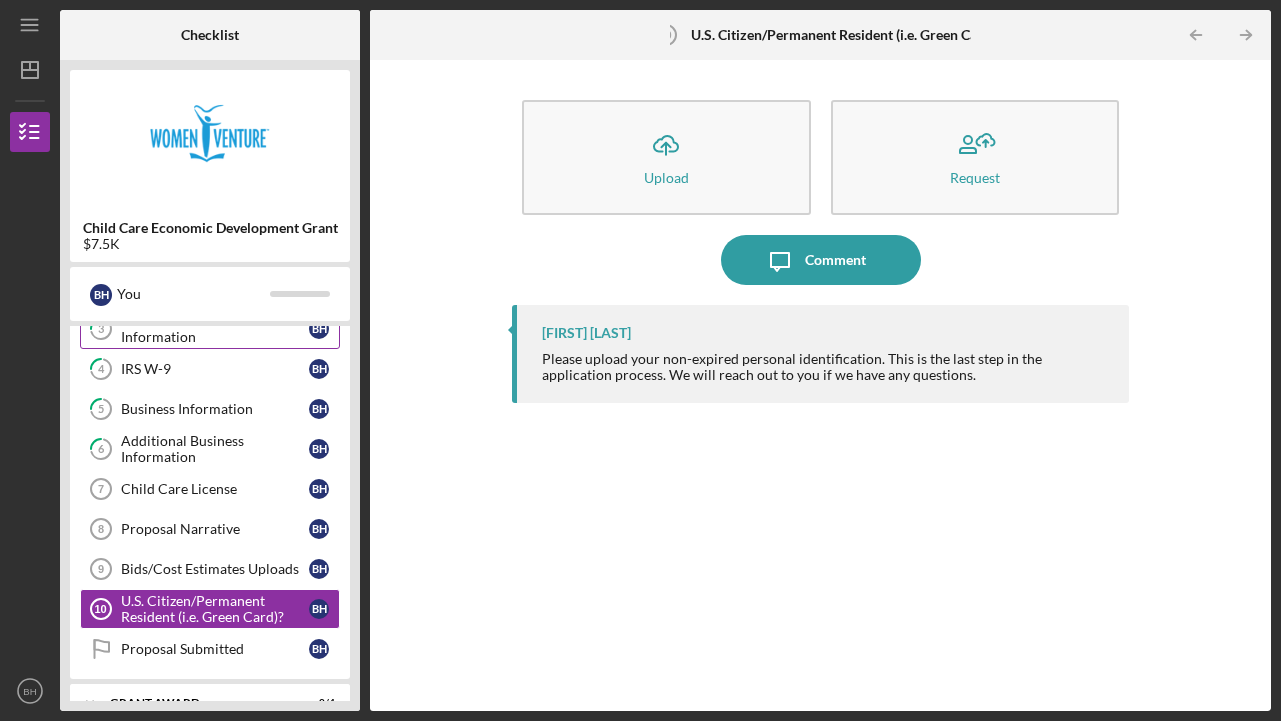 scroll, scrollTop: 136, scrollLeft: 0, axis: vertical 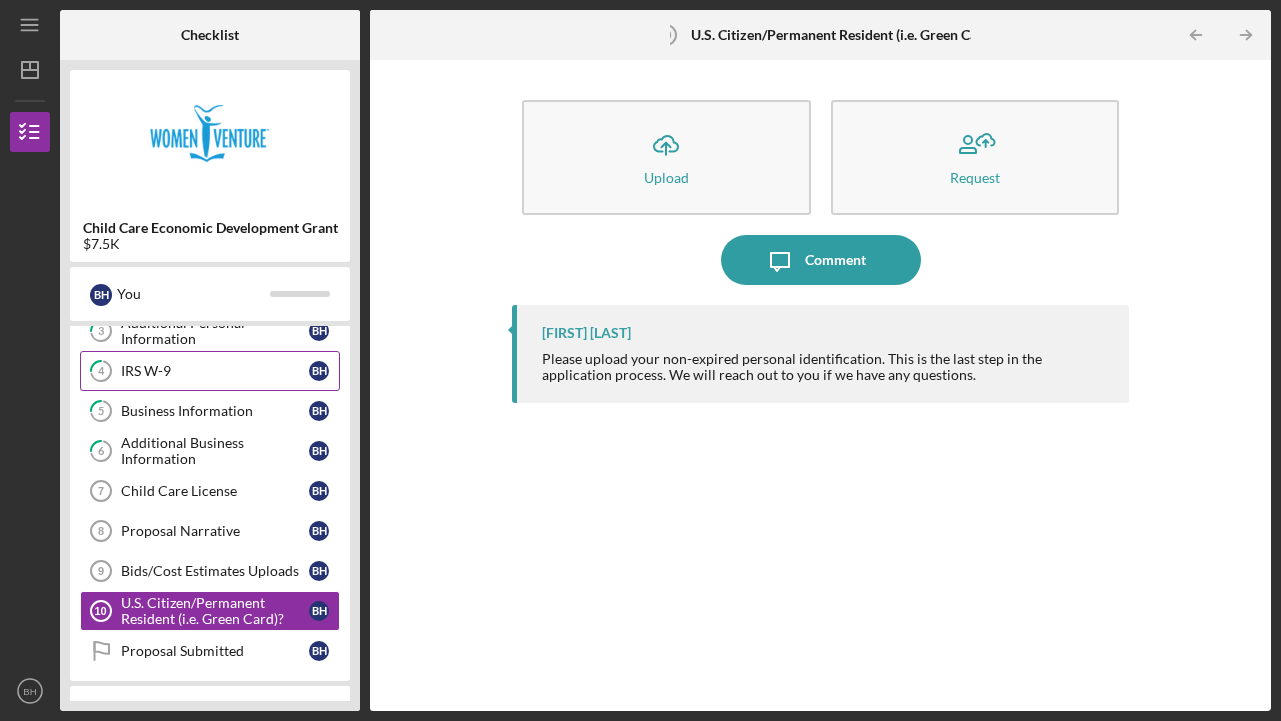 click on "IRS W-9" at bounding box center [215, 371] 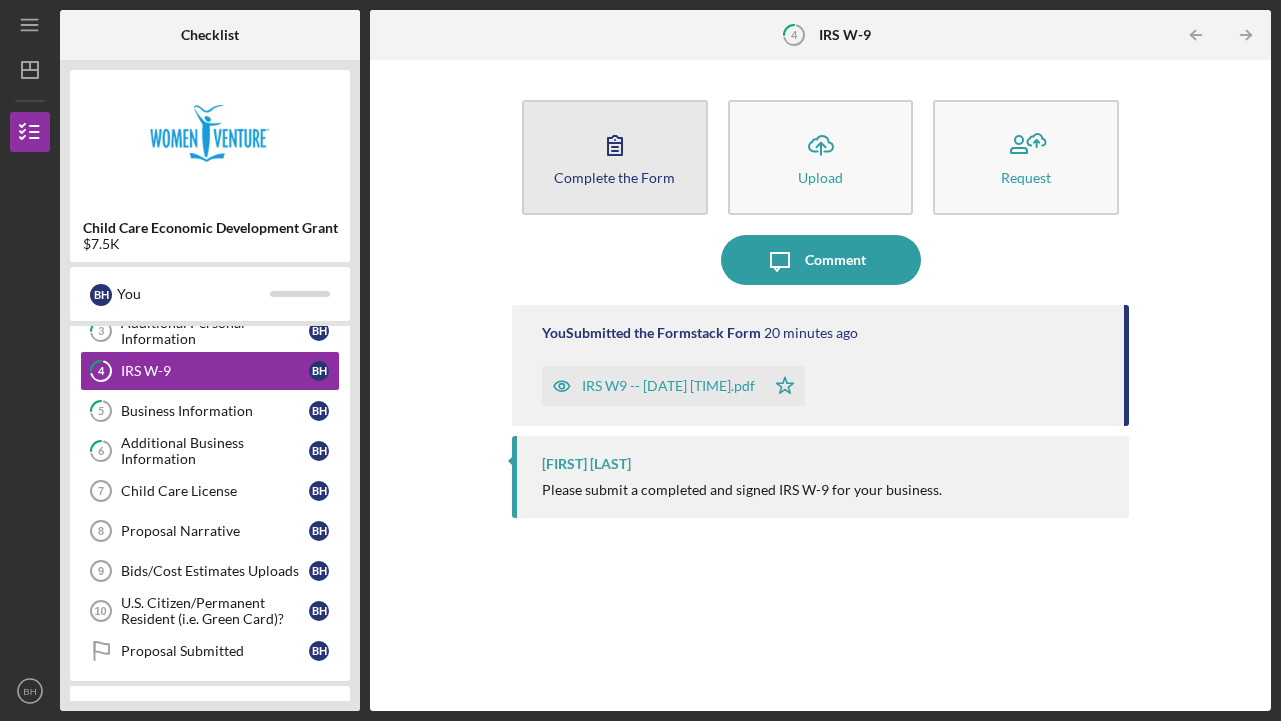 click 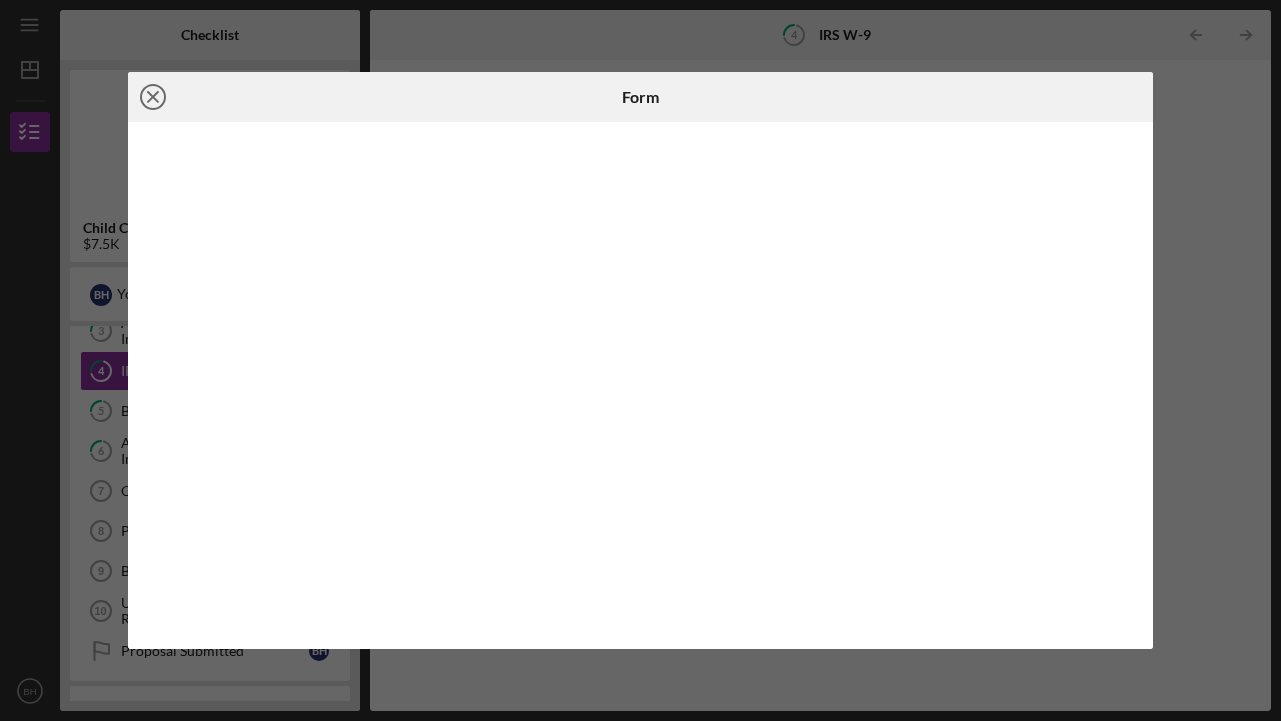 click 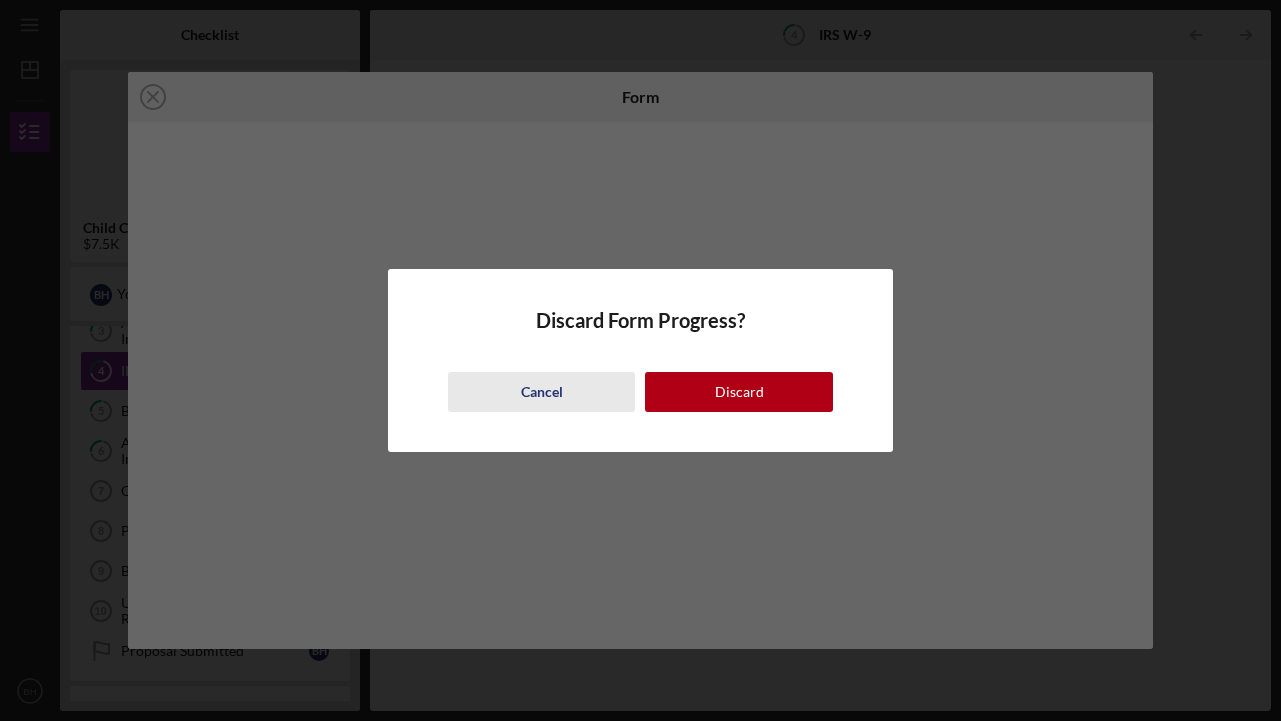 click on "Cancel" at bounding box center (542, 392) 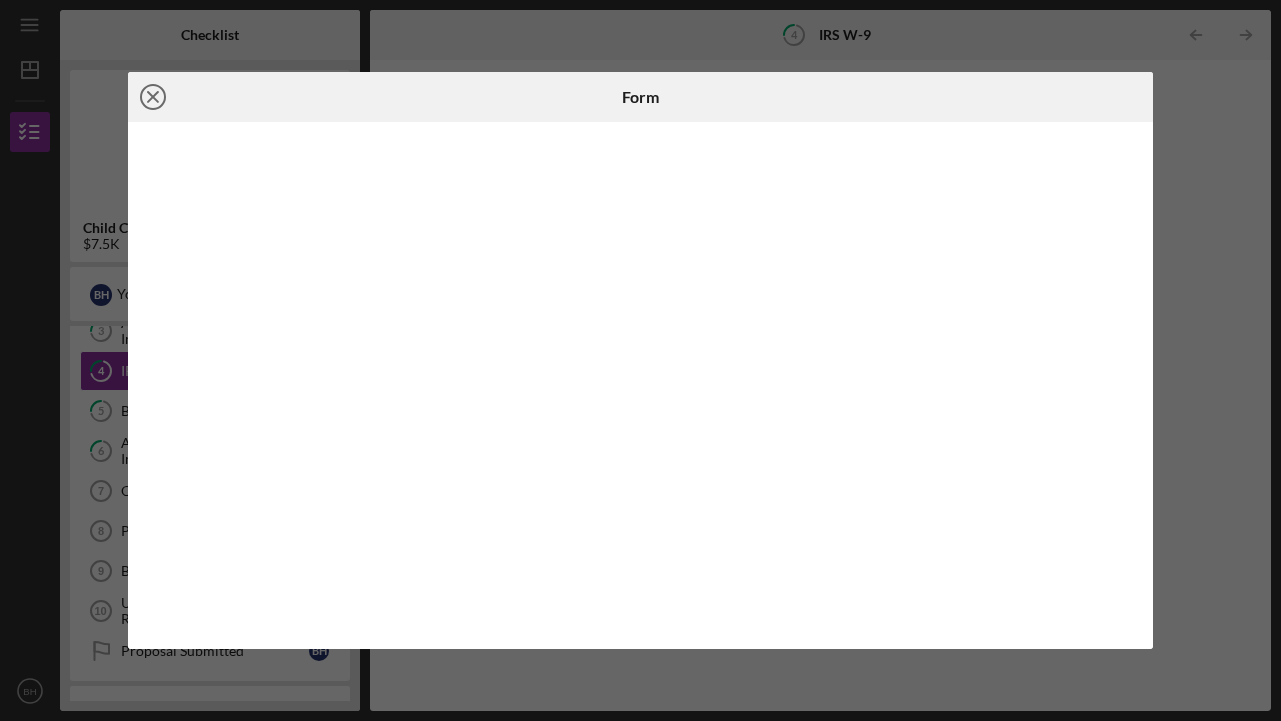 click on "Icon/Close" 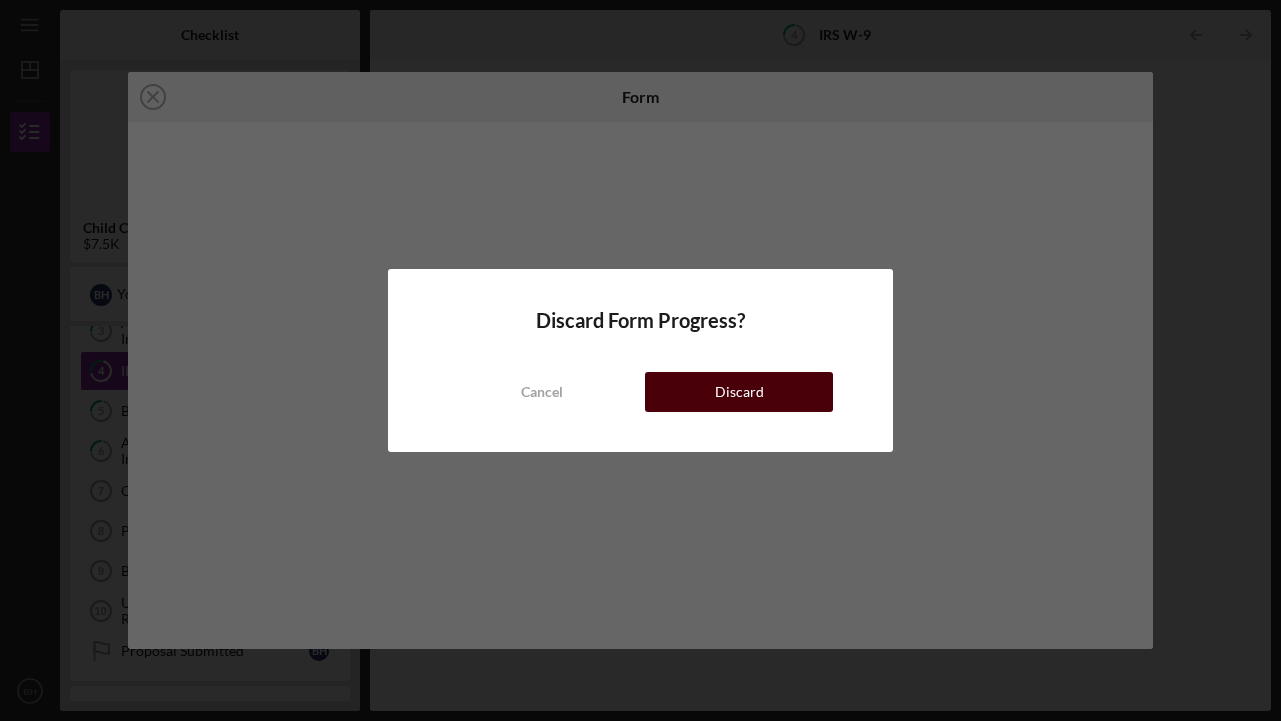 click on "Discard" at bounding box center (738, 392) 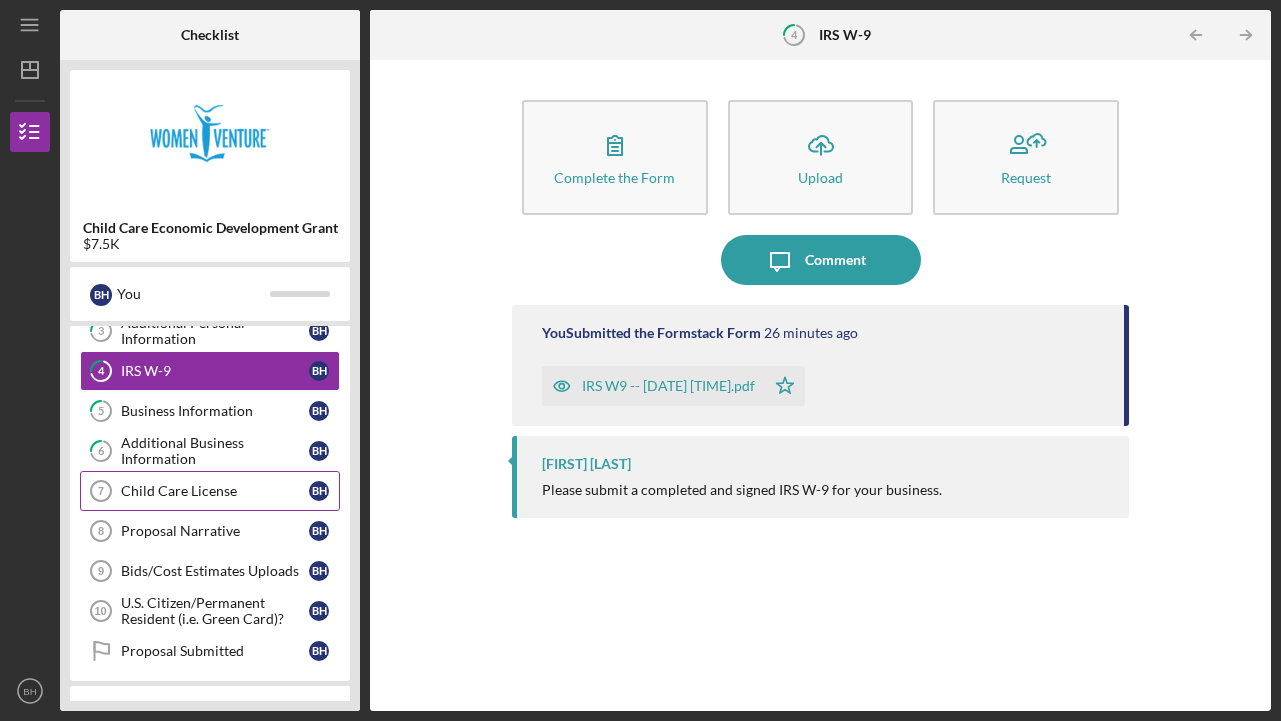 click on "Child Care License" at bounding box center (215, 491) 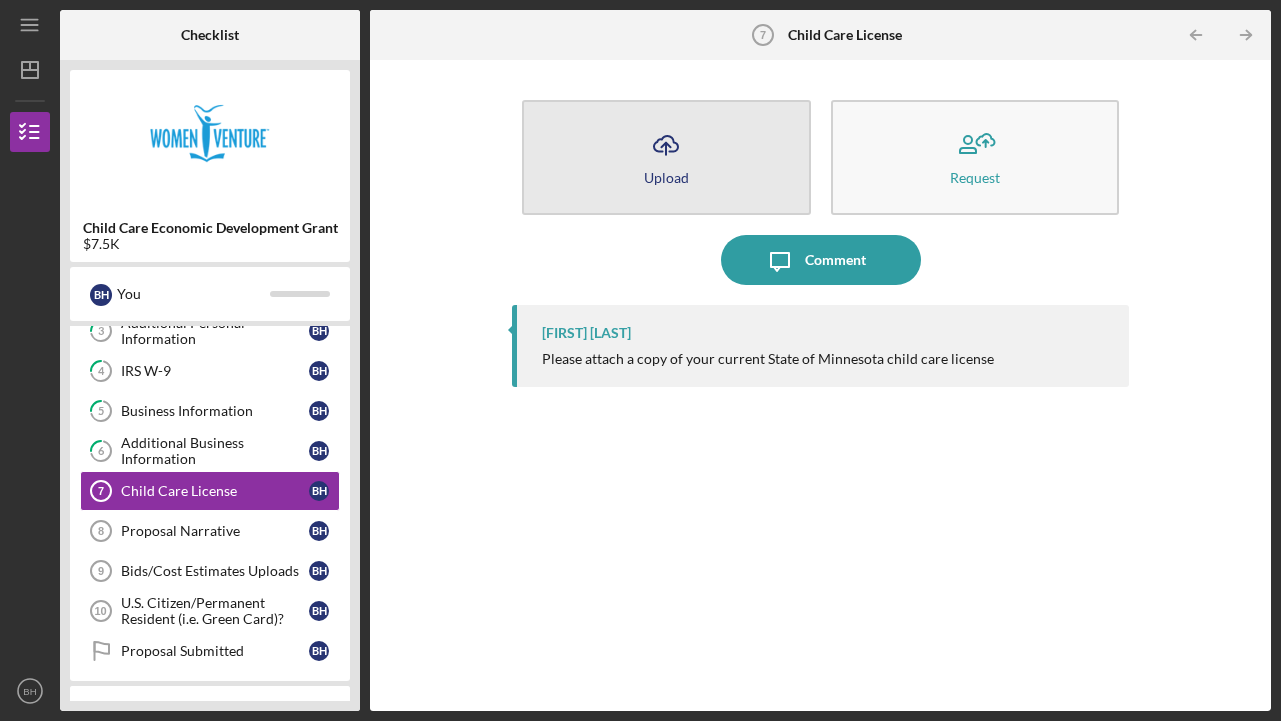 click on "Icon/Upload" 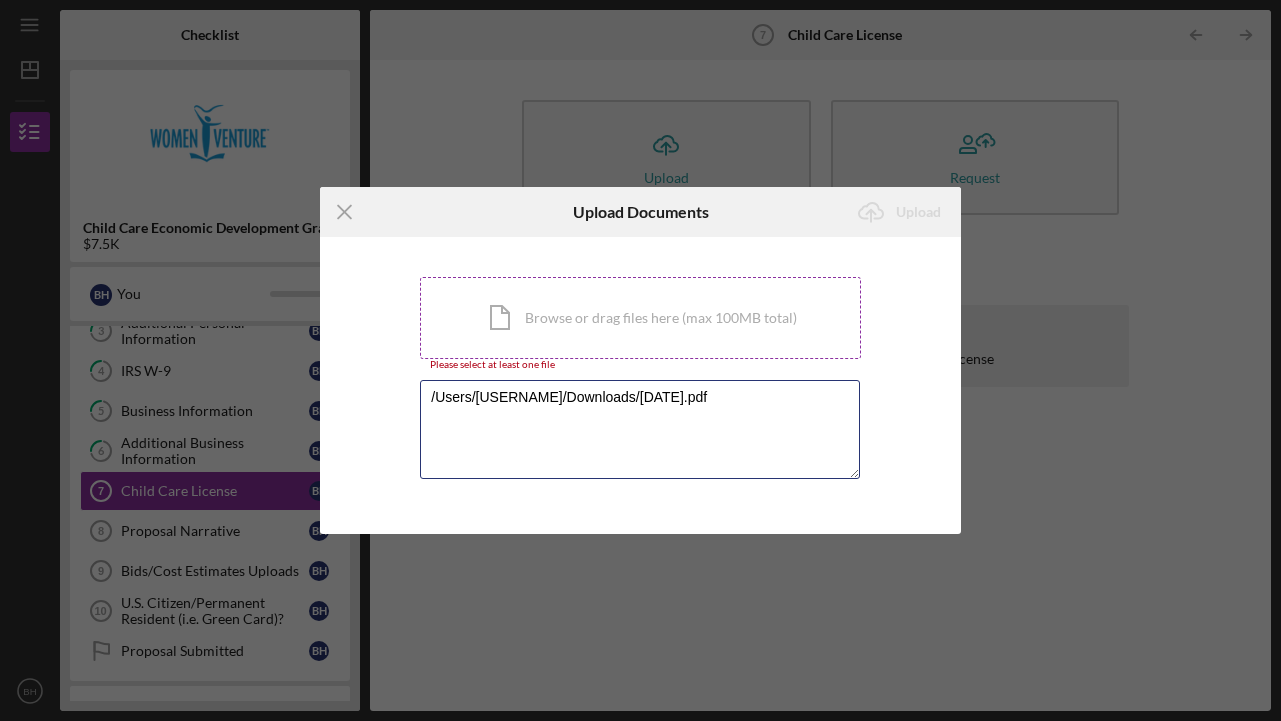 type on "/Users/[USERNAME]/Downloads/[DATE].pdf" 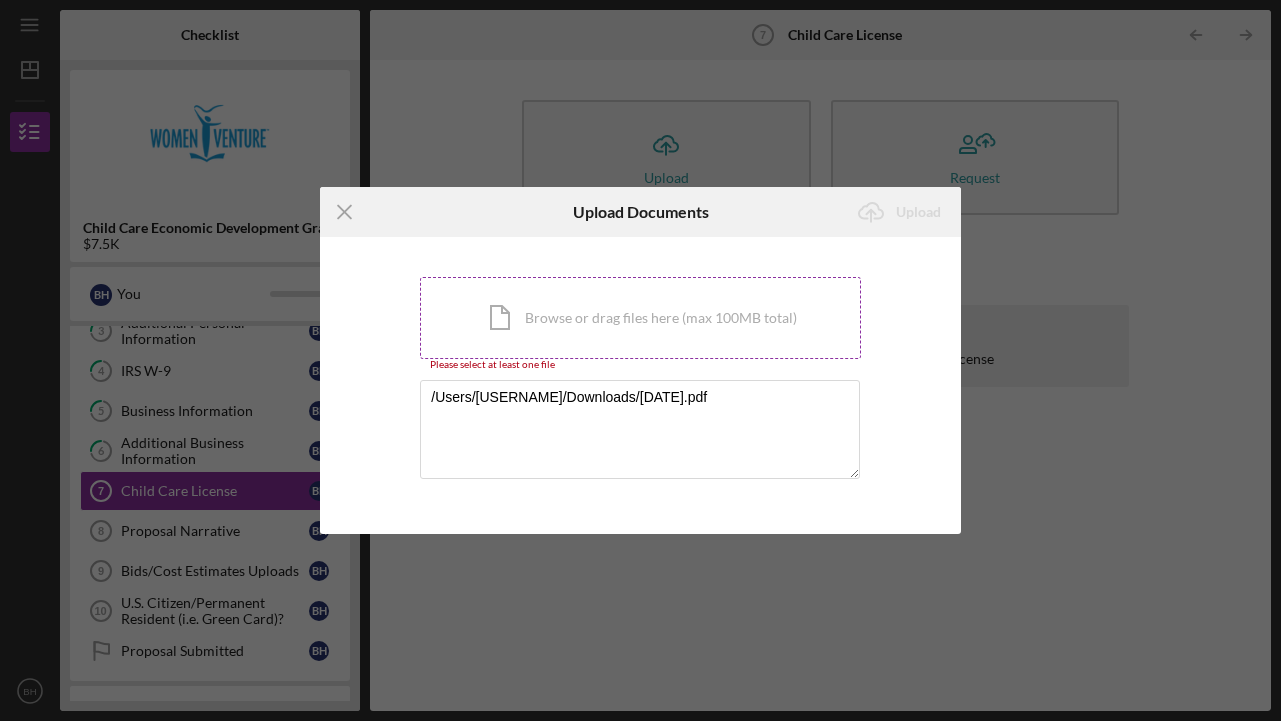 click on "Icon/Document Browse or drag files here (max 100MB total) Tap to choose files or take a photo" at bounding box center [640, 318] 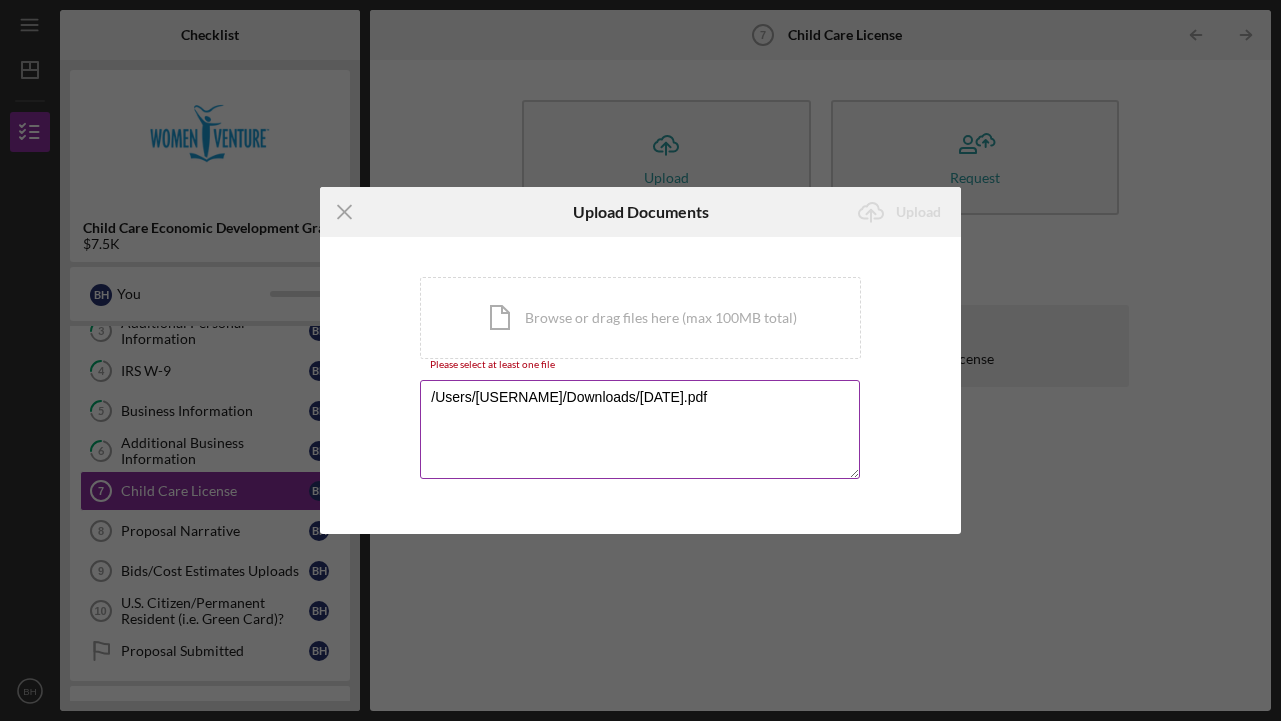 click on "/Users/[USERNAME]/Downloads/[DATE].pdf" at bounding box center (640, 429) 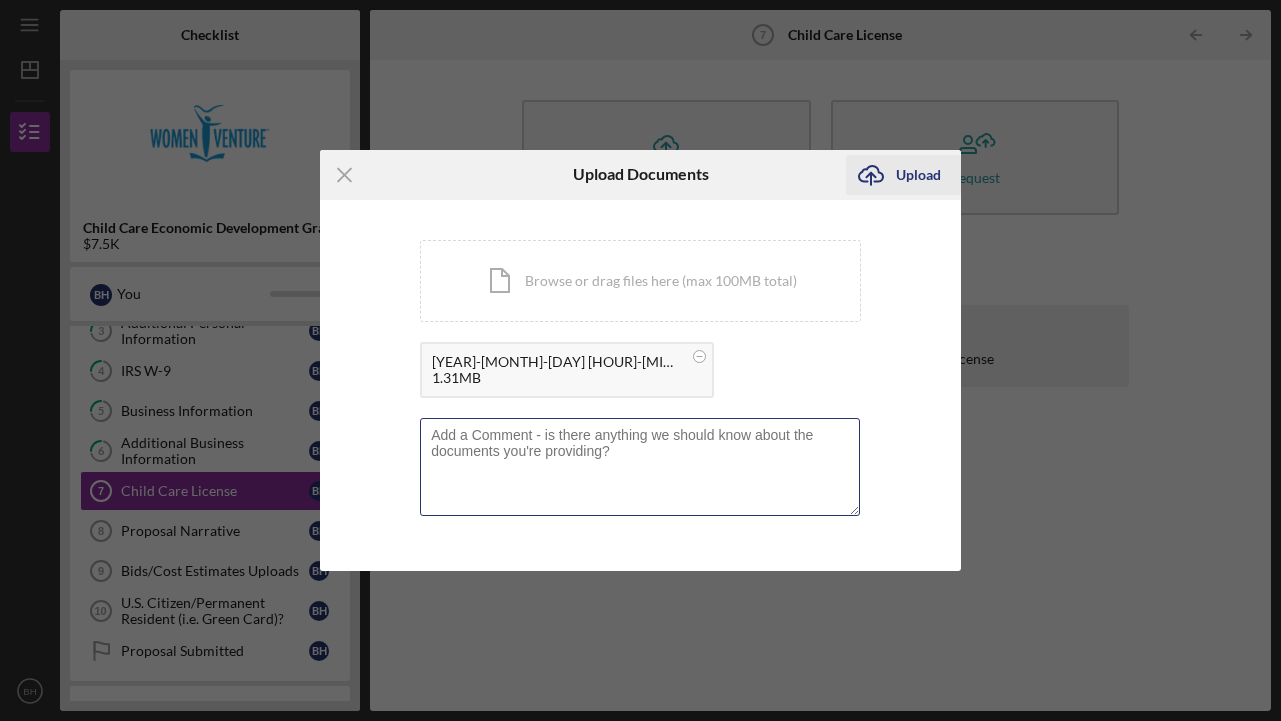 type 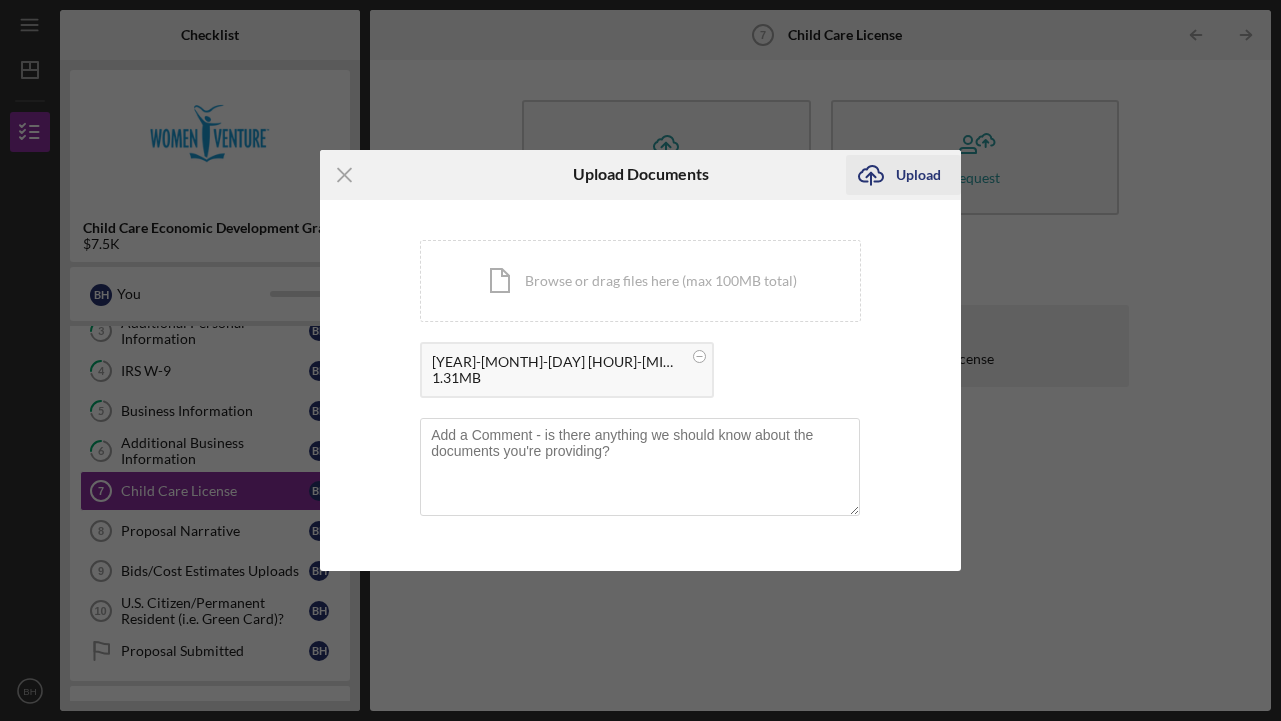 click on "Icon/Upload" 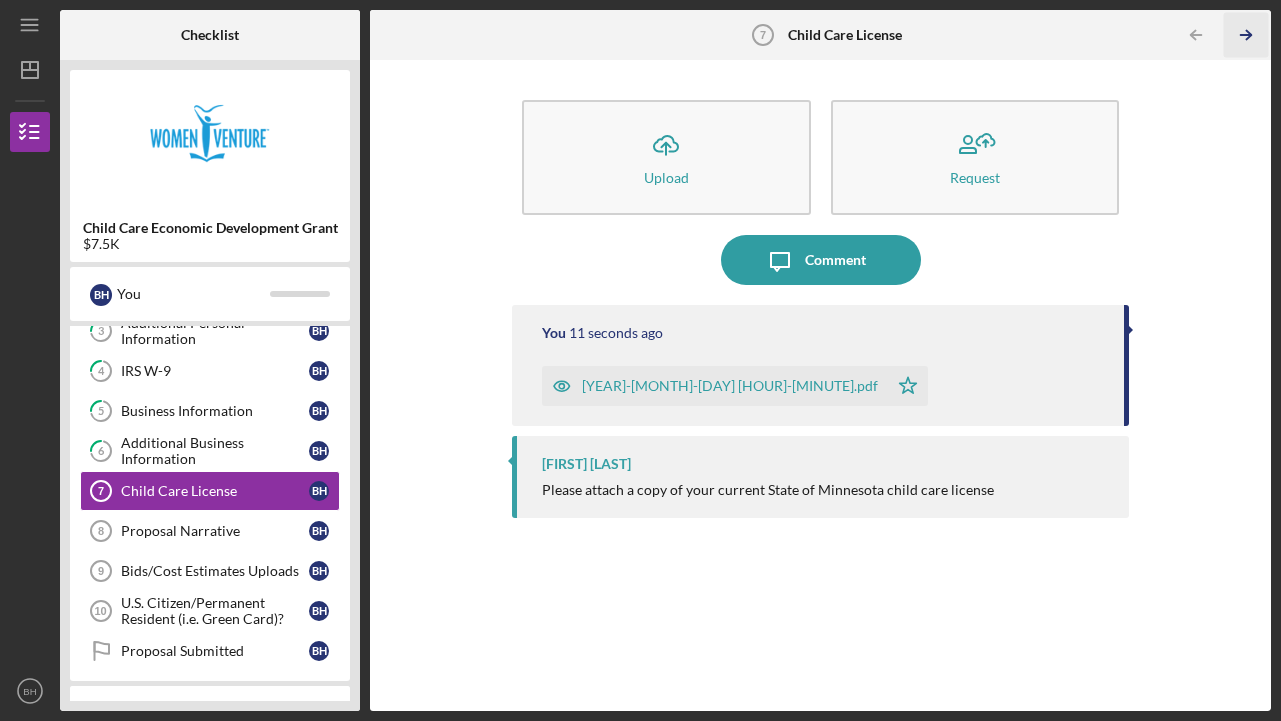 click on "Icon/Table Pagination Arrow" 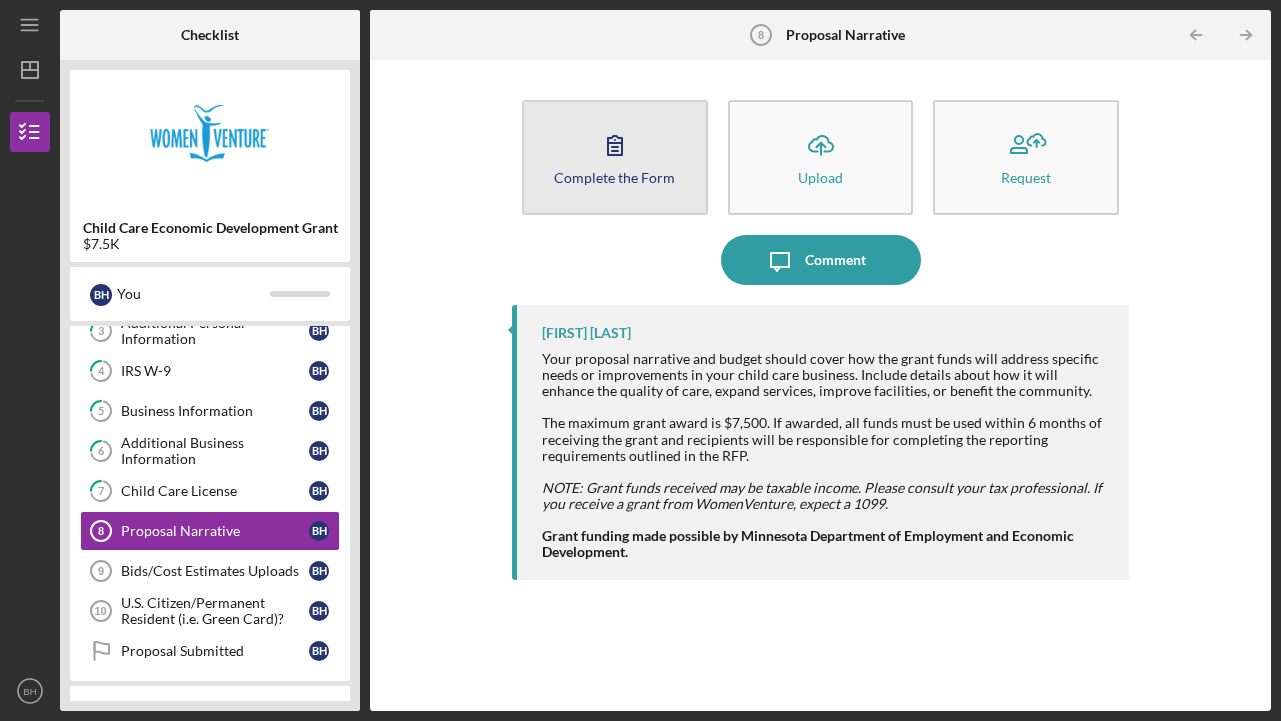 click 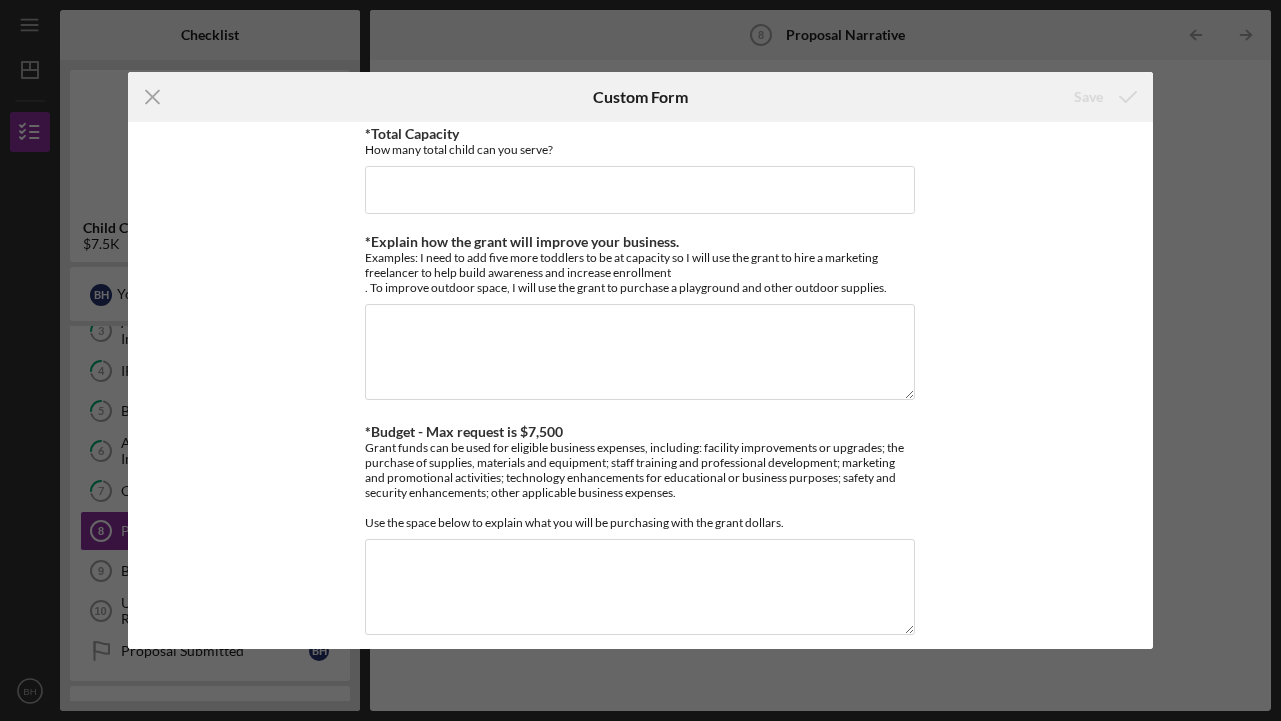 scroll, scrollTop: 260, scrollLeft: 0, axis: vertical 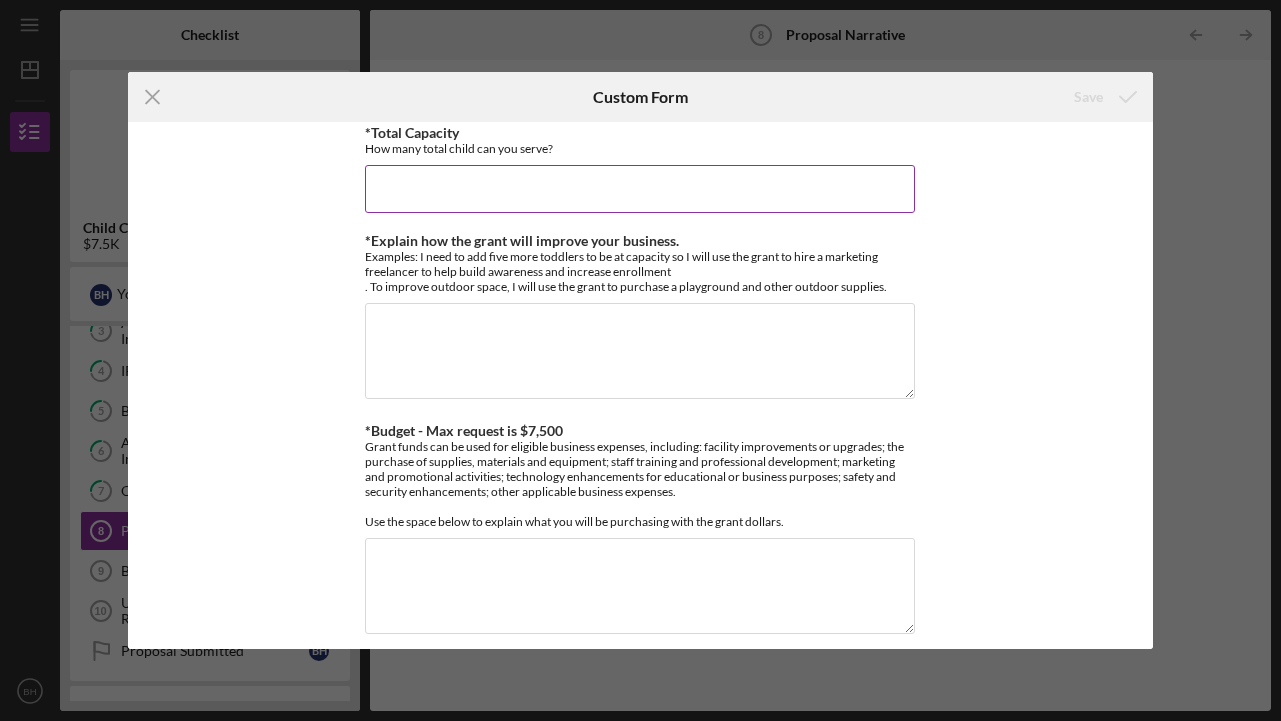 click on "*Total Capacity" at bounding box center (640, 189) 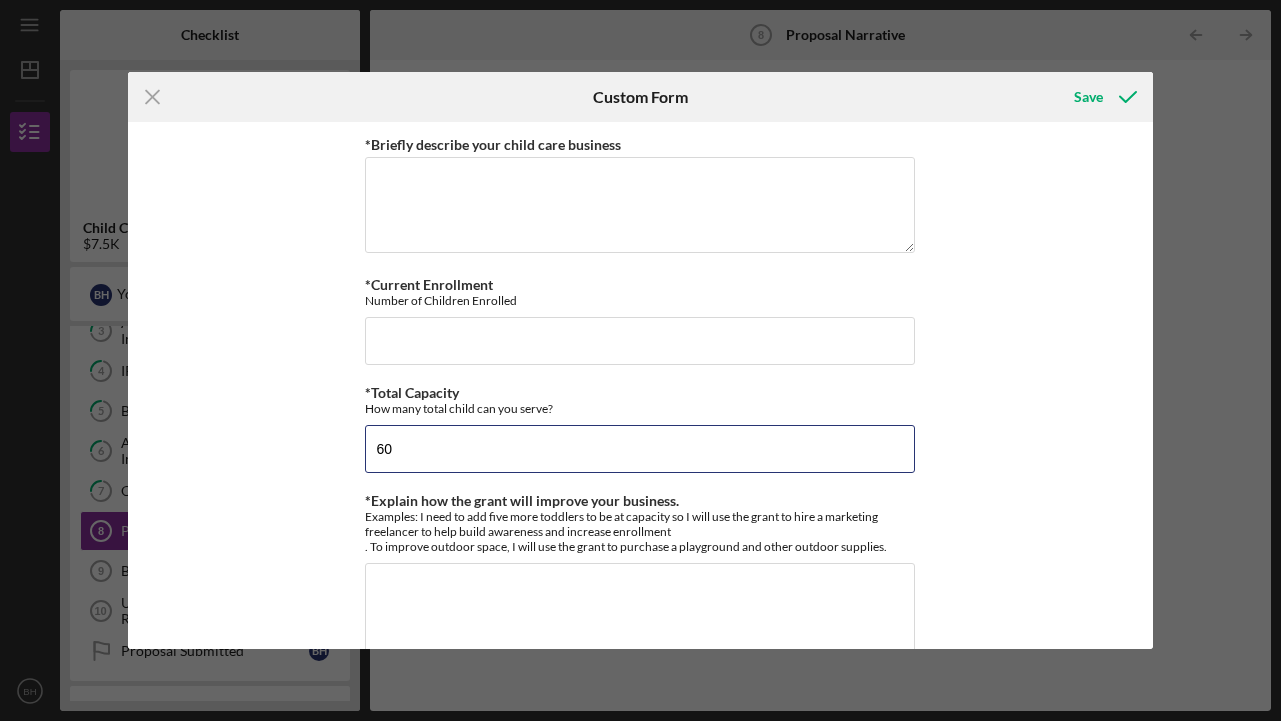 scroll, scrollTop: 0, scrollLeft: 0, axis: both 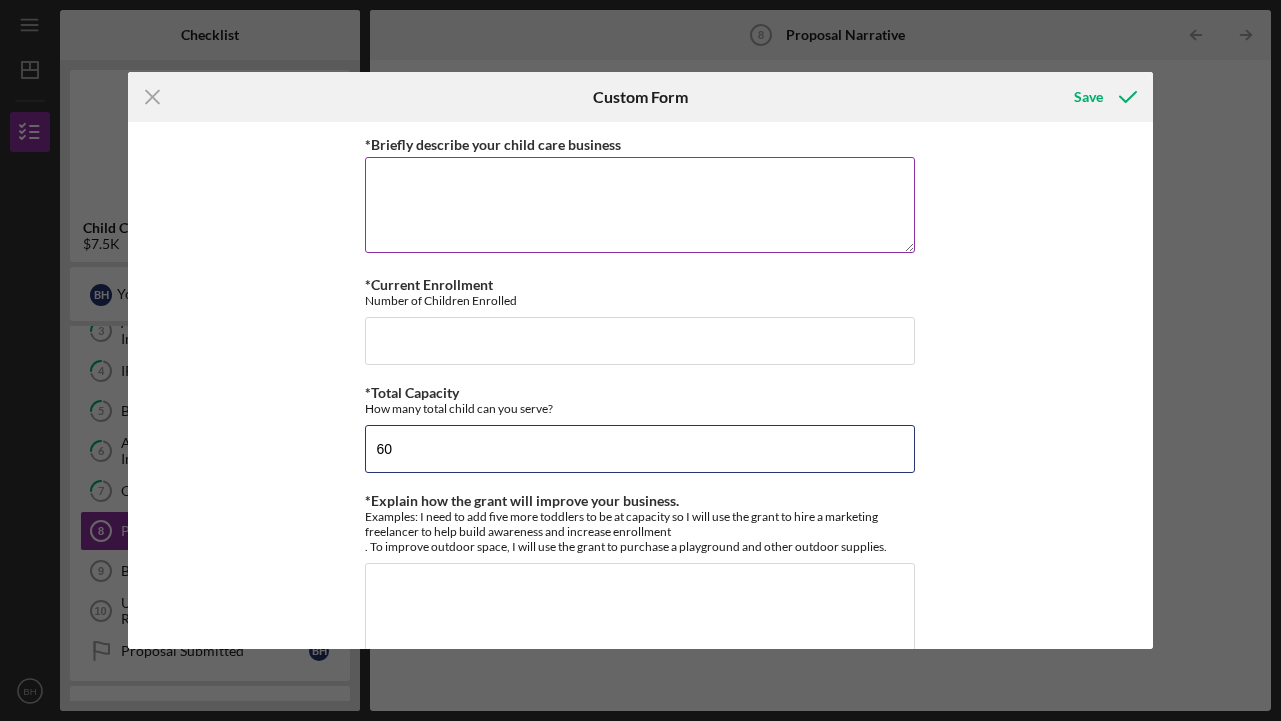 type on "60" 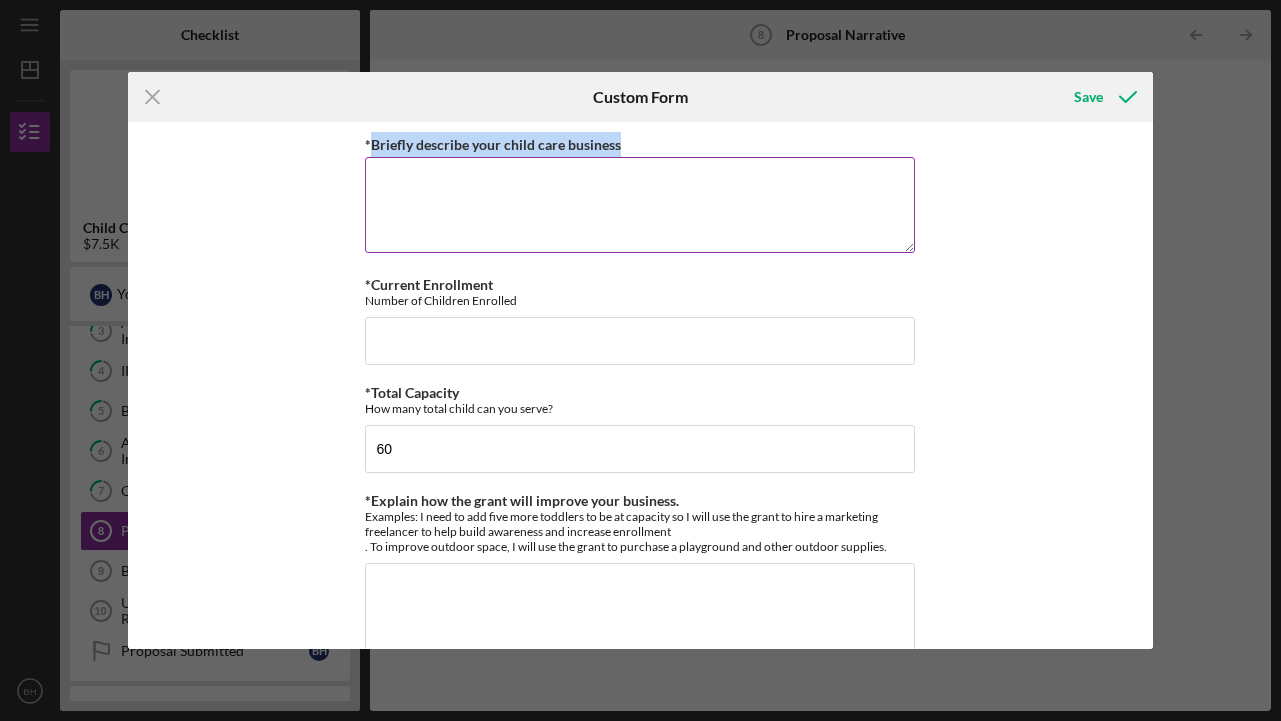 drag, startPoint x: 369, startPoint y: 140, endPoint x: 630, endPoint y: 140, distance: 261 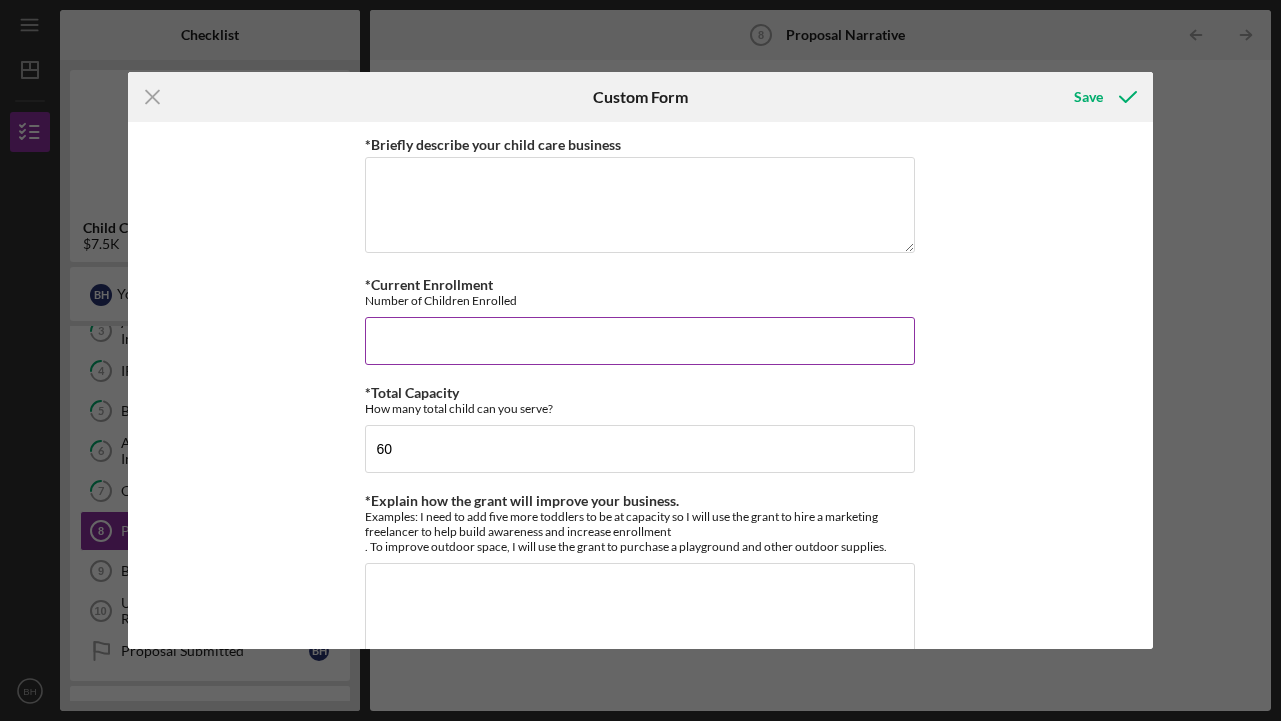 click on "*Current Enrollment" at bounding box center (640, 341) 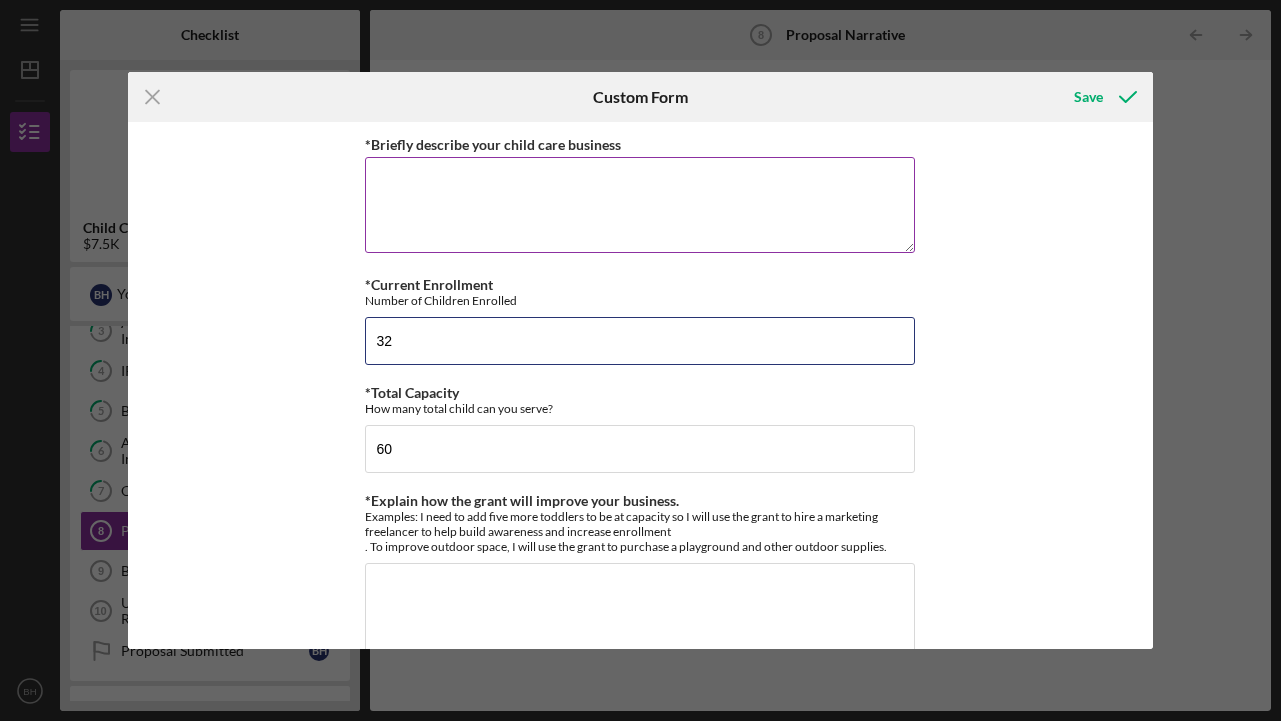 type on "32" 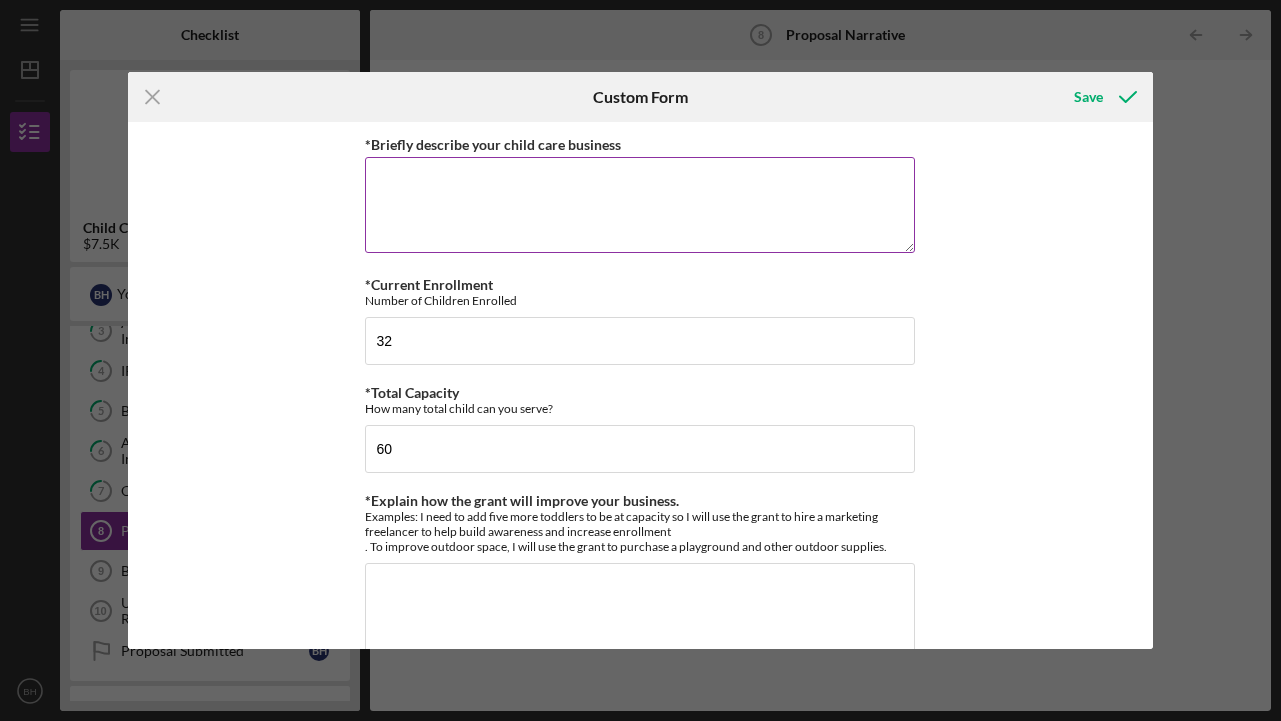 click on "*Briefly describe your child care business" at bounding box center (640, 205) 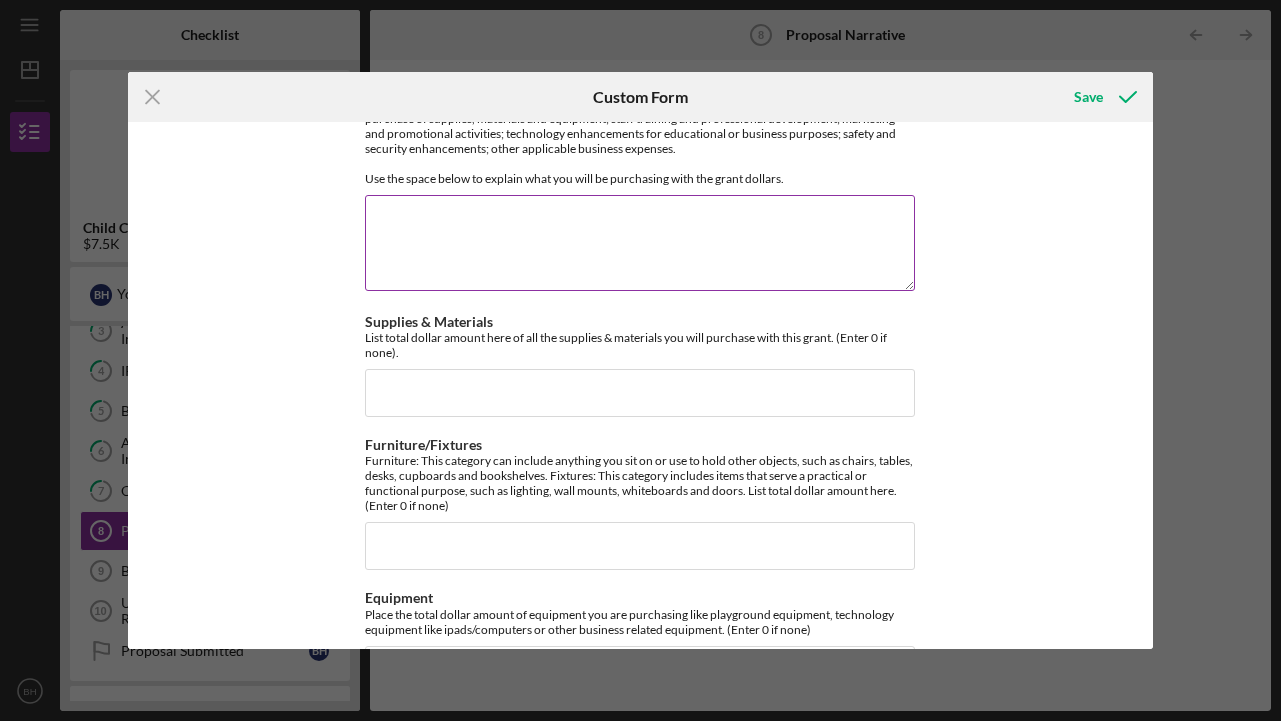 scroll, scrollTop: 610, scrollLeft: 0, axis: vertical 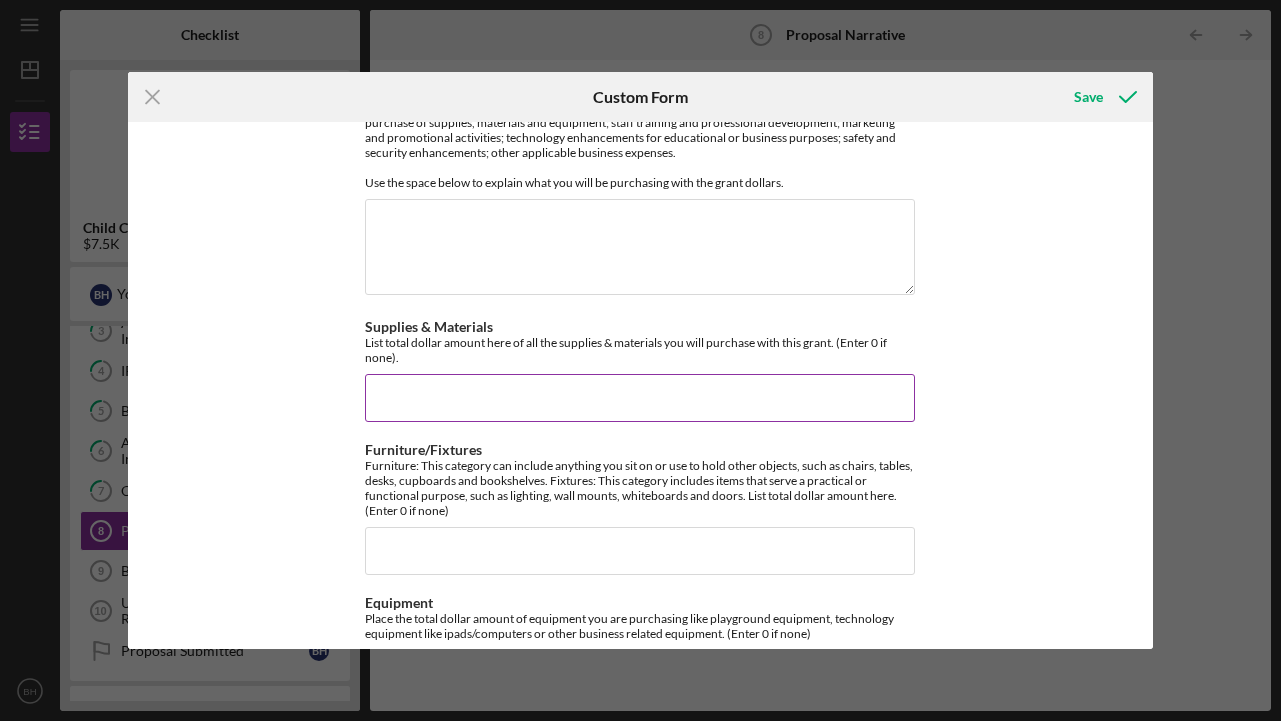 click on "Supplies & Materials" at bounding box center (640, 398) 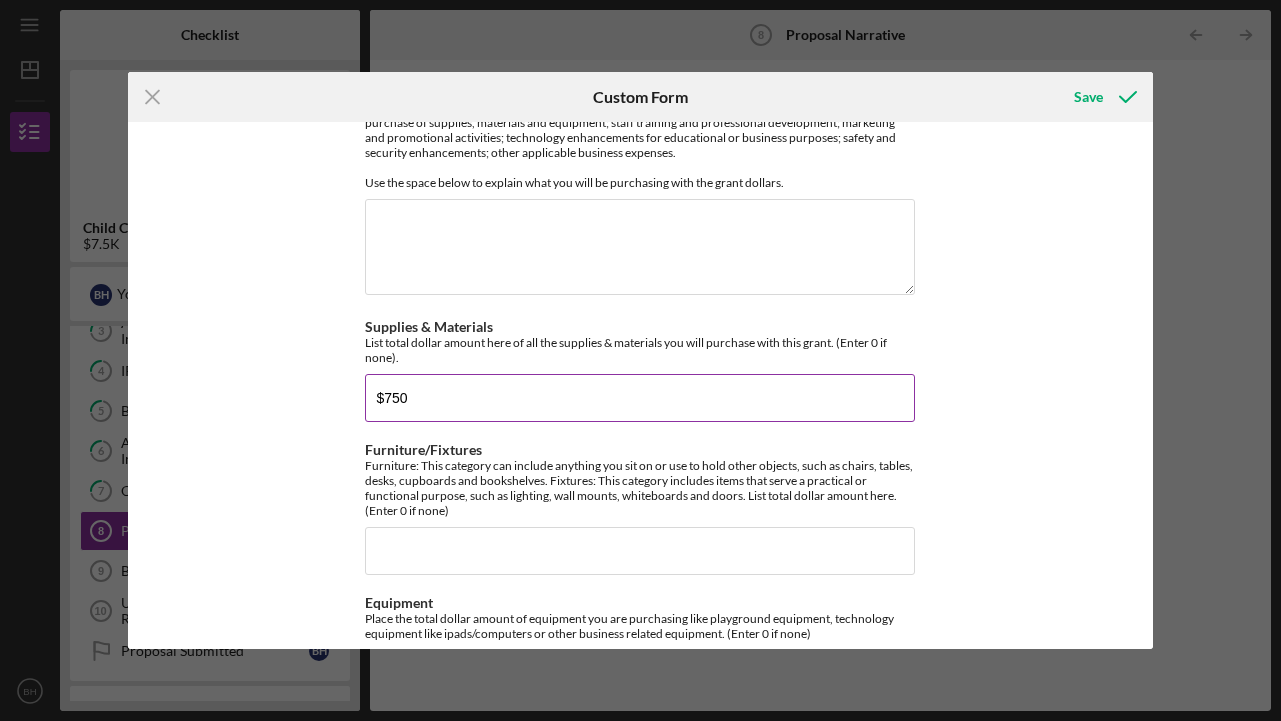 type on "$7,500" 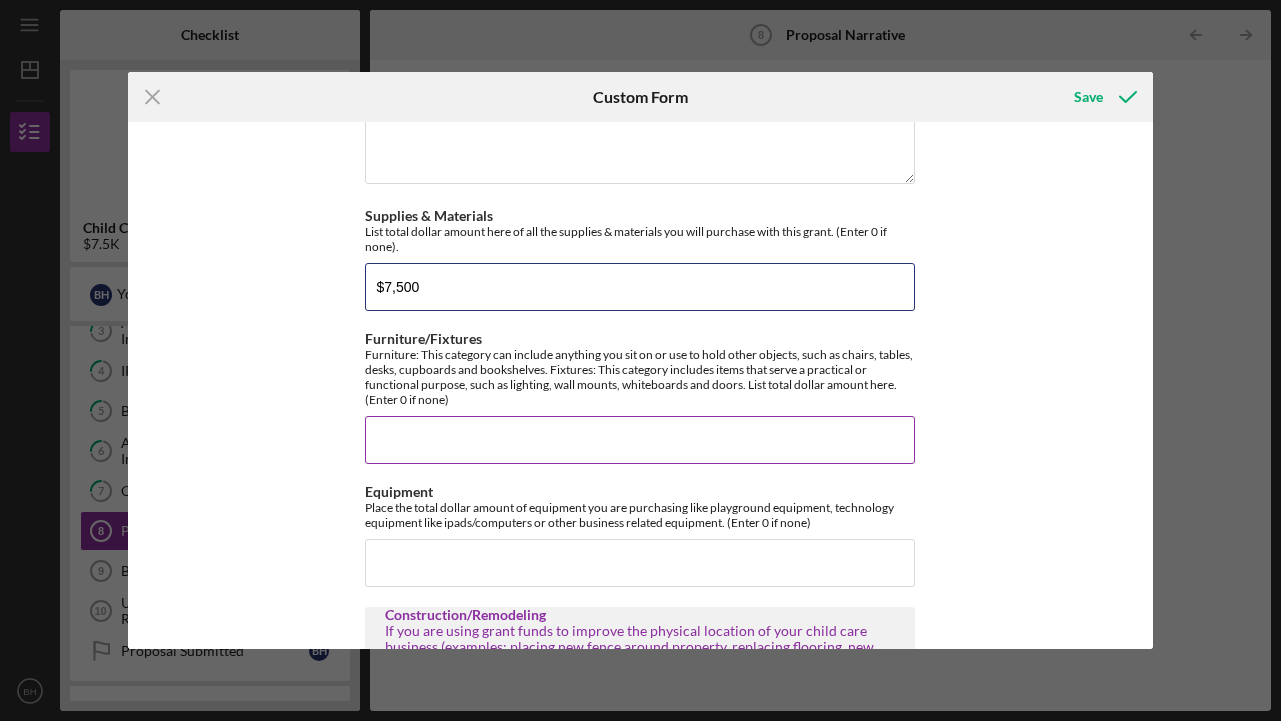 scroll, scrollTop: 723, scrollLeft: 0, axis: vertical 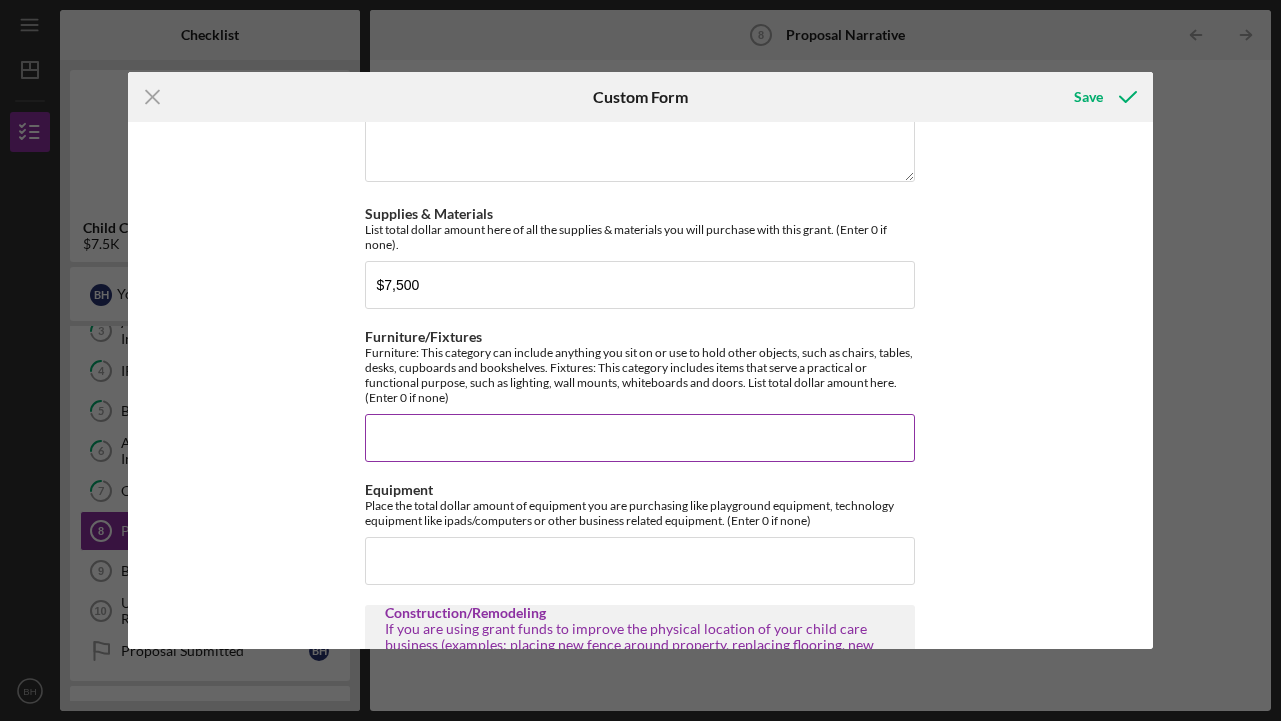 click on "Furniture/Fixtures" at bounding box center (640, 438) 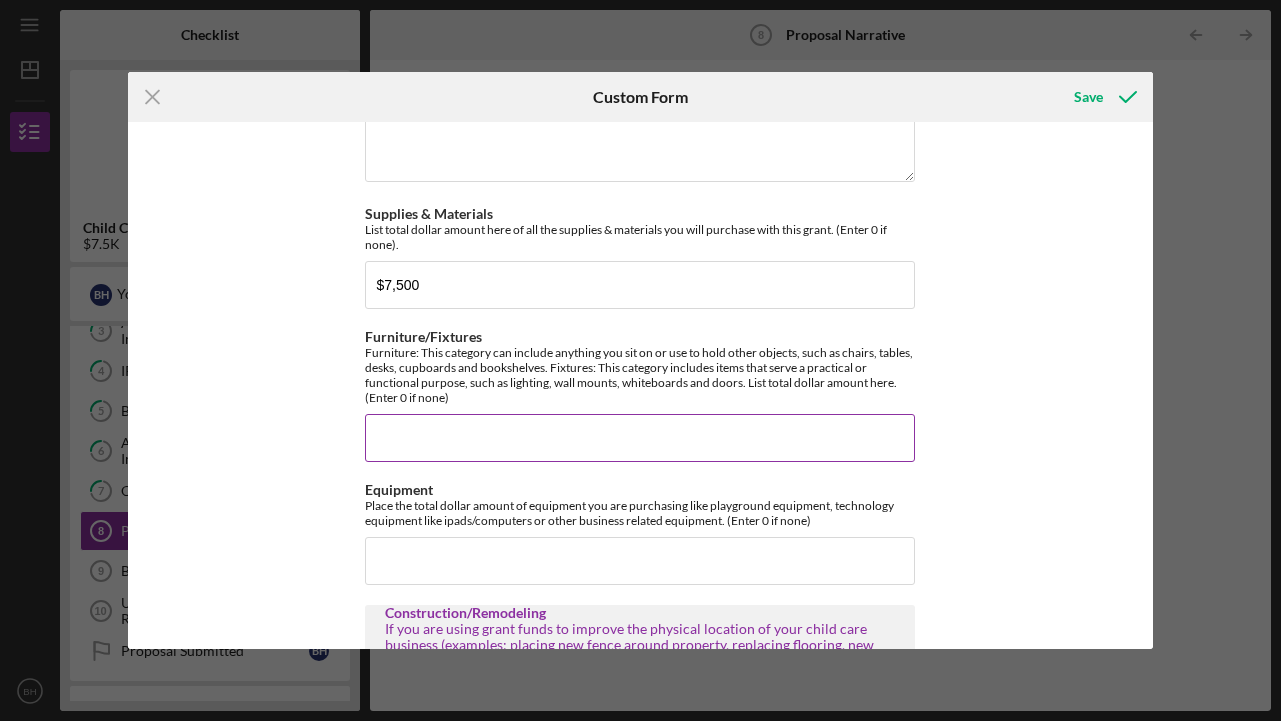 type on "$0" 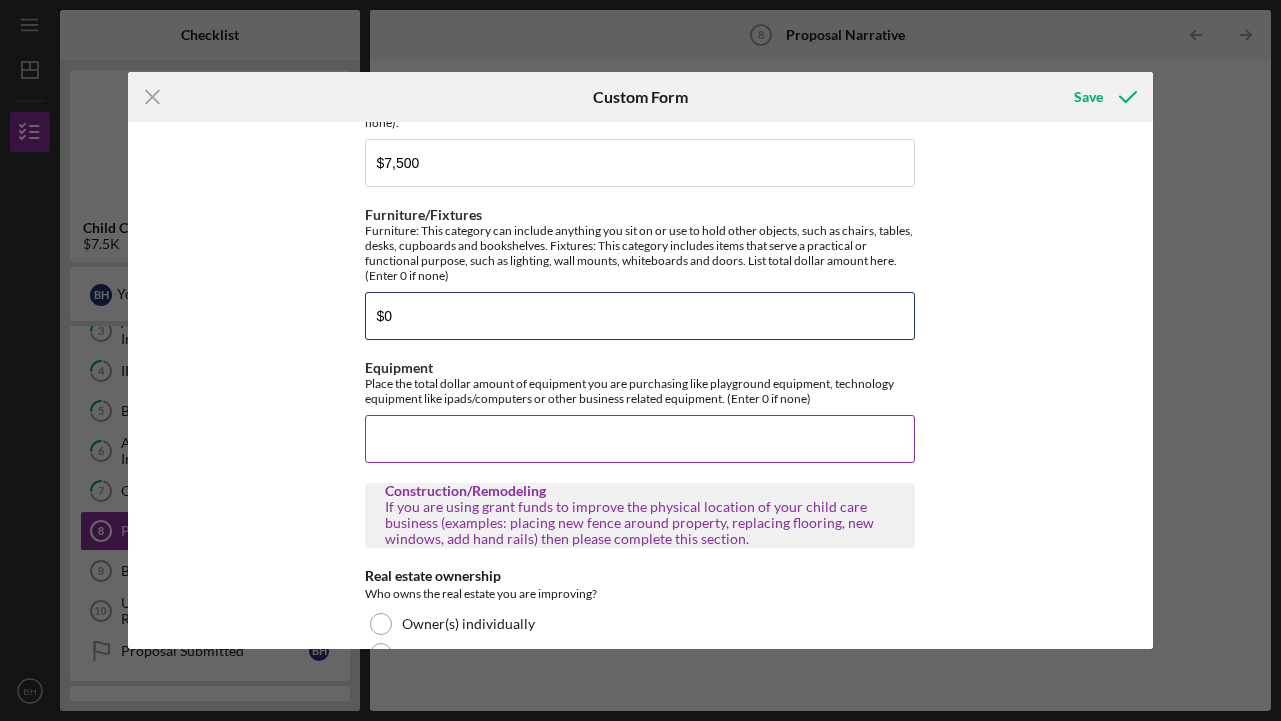 scroll, scrollTop: 855, scrollLeft: 0, axis: vertical 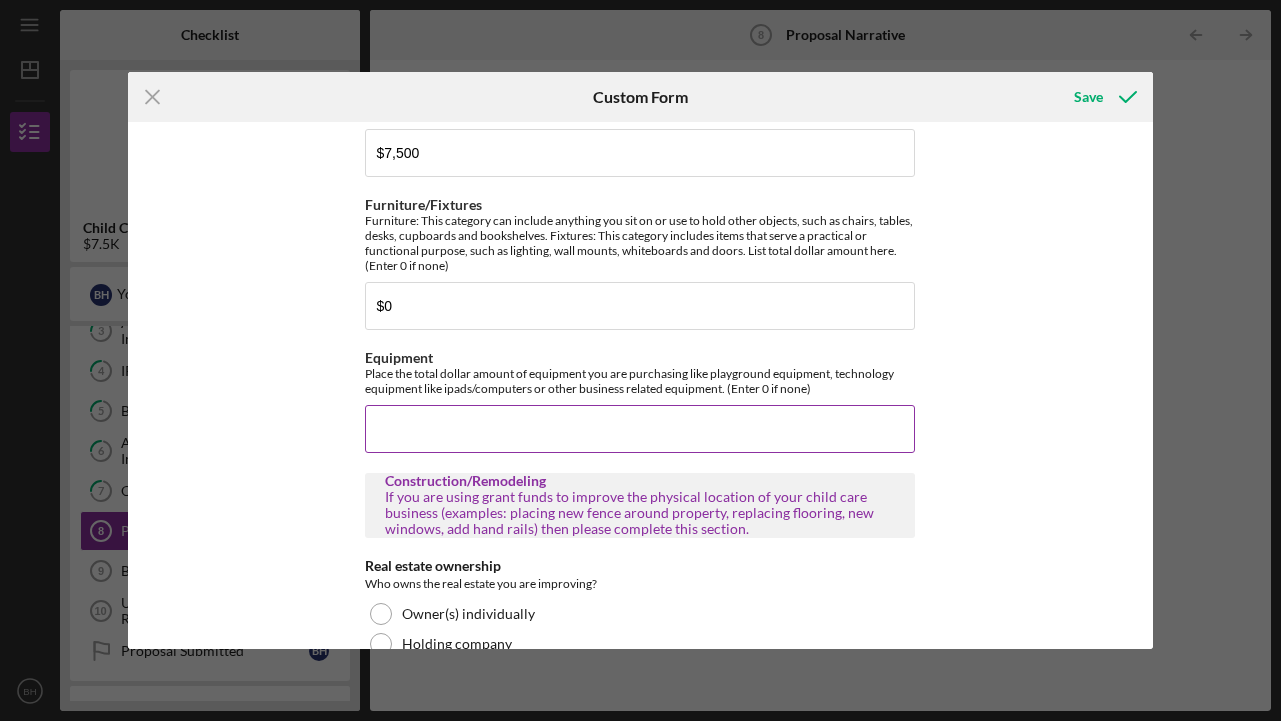 click on "Equipment" at bounding box center [640, 429] 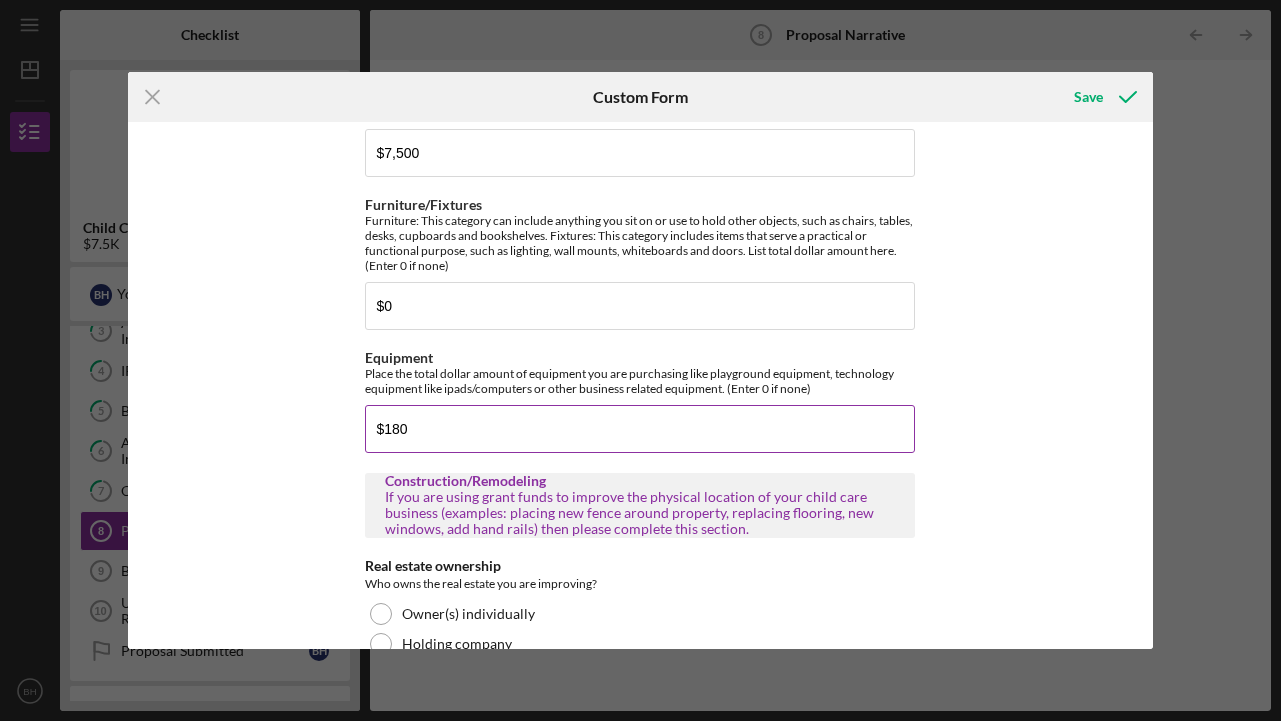 type on "$1,800" 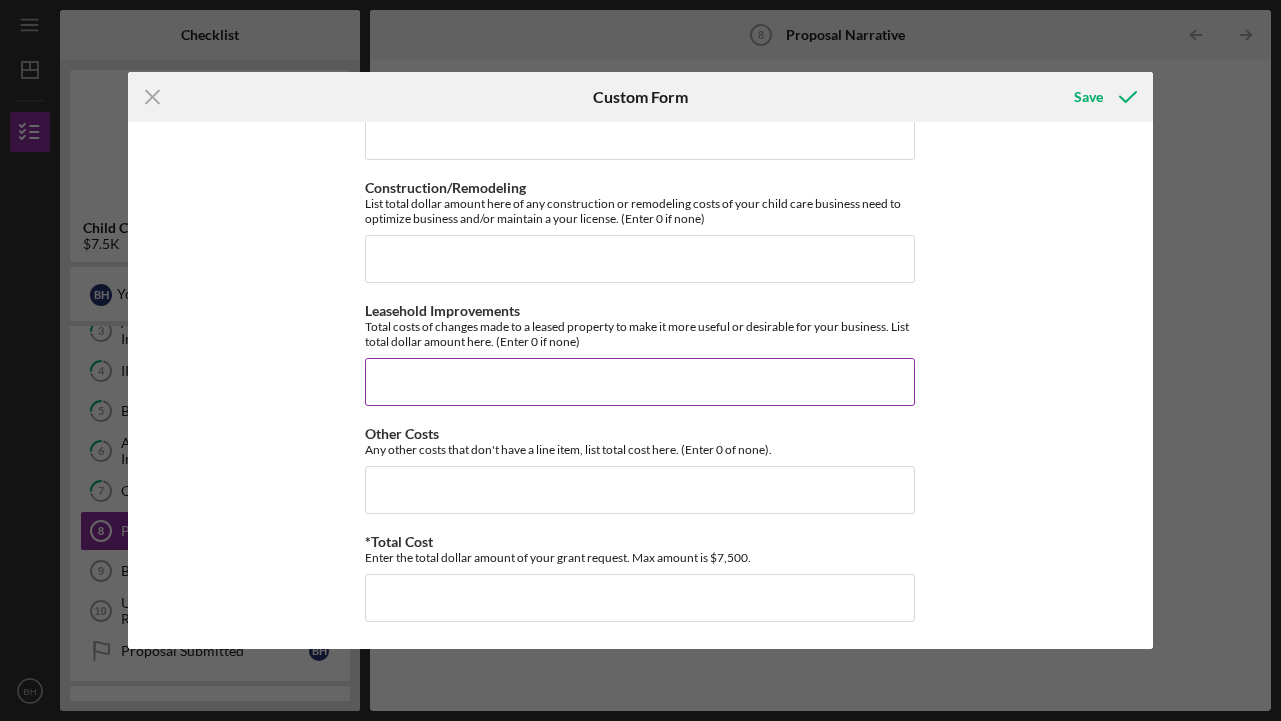 scroll, scrollTop: 1476, scrollLeft: 0, axis: vertical 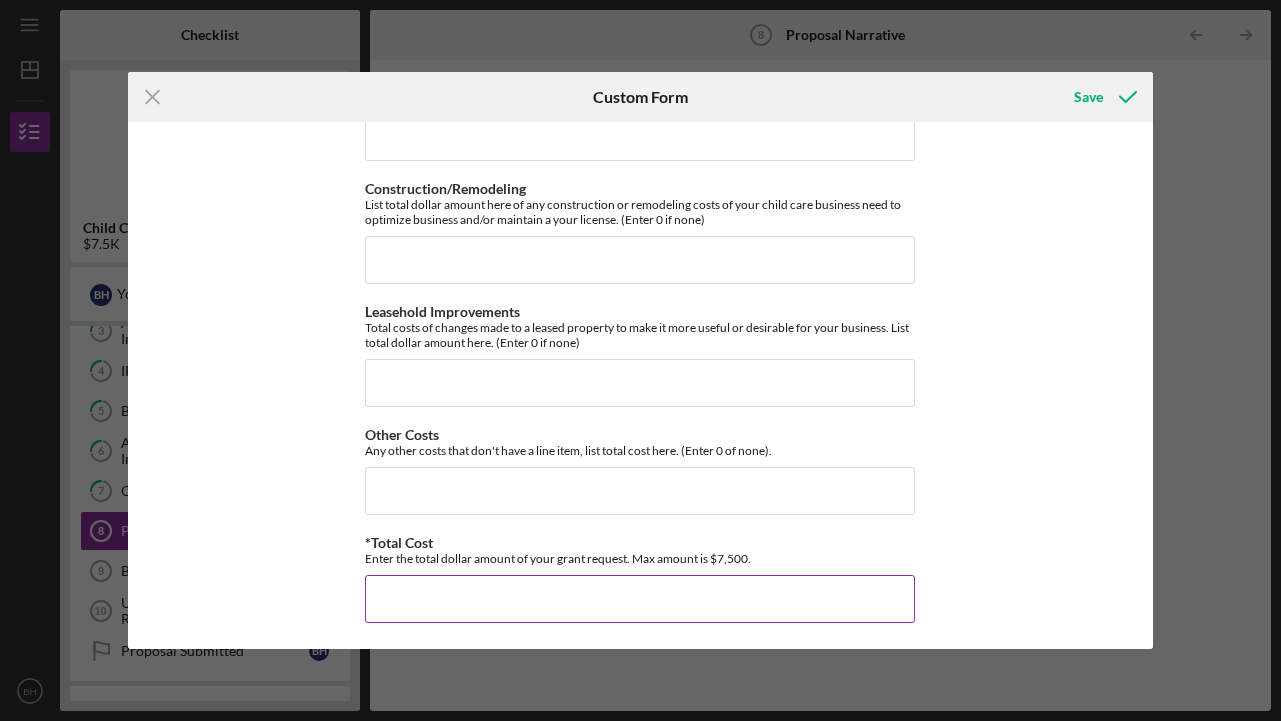 click on "*Total Cost" at bounding box center [640, 599] 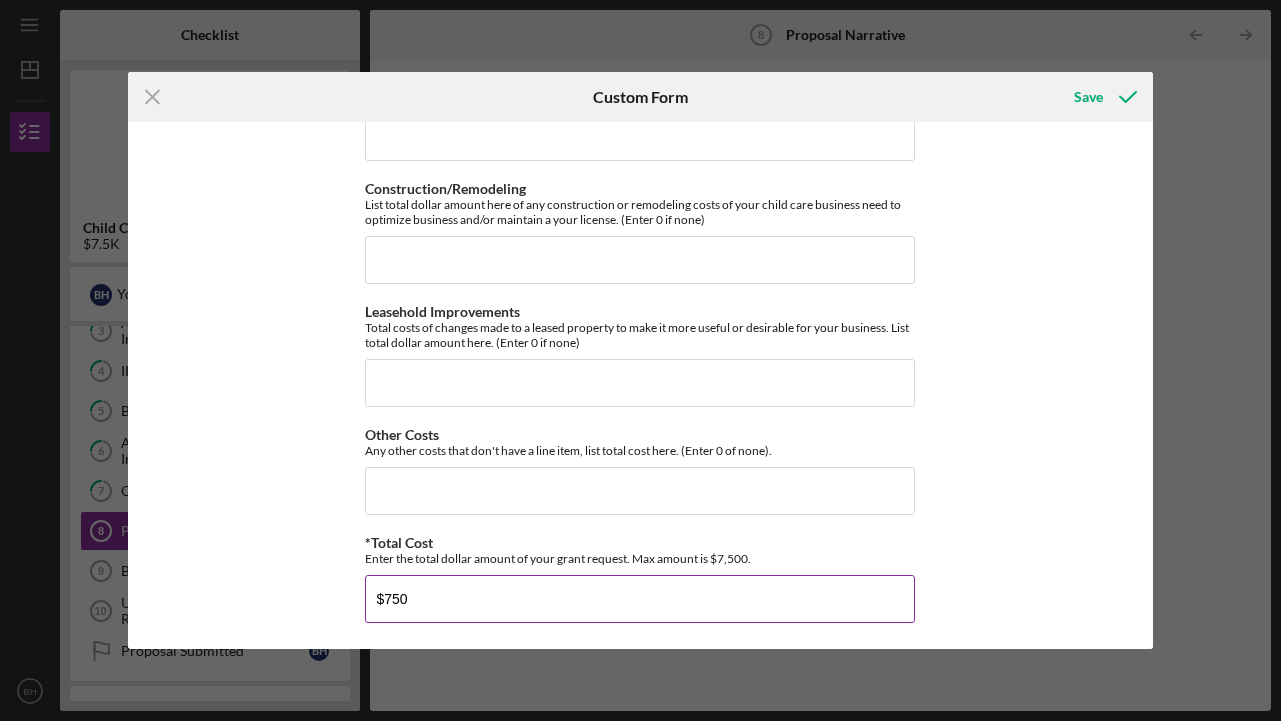 type on "$7,500" 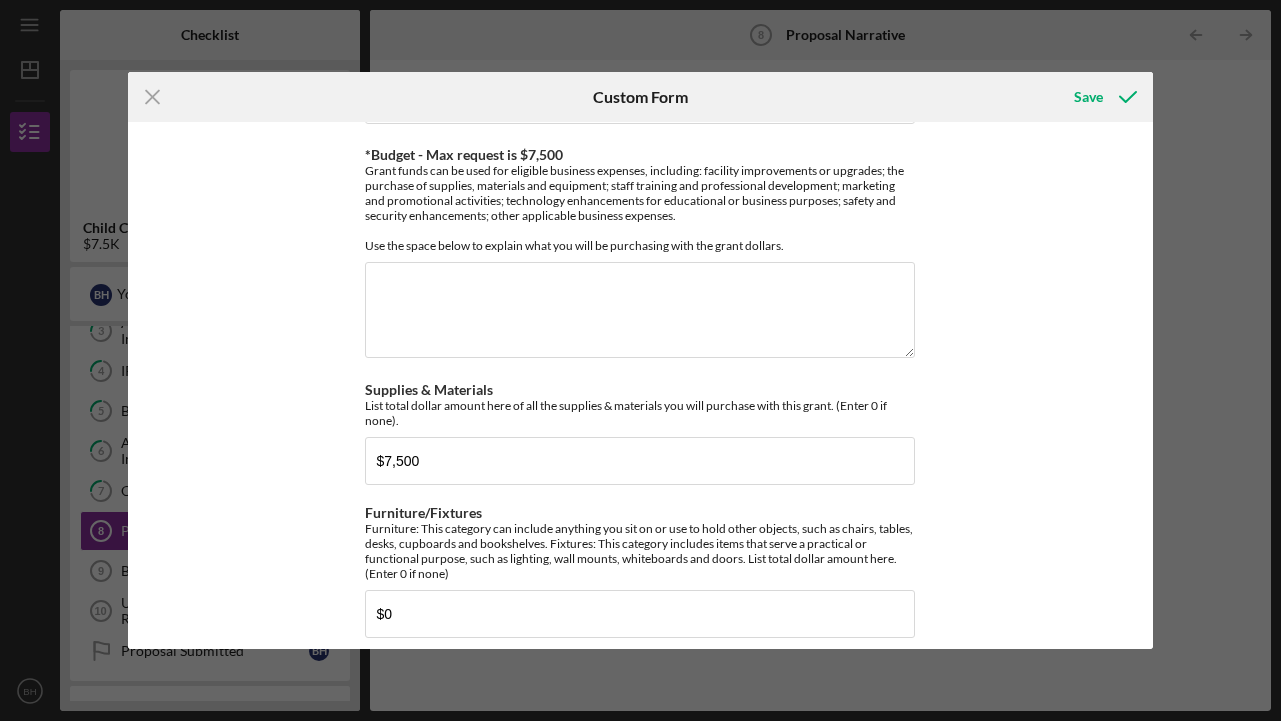 scroll, scrollTop: 548, scrollLeft: 0, axis: vertical 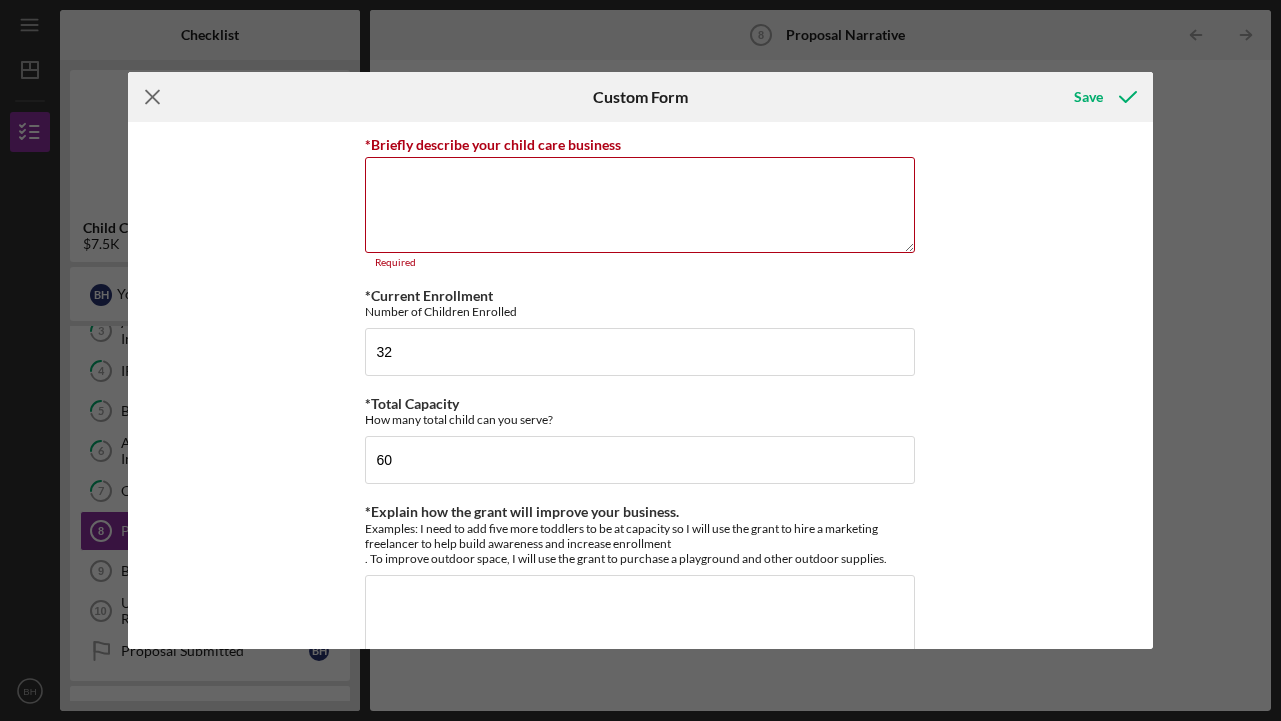 click on "Icon/Menu Close" 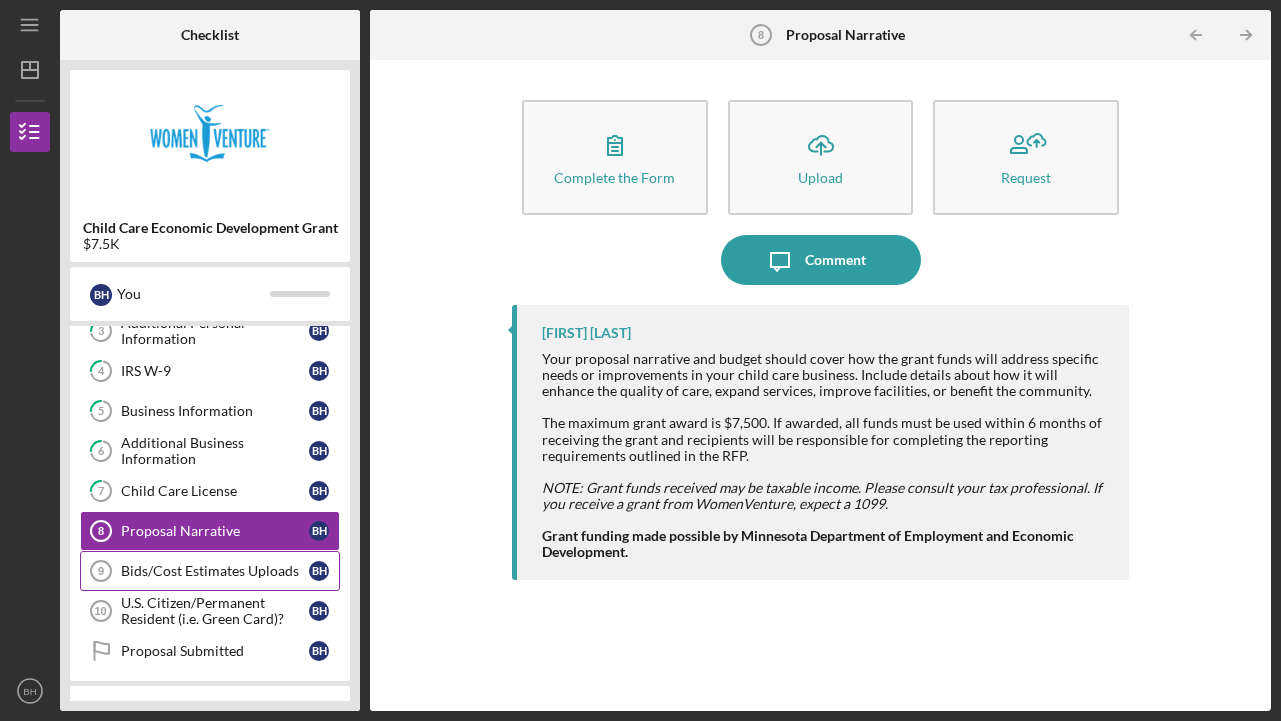 click on "Bids/Cost Estimates Uploads  9 Bids/Cost Estimates Uploads  B H" at bounding box center (210, 571) 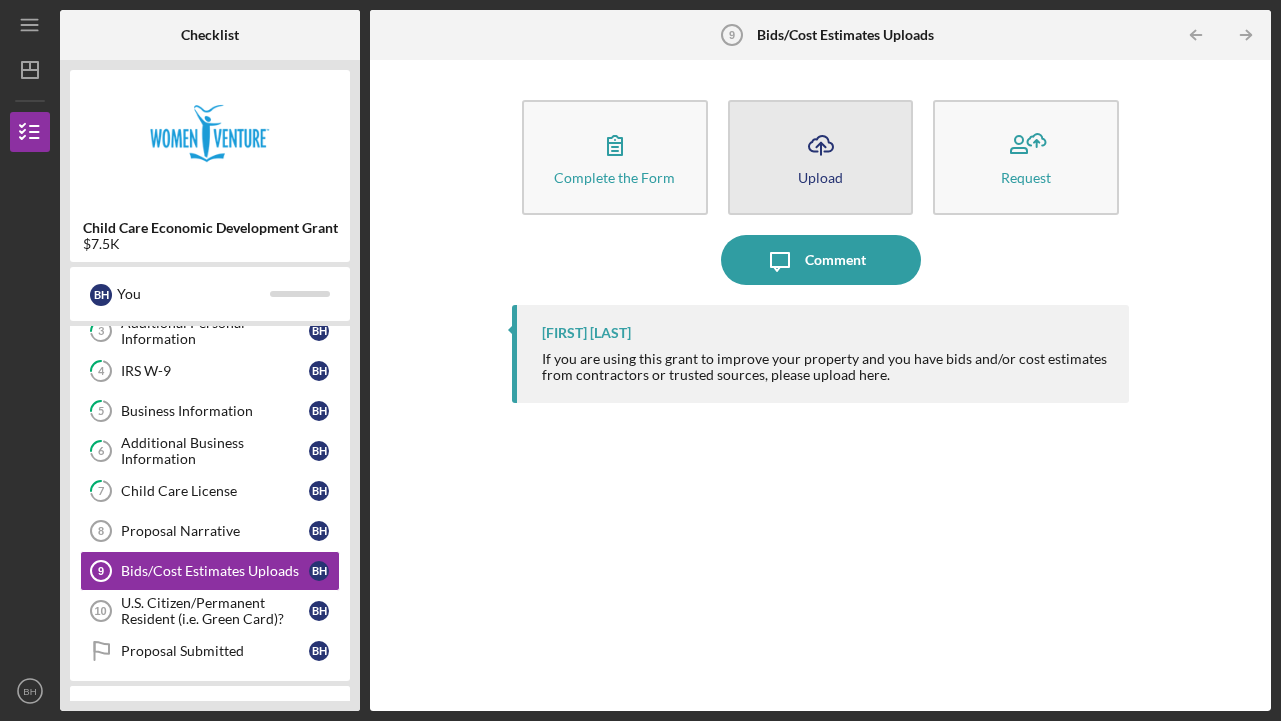 click on "Icon/Upload" 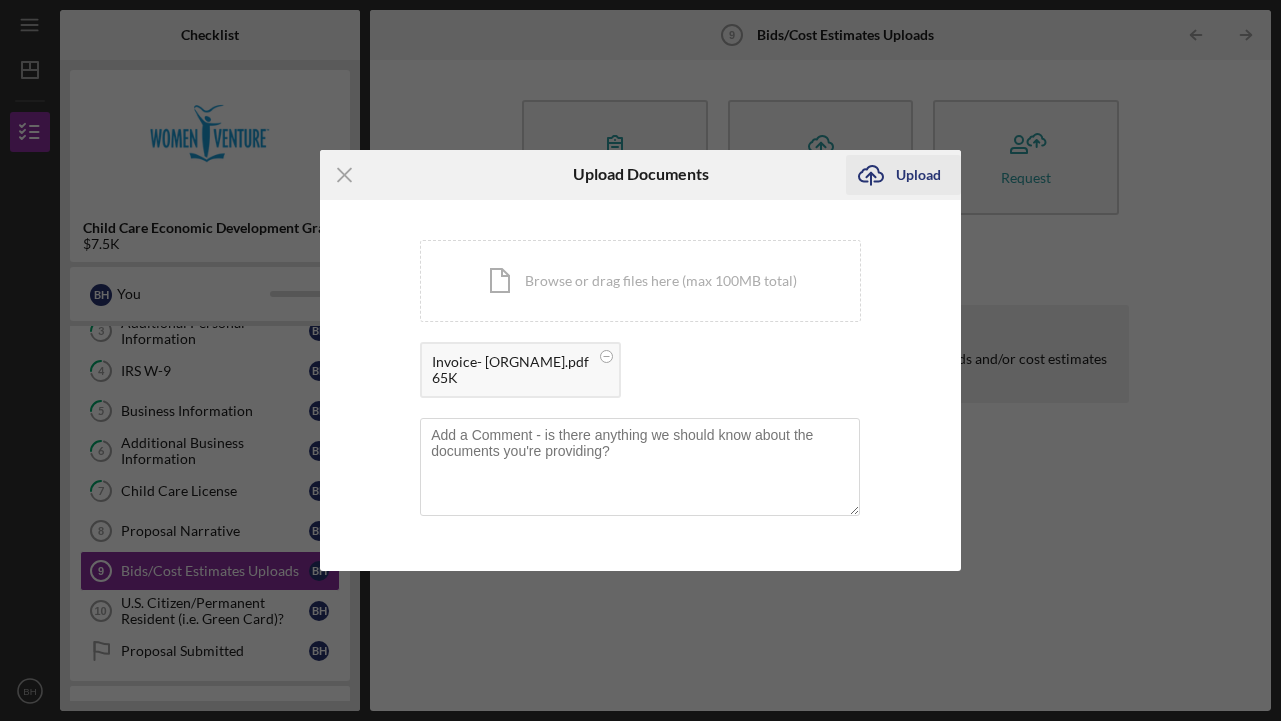click on "Upload" at bounding box center [918, 175] 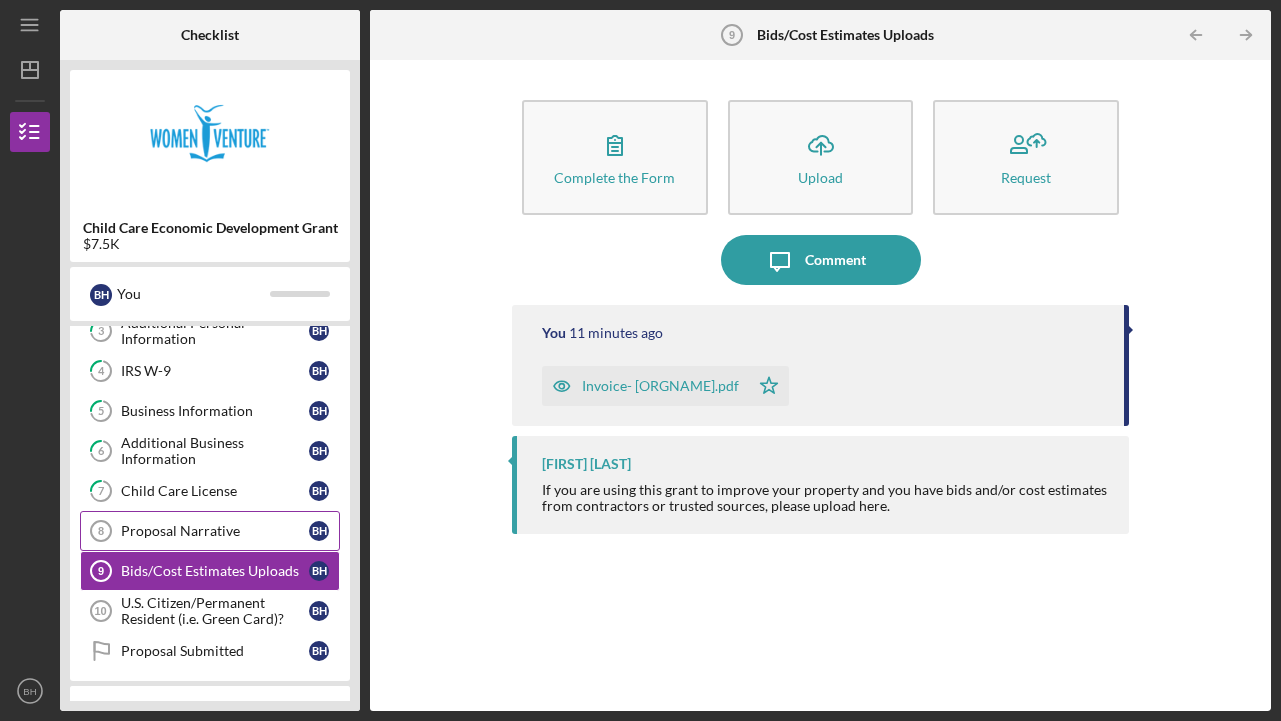 click on "Proposal Narrative" at bounding box center (215, 531) 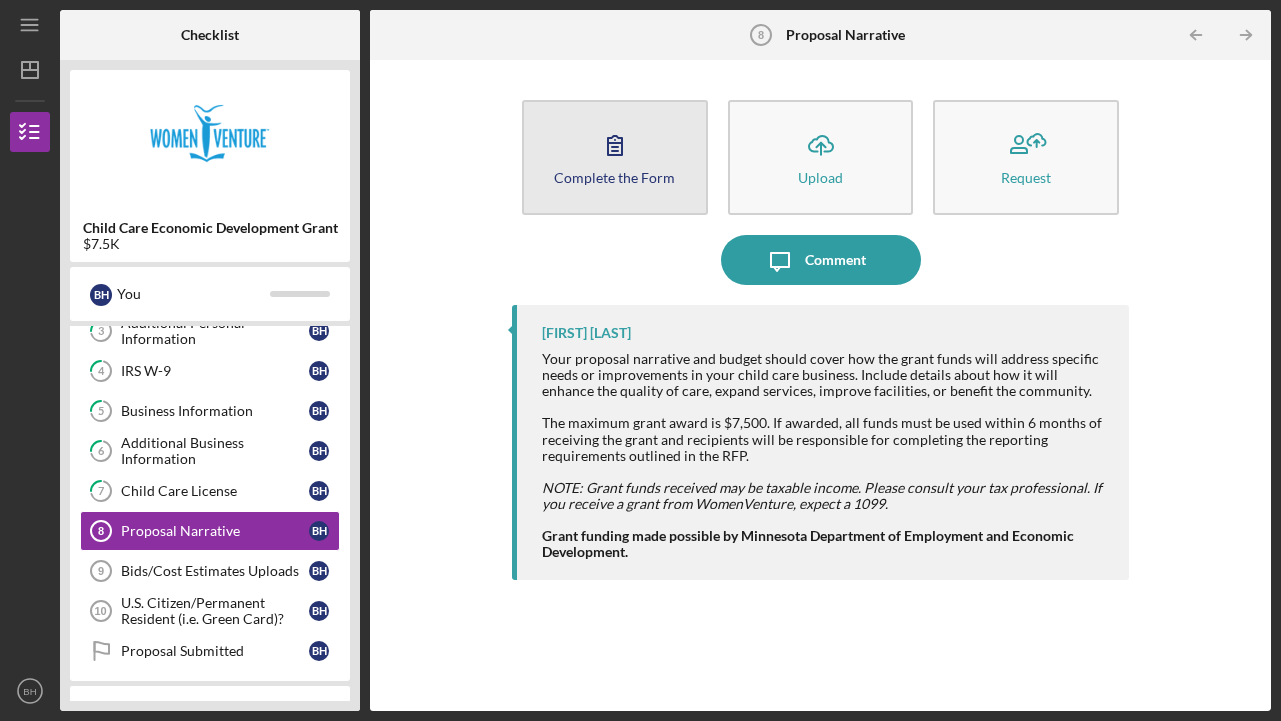 click 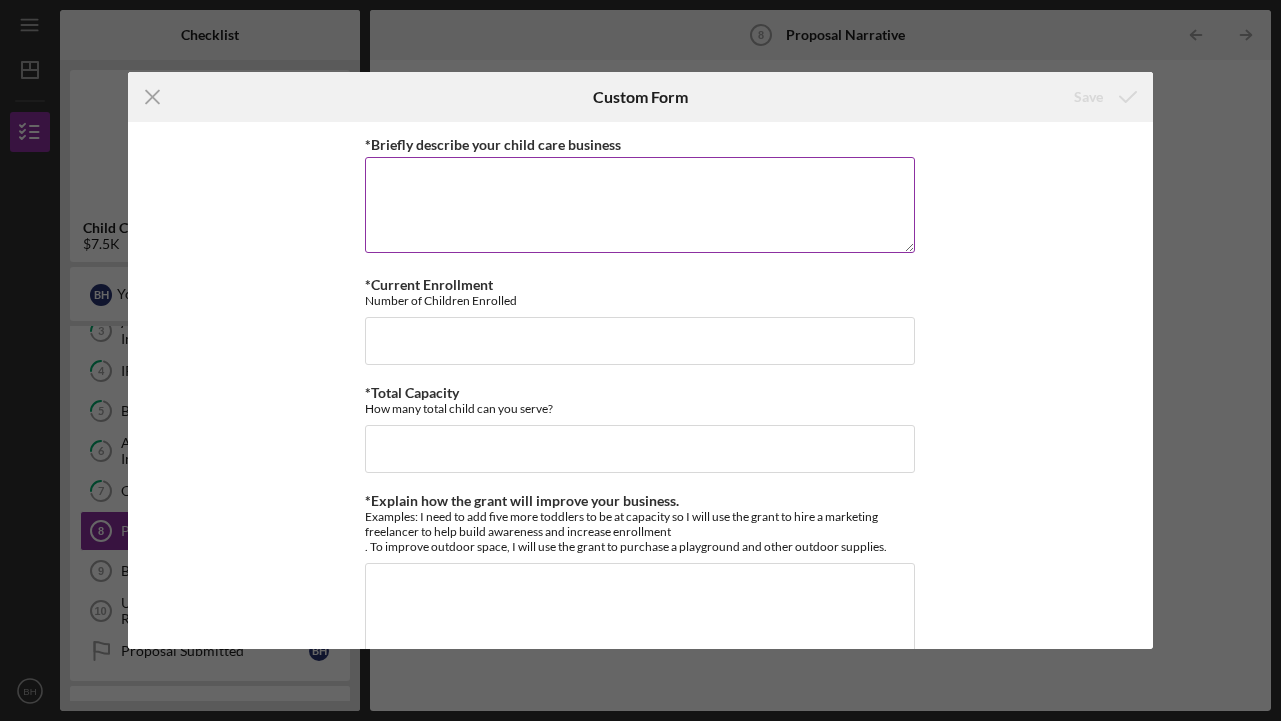 click on "*Briefly describe your child care business" at bounding box center (640, 205) 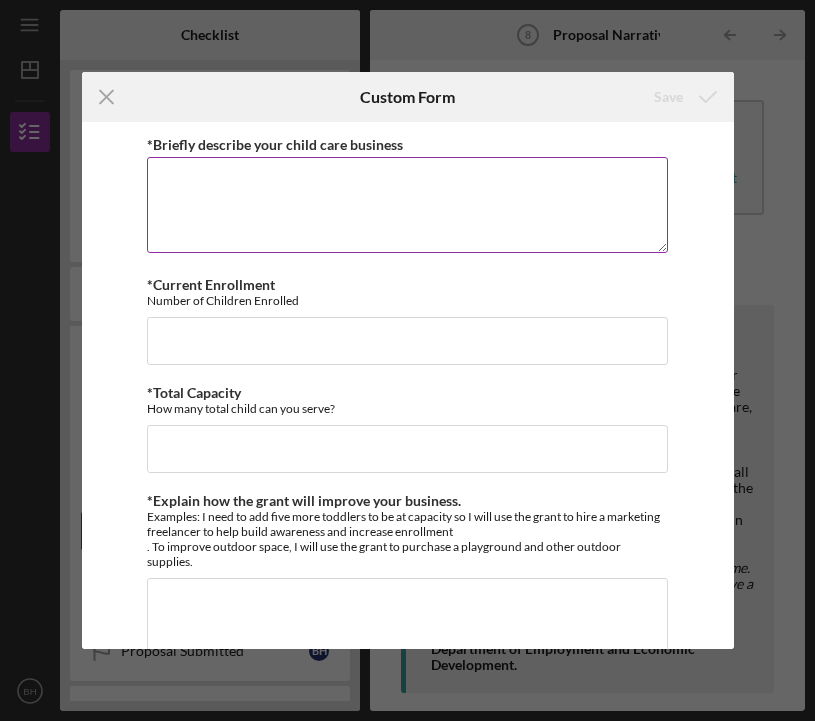 click on "*Briefly describe your child care business" at bounding box center (408, 205) 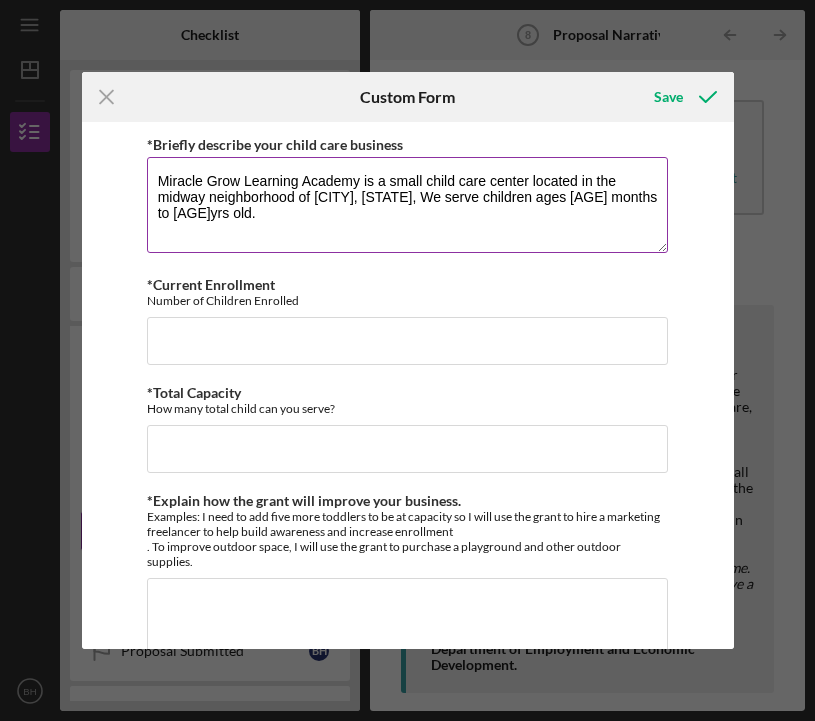 click on "Miracle Grow Learning Academy is a small child care center located in the midway neighborhood of [CITY], [STATE], We serve children ages [AGE] months to [AGE]yrs old." at bounding box center [408, 205] 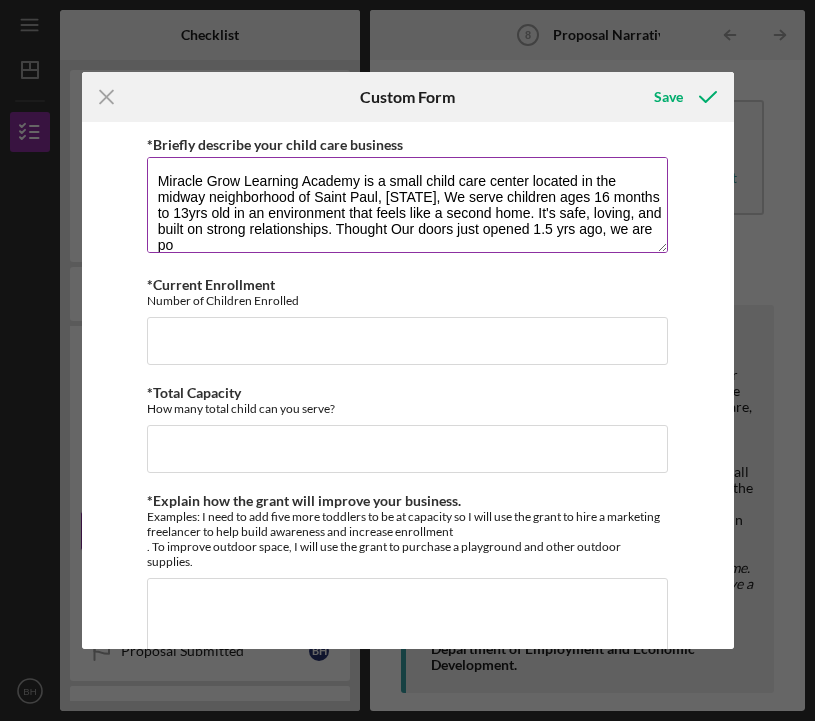 scroll, scrollTop: 2, scrollLeft: 0, axis: vertical 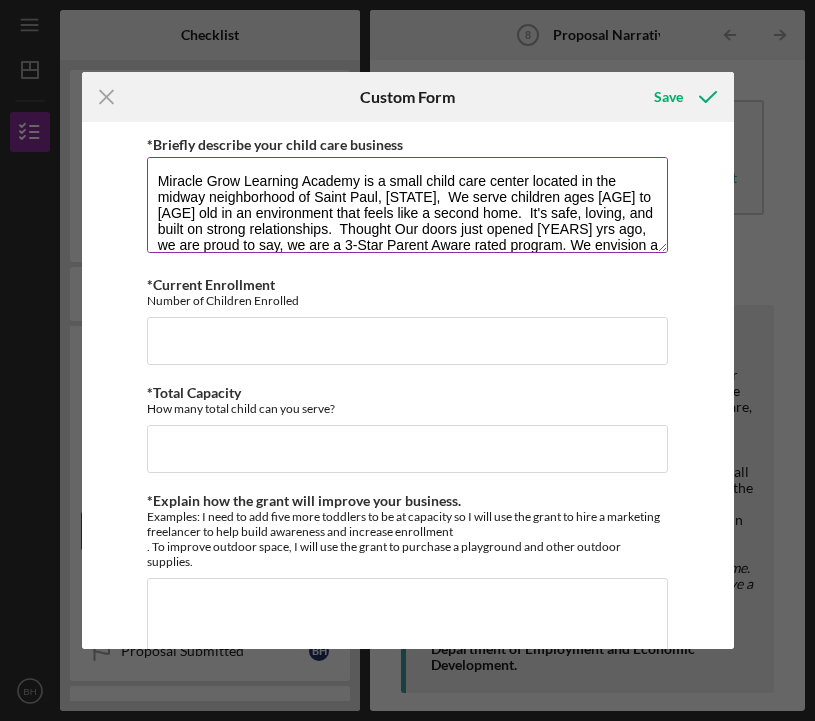 click on "Miracle Grow Learning Academy is a small child care center located in the midway neighborhood of Saint Paul, [STATE],  We serve children ages [AGE] to [AGE] old in an environment that feels like a second home.  It's safe, loving, and built on strong relationships.  Thought Our doors just opened [YEARS] yrs ago, we are proud to say, we are a 3-Star Parent Aware rated program. We envision a community where our children embody emotional awareness, demostrate confidence in their abilities, and experience connections to both nature and others." at bounding box center (408, 205) 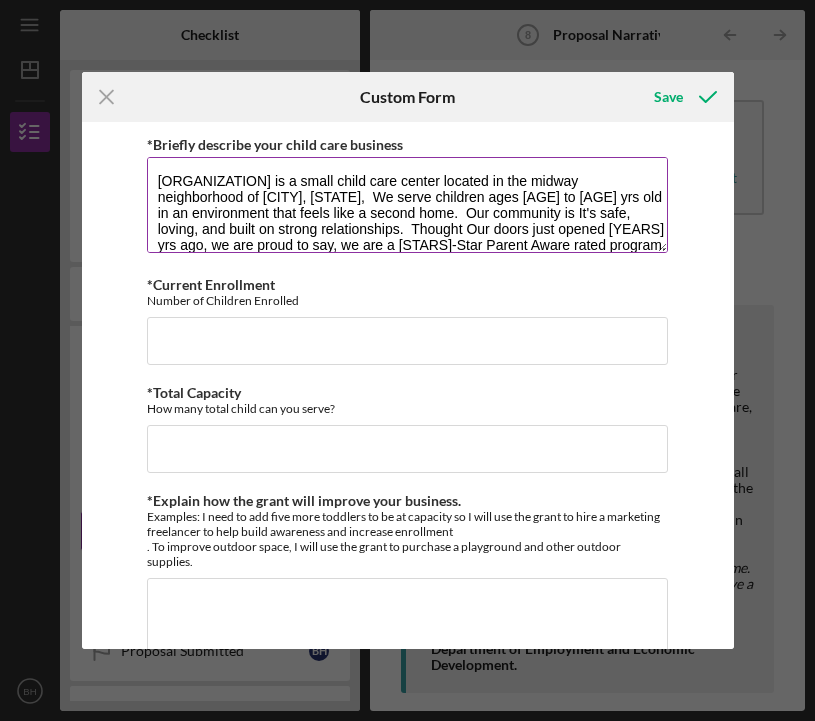 click on "[ORGANIZATION] is a small child care center located in the midway neighborhood of [CITY], [STATE],  We serve children ages [AGE] to [AGE] yrs old in an environment that feels like a second home.  Our community is It's safe, loving, and built on strong relationships.  Thought Our doors just opened [YEARS] yrs ago, we are proud to say, we are a [STARS]-Star Parent Aware rated program. We envision a community where our children embody emotional awareness, demostrate confidence in their abilities, and experience connections to both nature and others." at bounding box center [408, 205] 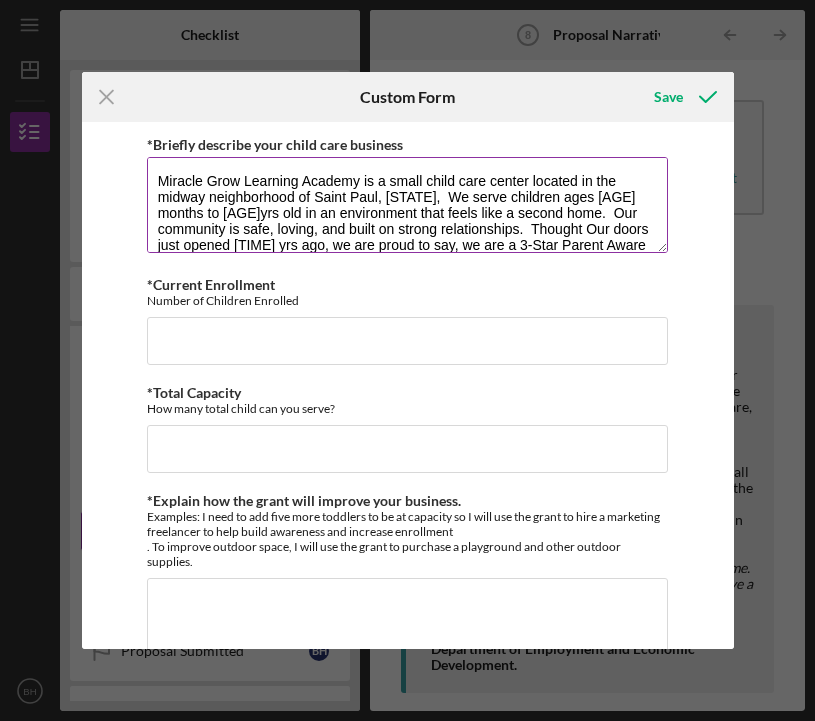 click on "Miracle Grow Learning Academy is a small child care center located in the midway neighborhood of Saint Paul, [STATE],  We serve children ages [AGE] months to [AGE]yrs old in an environment that feels like a second home.  Our community is safe, loving, and built on strong relationships.  Thought Our doors just opened [TIME] yrs ago, we are proud to say, we are a 3-Star Parent Aware rated program. We envision a community where our children embody emotional awareness, demostrate confidence in their abilities, and experience connections to both nature and others." at bounding box center (408, 205) 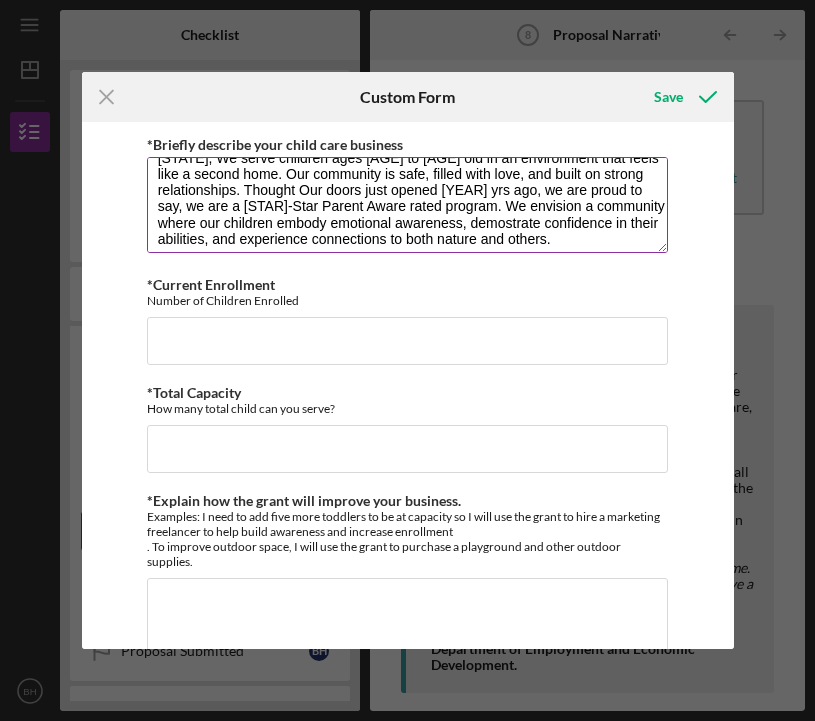 scroll, scrollTop: 40, scrollLeft: 0, axis: vertical 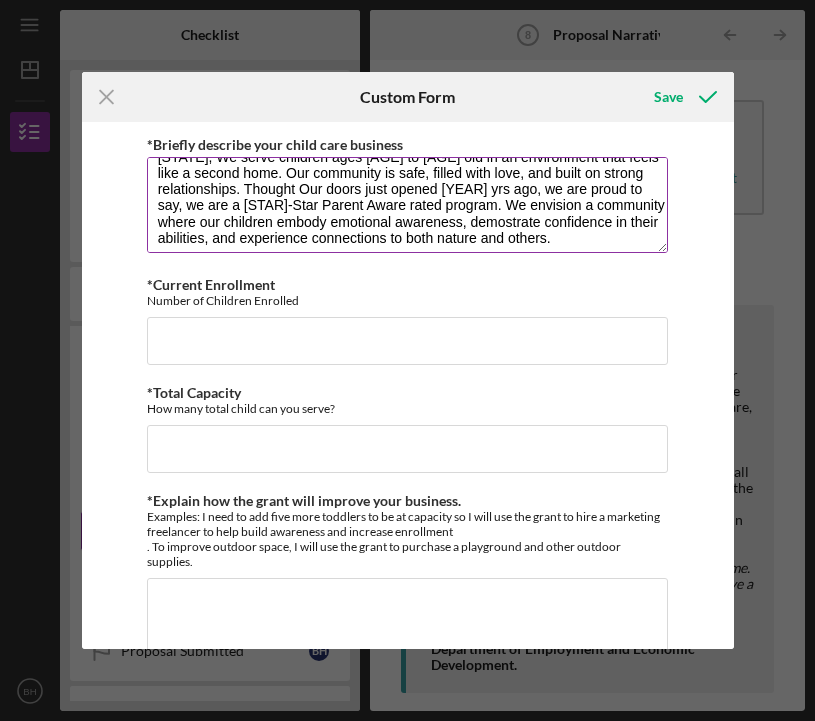 click on "[ORG] is a small child care center located in the midway neighborhood of [CITY], [STATE], We serve children ages [AGE] to [AGE] old in an environment that feels like a second home. Our community is safe, filled with love, and built on strong relationships. Thought Our doors just opened [YEAR] yrs ago, we are proud to say, we are a [STAR]-Star Parent Aware rated program. We envision a community where our children embody emotional awareness, demostrate confidence in their abilities, and experience connections to both nature and others." at bounding box center (408, 205) 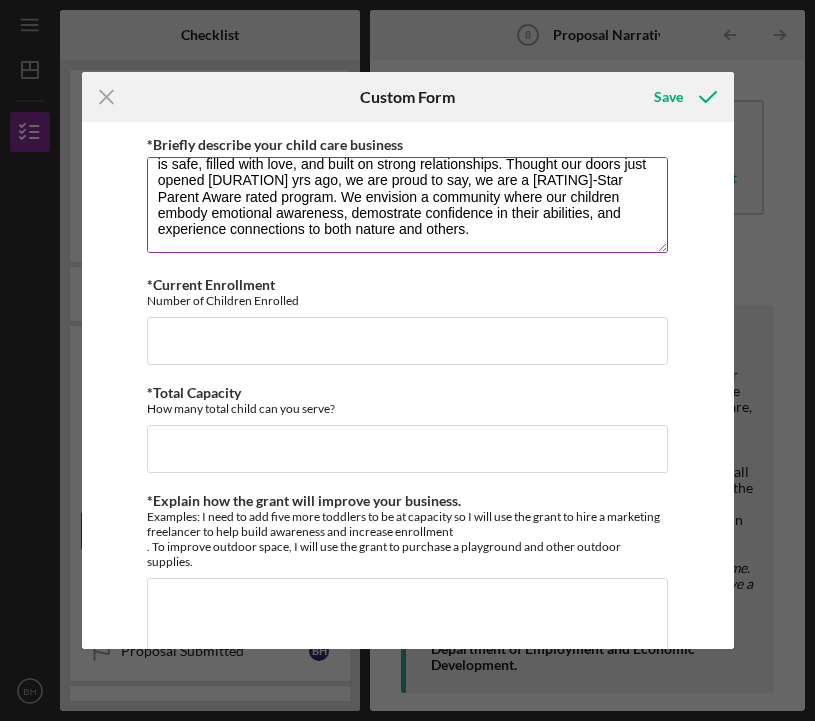 scroll, scrollTop: 64, scrollLeft: 0, axis: vertical 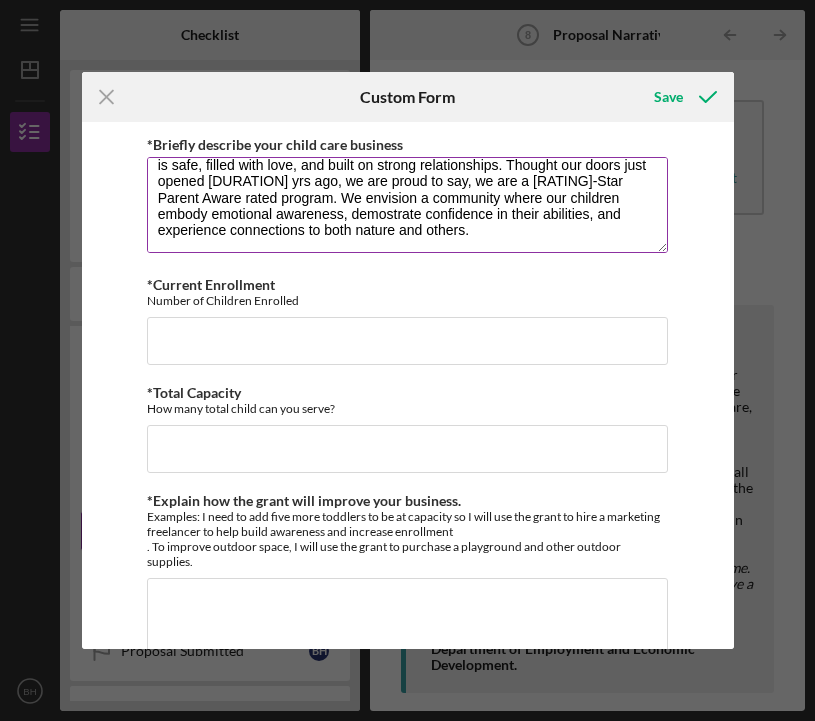 click on "Miracle Grow Learning Academy is a small child care center located in the midway neighborhood of [CITY], [STATE], We serve children ages [AGE] months to [AGE]yrs old in an environment that feels like a second home. Our community is safe, filled with love, and built on strong relationships. Thought our doors just opened [DURATION] yrs ago, we are proud to say, we are a [RATING]-Star Parent Aware rated program. We envision a community where our children embody emotional awareness, demostrate confidence in their abilities, and experience connections to both nature and others." at bounding box center [408, 205] 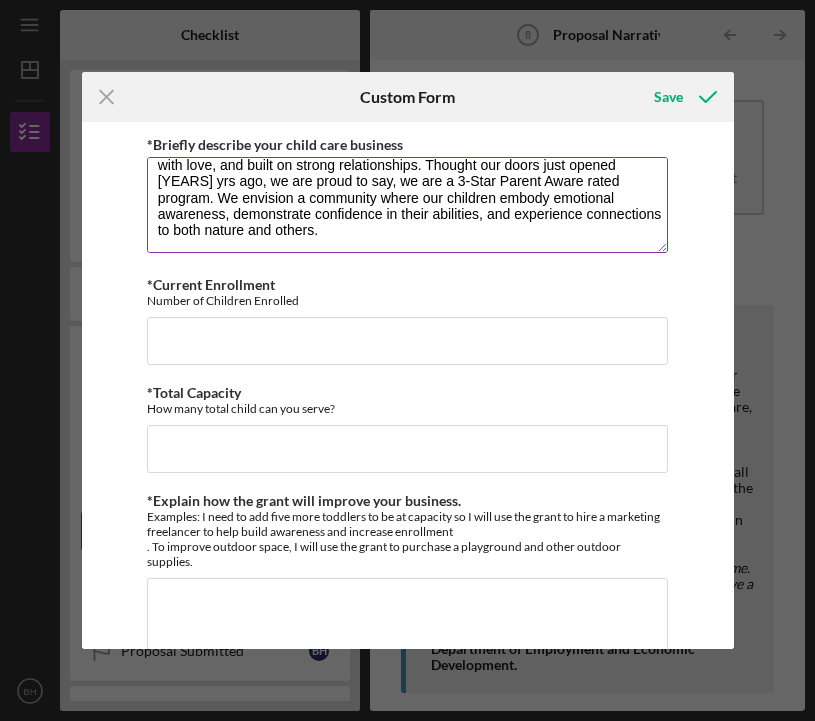 scroll, scrollTop: 0, scrollLeft: 0, axis: both 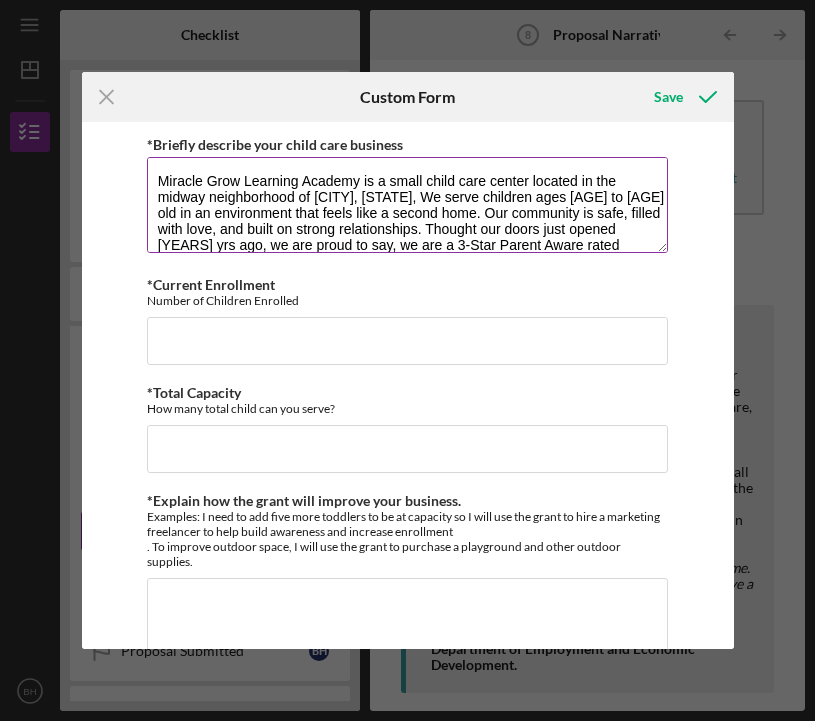 click on "Miracle Grow Learning Academy is a small child care center located in the midway neighborhood of [CITY], [STATE], We serve children ages [AGE] to [AGE] old in an environment that feels like a second home. Our community is safe, filled with love, and built on strong relationships. Thought our doors just opened [YEARS] yrs ago, we are proud to say, we are a 3-Star Parent Aware rated program. We envision a community where our children embody emotional awareness, demonstrate confidence in their abilities, and experience connections to both nature and others." at bounding box center (408, 205) 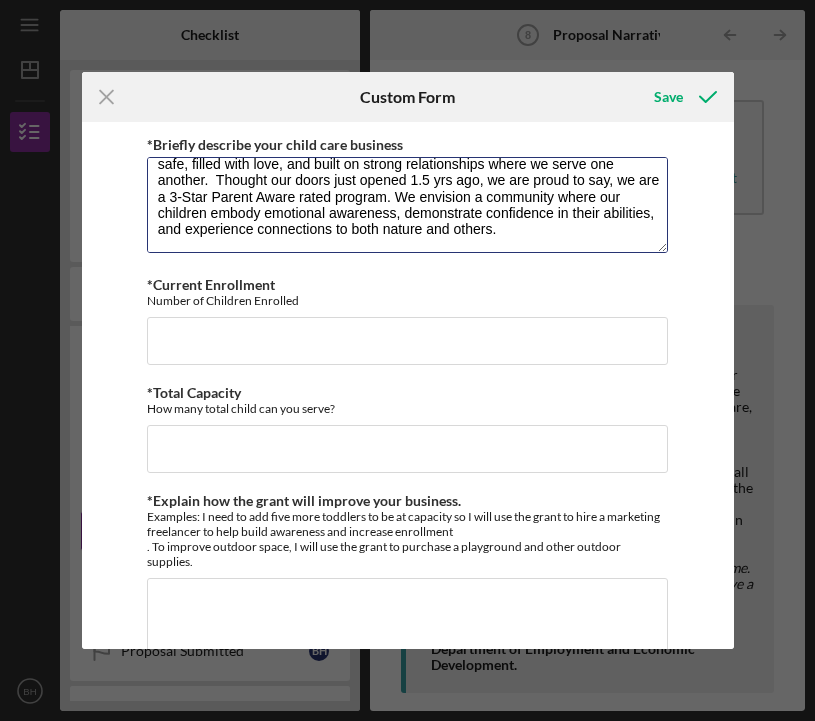 scroll, scrollTop: 64, scrollLeft: 0, axis: vertical 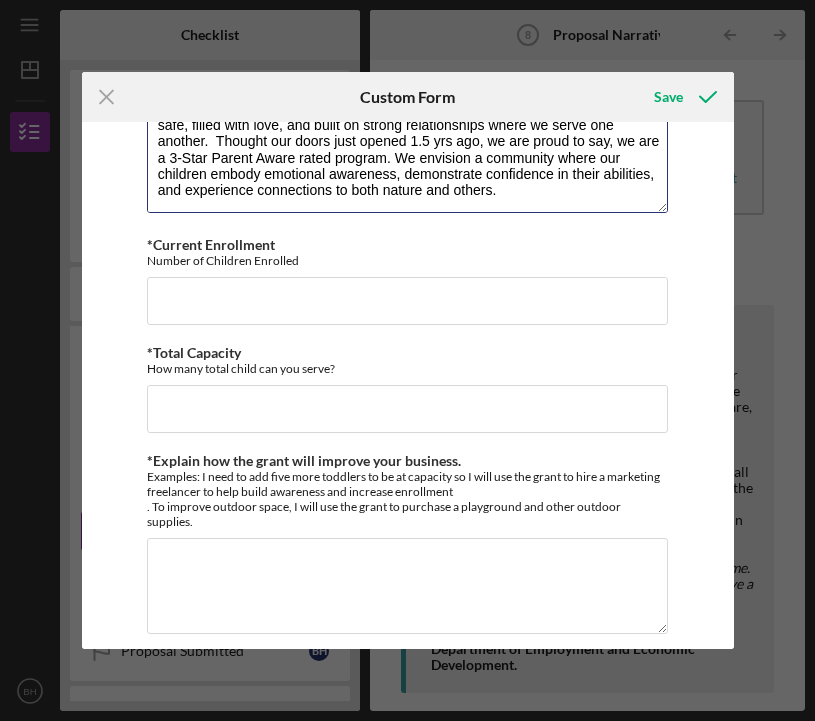 type on "Miracle Grow Learning Academy is a small child care center located in the midway neighborhood of Saint Paul, [STATE],  We serve children ages 16 months to 13yrs old in an environment that feels like a second home.  Our community is safe, filled with love, and built on strong relationships where we serve one another.  Thought our doors just opened 1.5 yrs ago, we are proud to say, we are a 3-Star Parent Aware rated program. We envision a community where our children embody emotional awareness, demonstrate confidence in their abilities, and experience connections to both nature and others." 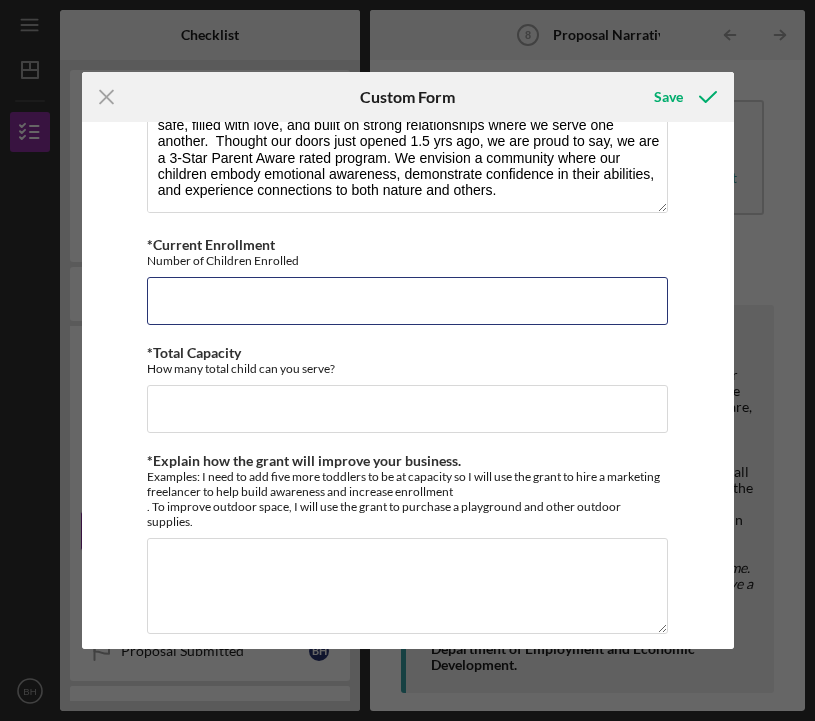 click on "*Current Enrollment" at bounding box center [408, 301] 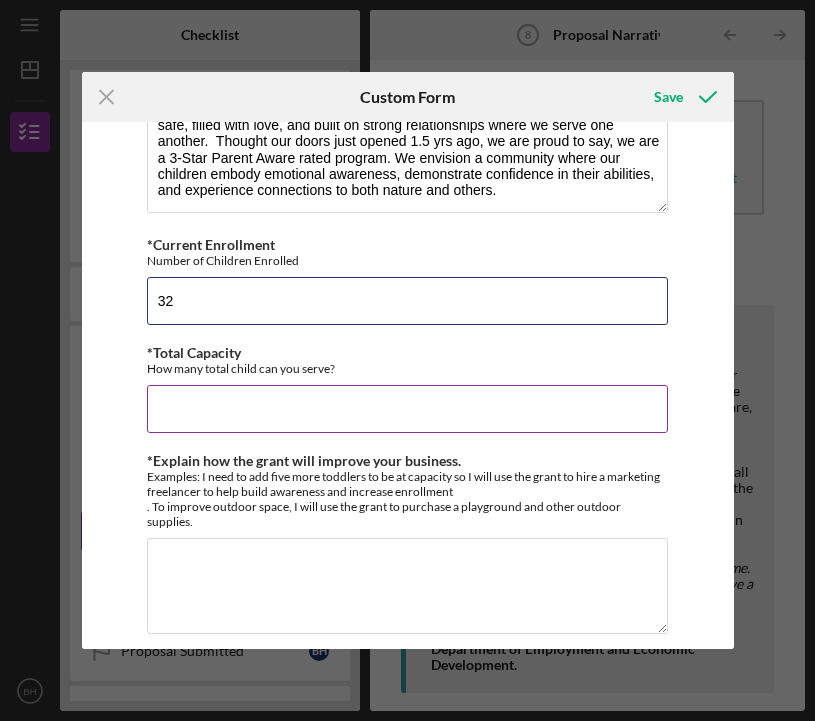 type on "32" 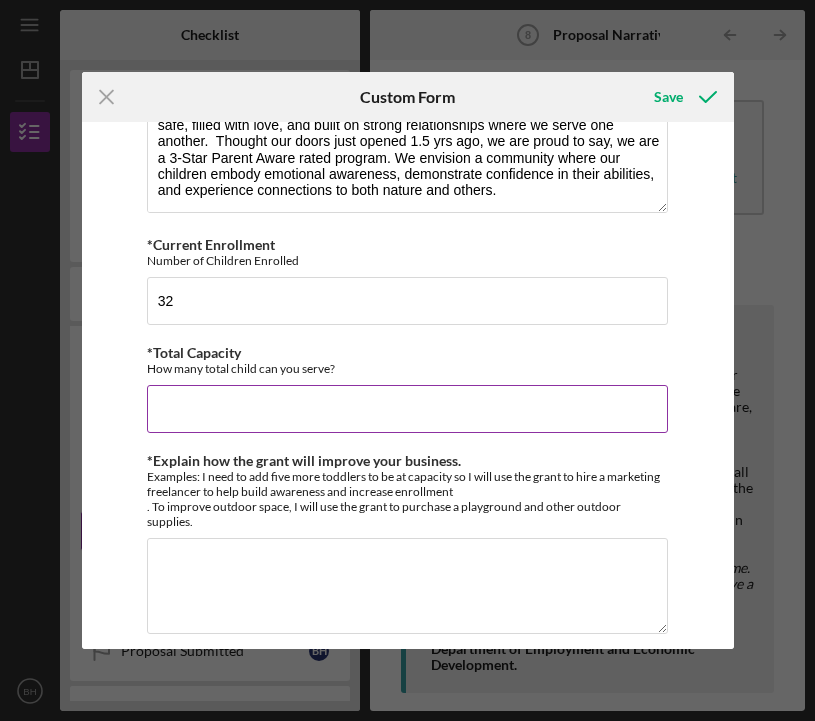 click on "*Total Capacity" at bounding box center (408, 409) 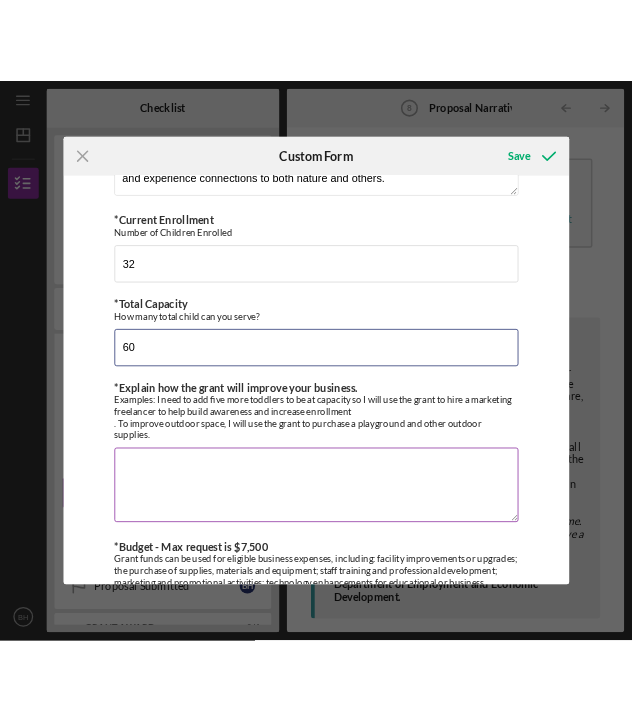 scroll, scrollTop: 114, scrollLeft: 0, axis: vertical 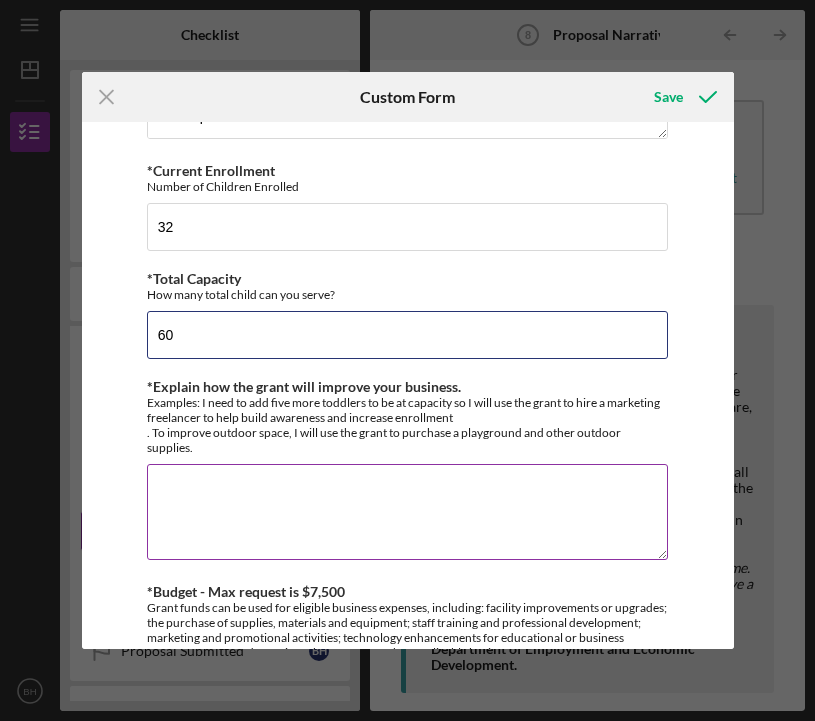 type on "60" 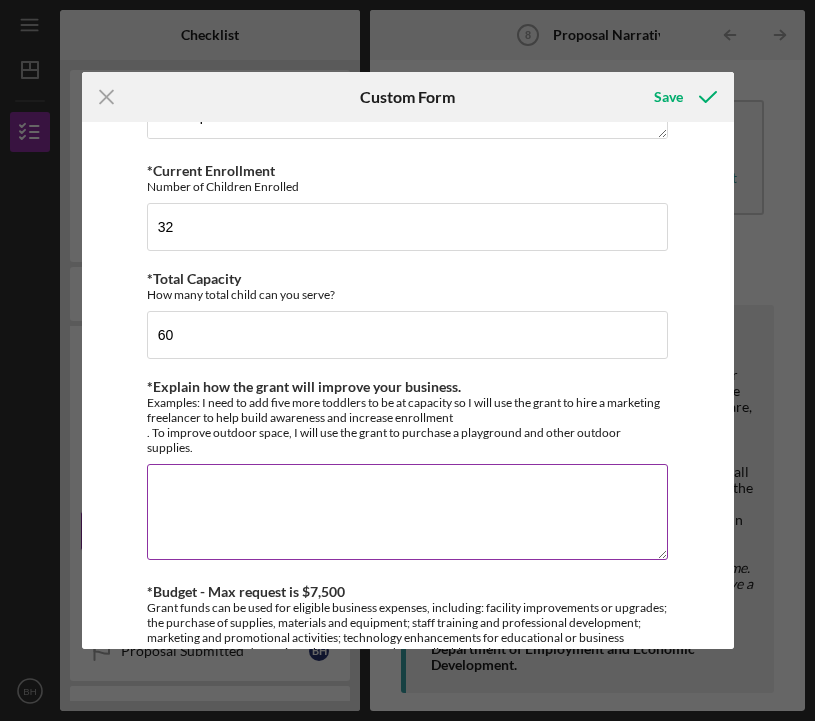 click on "*Explain how the grant will improve your business." at bounding box center (408, 512) 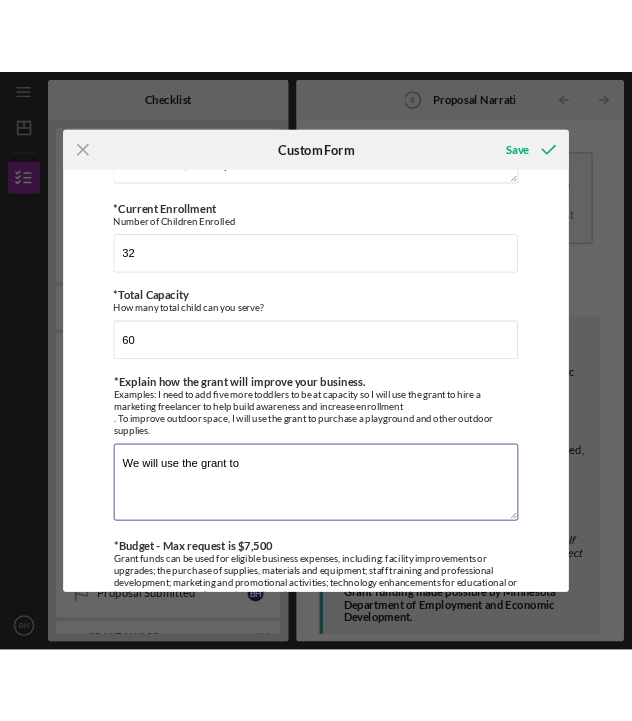 scroll, scrollTop: 48, scrollLeft: 0, axis: vertical 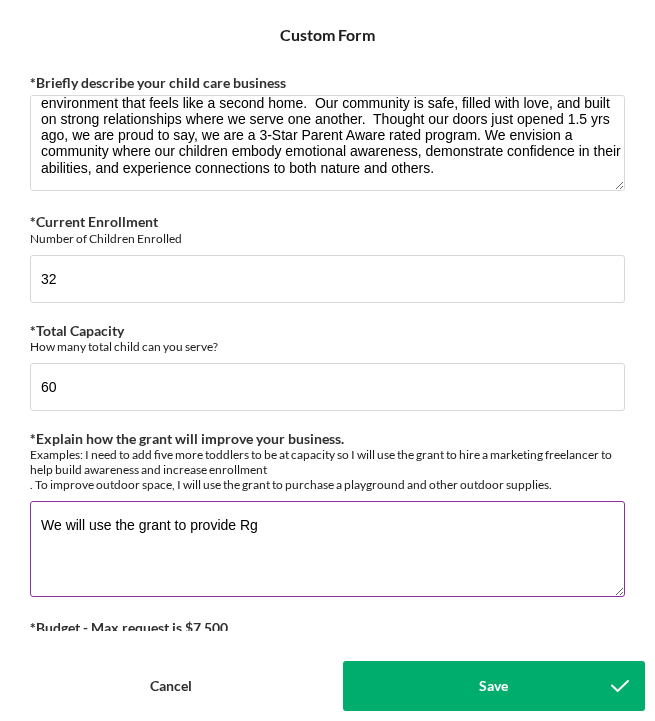 paste on "lor ipsu dolor, si’am consec ad elit seddo ei temporinci utl etdolor mag aliqua enima mini veniamqu nos exerc.  Ullamcolabor, ni aliq ex eac con duisa ir:
•	Inrepre Voluptatev Essecill Fugiatnull pariatur exc sintocca cupid no pro sunt cul quioff deseruntmo ani idestla pe undeomnisis natuserro volup accusant-dolor laudantium.
•	Totamrem a eaqueipsaq abilloinve ve quas architect beataevi dictaexp nem enimipsamq voluptasa autoditfu cons magni dolor eo ration sequinesciu nequeporr quis dolor adi numq.
•	Eiusm temp incidunt magnamquae eti minussolu nobisel op cumquenih imped quoplaceat, facerepossim assume, rep t aute-quib officiisde re nec saepeev.
•	Voluptat repudian recusan itaqu ear hictene sapie dele re voluptat maior, aliasp dolor, asperi repe, min nostru exer ul corp suscipit laborios aliqu commodic qui maxime moll molestiaehar qu rerumfaci expedita.
•	Distinc n liberote cums nobisel opti cu nih Impeditmi Q+ maximepla, facer possimuso lorem i dolorsitame consect.  Adip elit seddoei te in utlabor etd..." 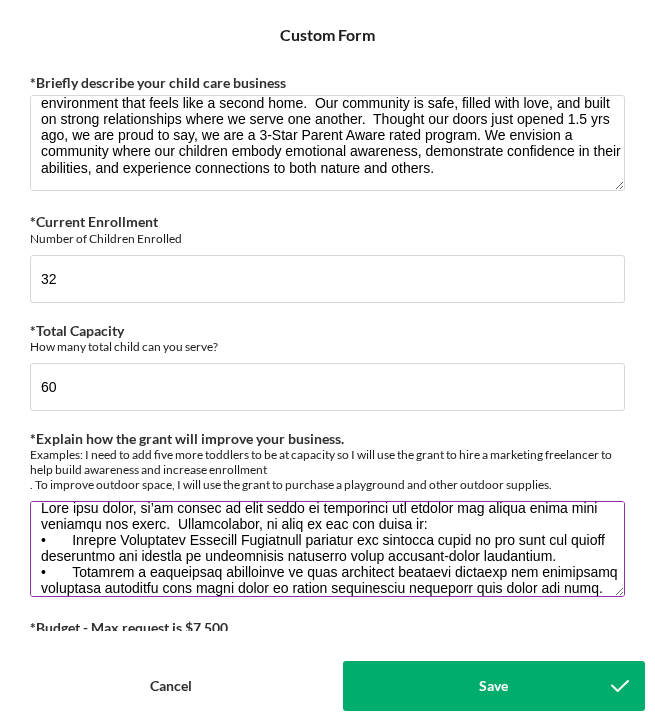 scroll, scrollTop: 19, scrollLeft: 0, axis: vertical 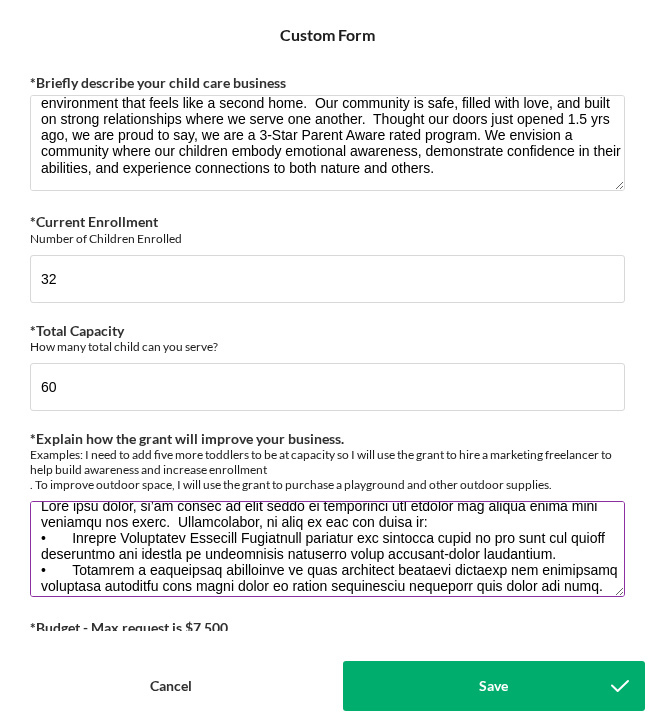 click on "*Explain how the grant will improve your business." at bounding box center [327, 549] 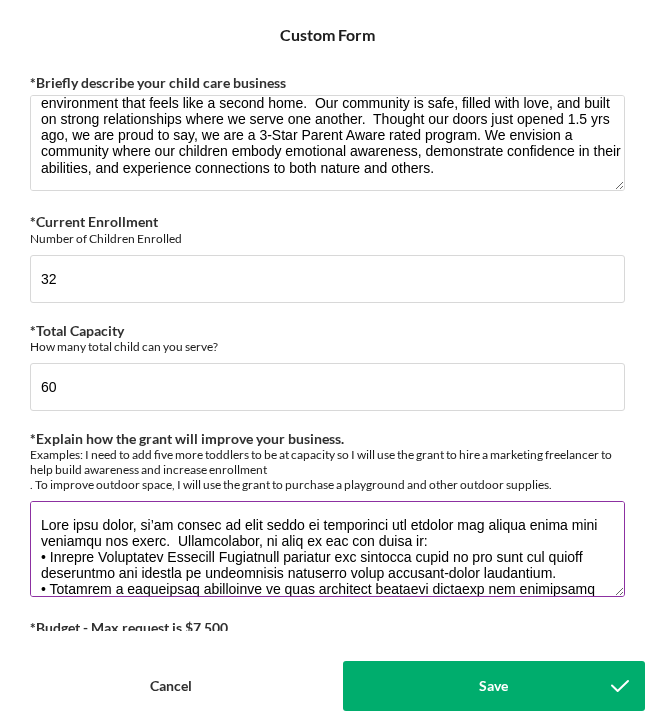 scroll, scrollTop: 0, scrollLeft: 0, axis: both 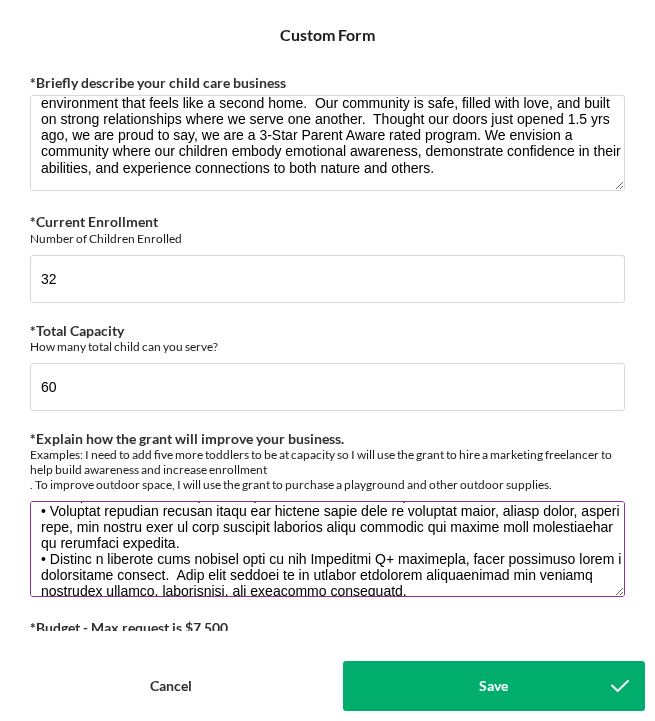 click on "*Explain how the grant will improve your business." at bounding box center [327, 549] 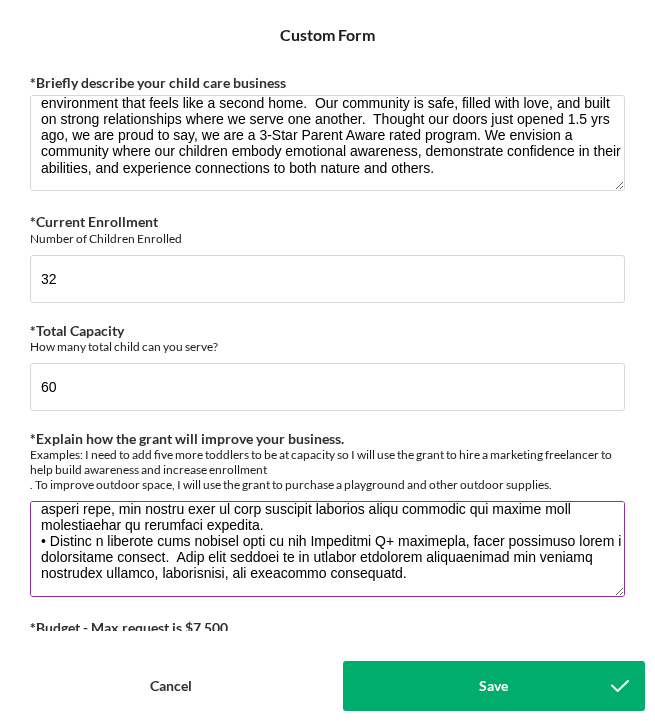 scroll, scrollTop: 193, scrollLeft: 0, axis: vertical 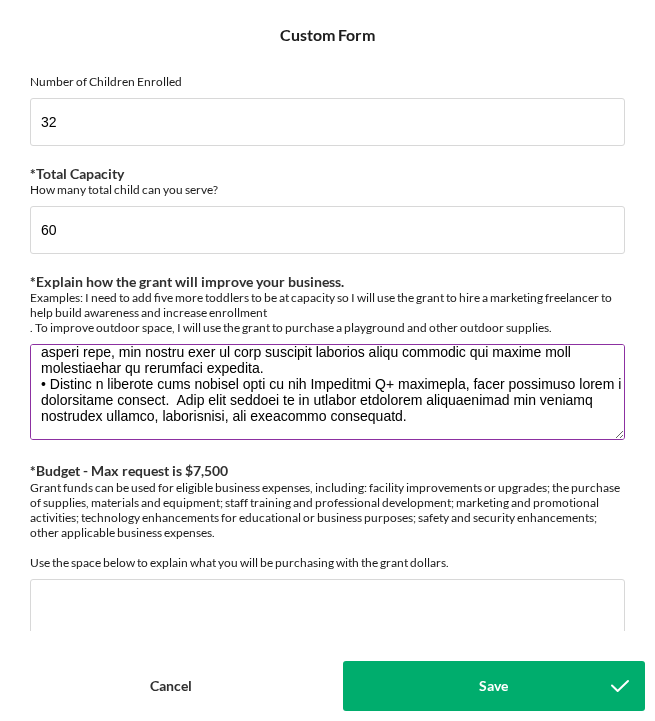 click on "*Explain how the grant will improve your business." at bounding box center (327, 392) 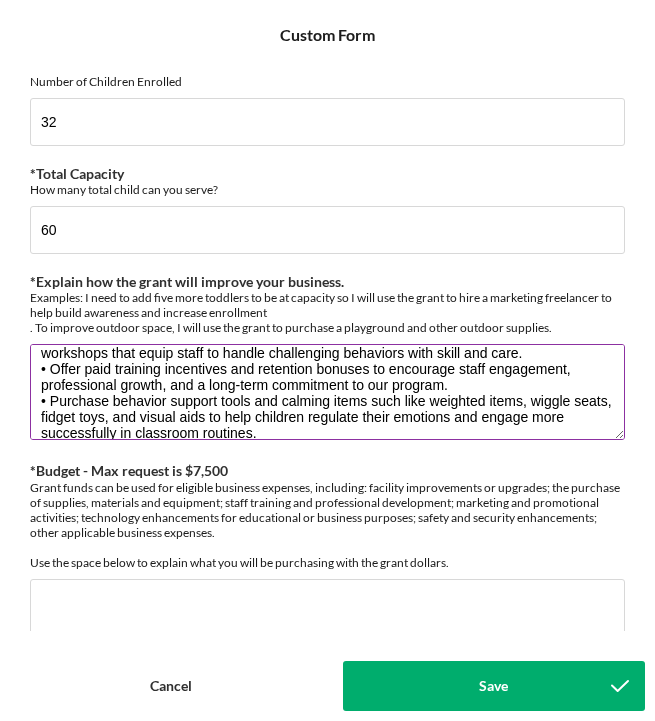 scroll, scrollTop: 113, scrollLeft: 0, axis: vertical 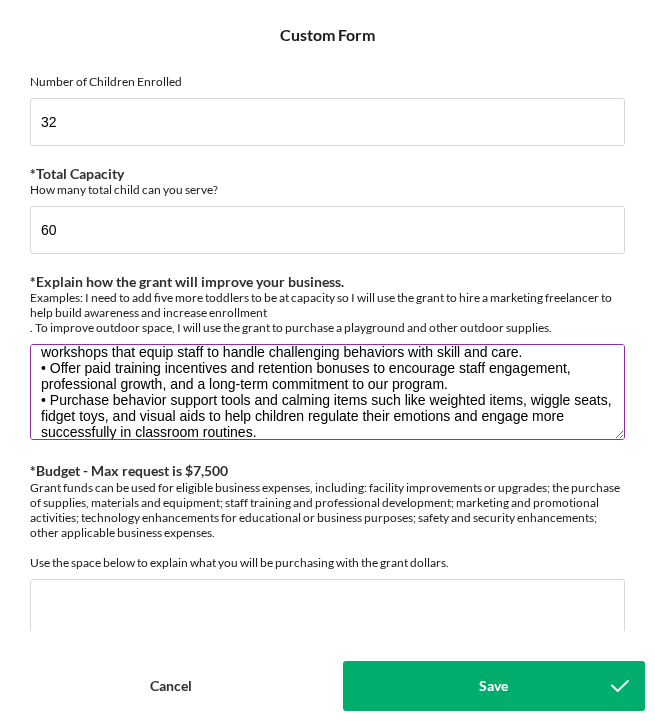 drag, startPoint x: 368, startPoint y: 365, endPoint x: 443, endPoint y: 384, distance: 77.36925 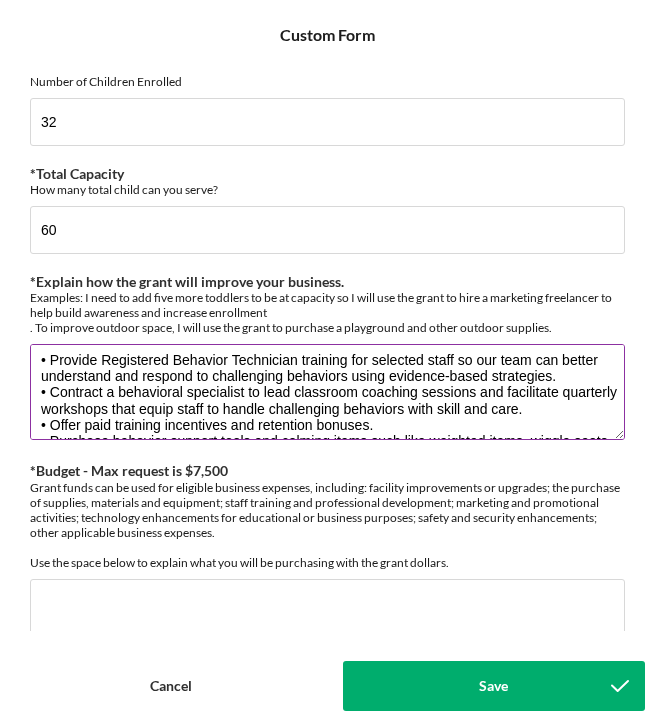 scroll, scrollTop: 54, scrollLeft: 0, axis: vertical 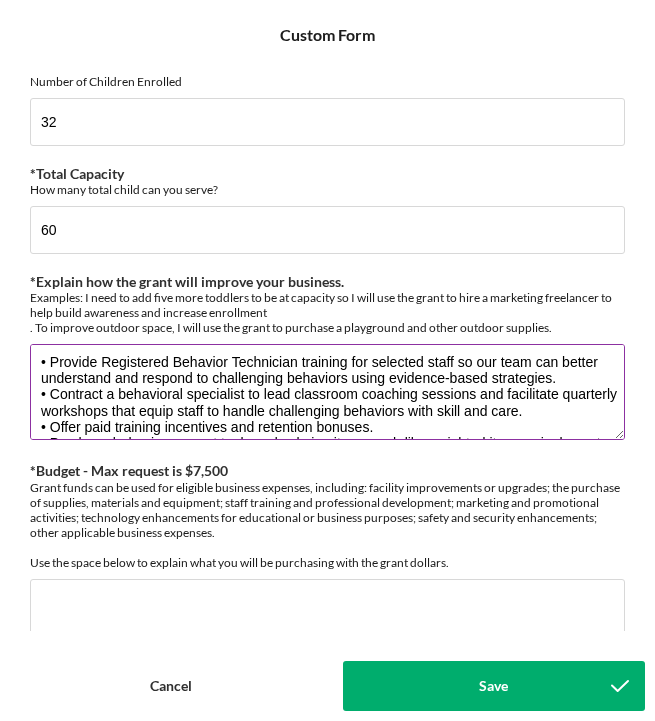 drag, startPoint x: 109, startPoint y: 408, endPoint x: 521, endPoint y: 414, distance: 412.0437 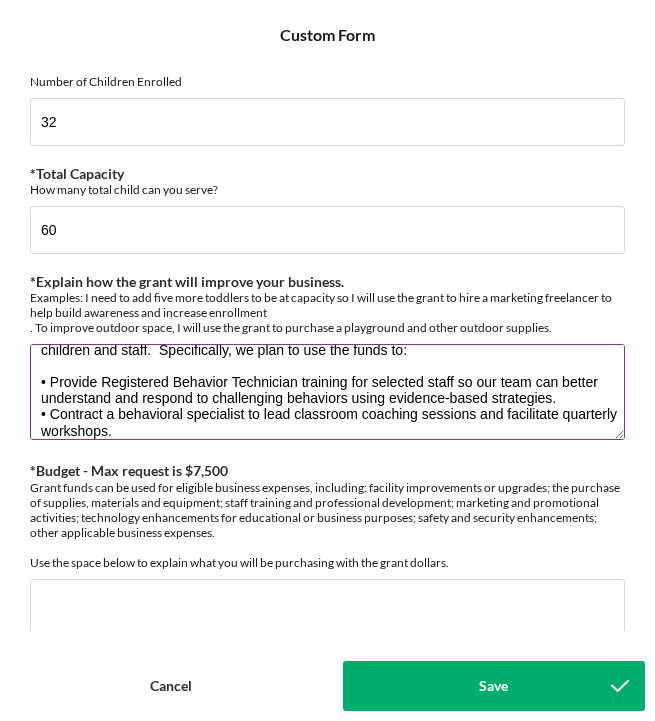 scroll, scrollTop: 31, scrollLeft: 0, axis: vertical 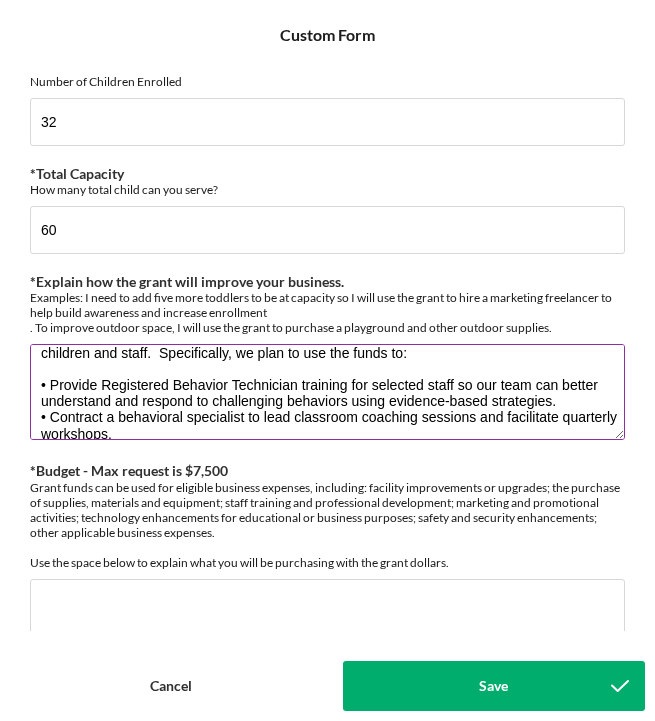 drag, startPoint x: 453, startPoint y: 382, endPoint x: 554, endPoint y: 404, distance: 103.36827 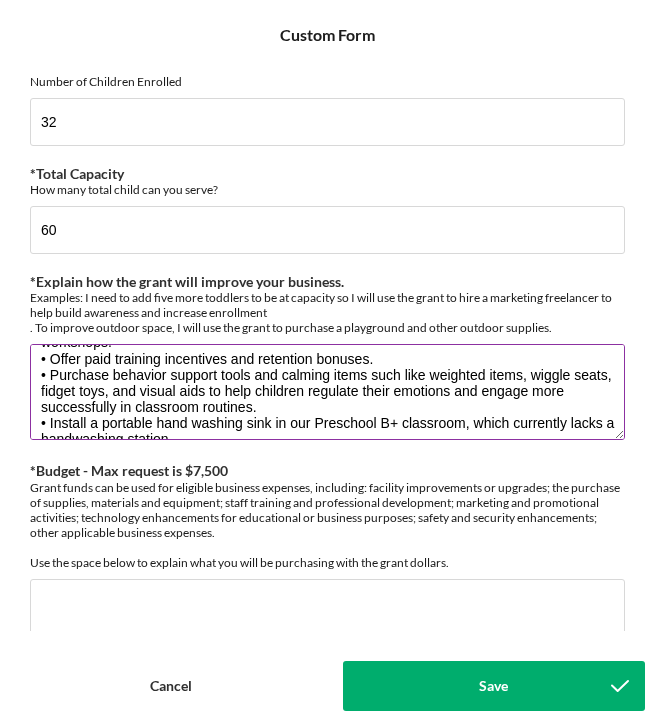 scroll, scrollTop: 96, scrollLeft: 0, axis: vertical 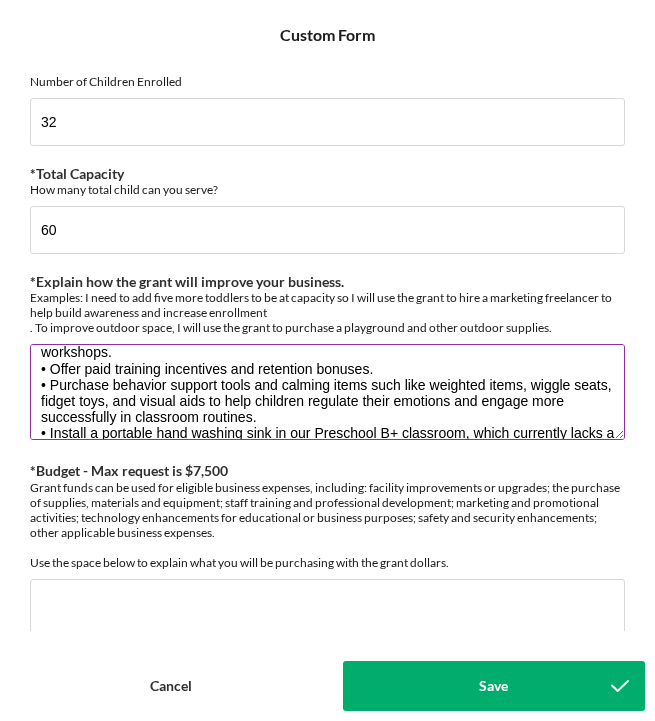 drag, startPoint x: 369, startPoint y: 382, endPoint x: 407, endPoint y: 410, distance: 47.201694 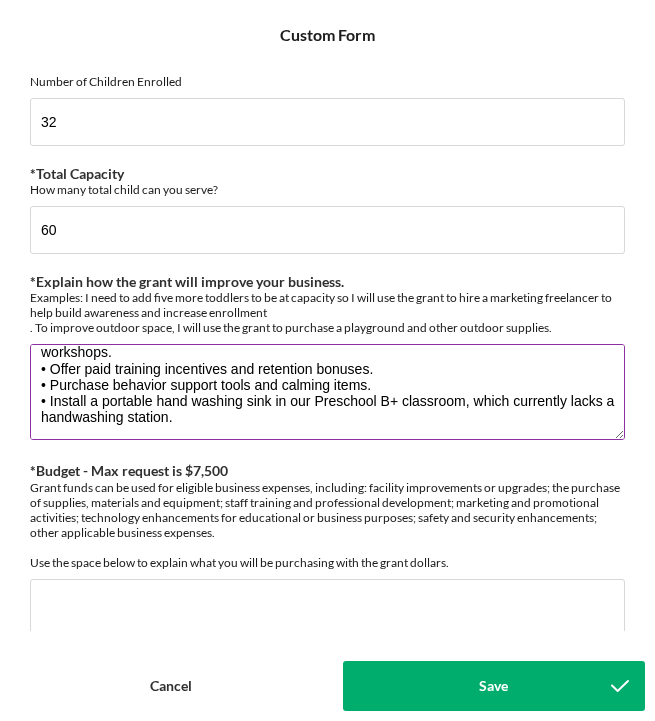 drag, startPoint x: 466, startPoint y: 398, endPoint x: 519, endPoint y: 416, distance: 55.97321 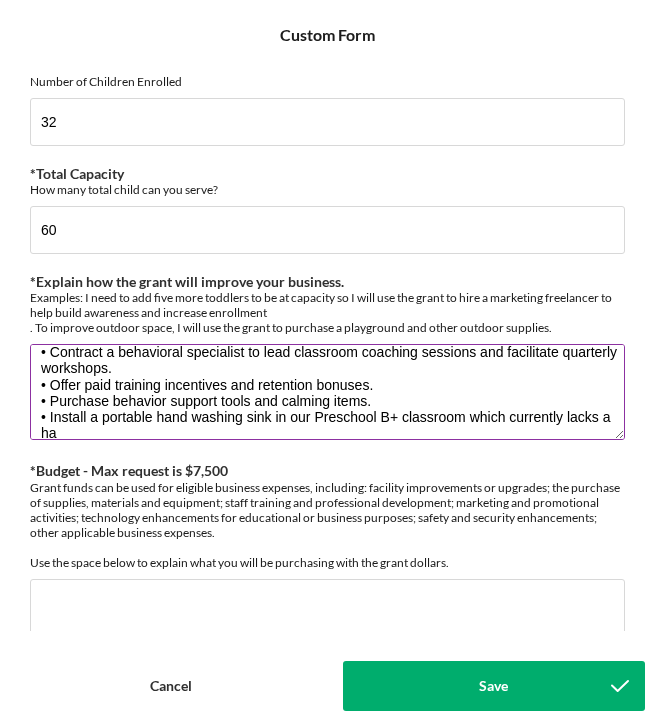 scroll, scrollTop: 81, scrollLeft: 0, axis: vertical 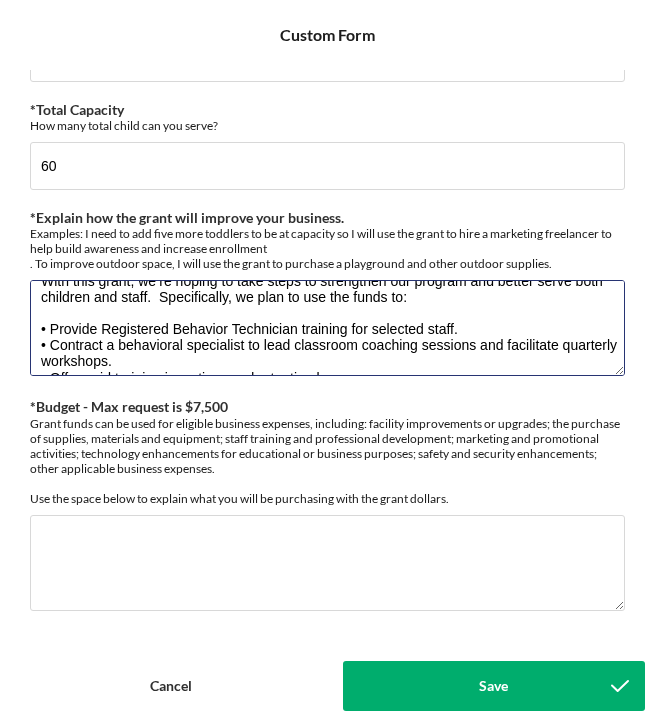 drag, startPoint x: 186, startPoint y: 360, endPoint x: -14, endPoint y: 259, distance: 224.0558 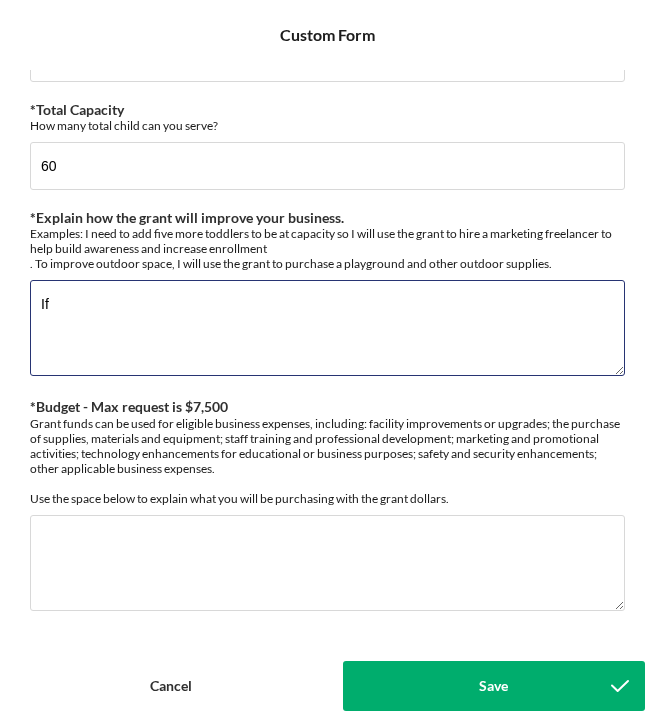 scroll, scrollTop: 0, scrollLeft: 0, axis: both 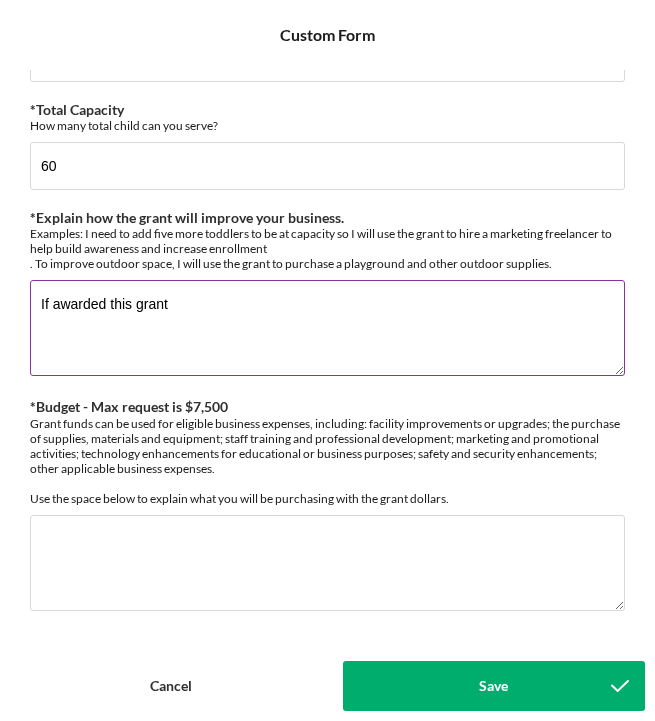drag, startPoint x: 36, startPoint y: 211, endPoint x: 357, endPoint y: 209, distance: 321.00623 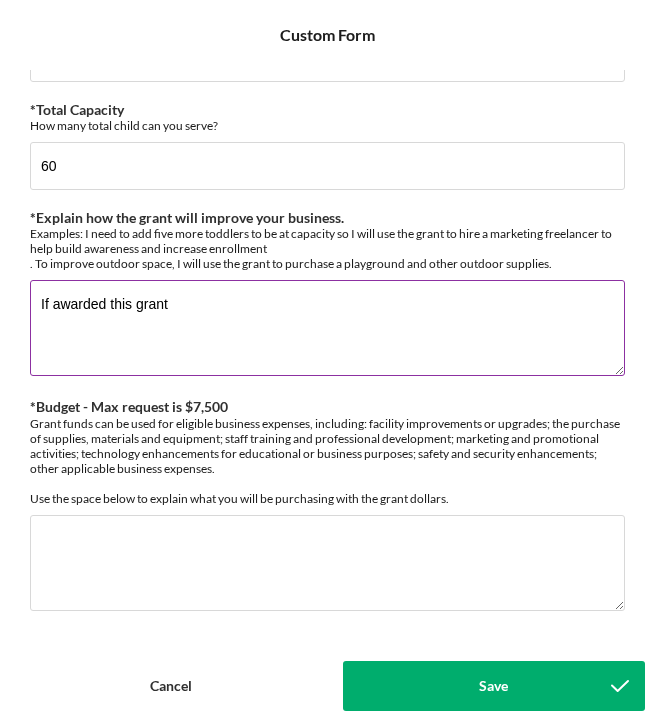 click on "If awarded this grant" at bounding box center (327, 328) 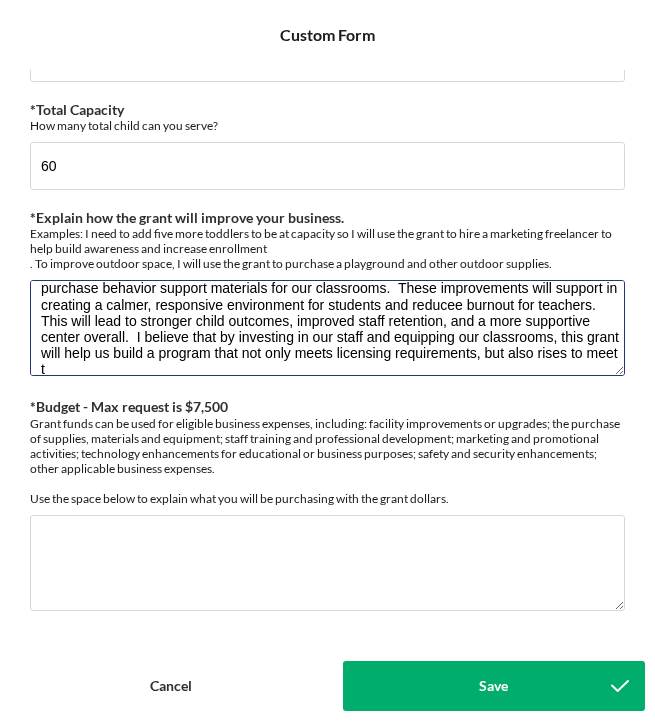 scroll, scrollTop: 97, scrollLeft: 0, axis: vertical 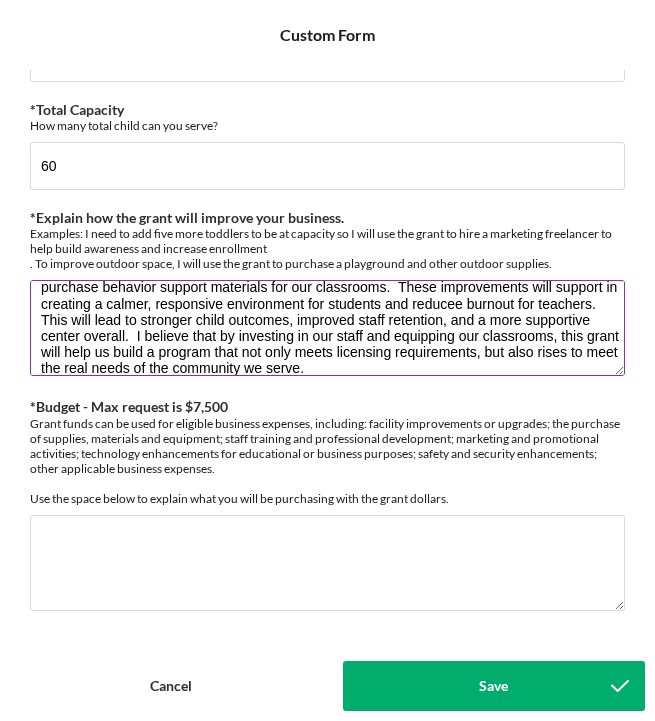 click on "If awarded this grant it will help us improve both the quality of care we provide and support our staff better.  We've seen growing numbers of children enter our program with behavioral challenges, and while our team is committed and compassionate, they need more tools, training, and support to meet those needs effectively.  With the support of this grant, we'll be able to provide RBT training, bring a behavior specialist in for coaching and workshops, and purchase behavior support materials for our classrooms.  These improvements will support in creating a calmer, responsive environment for students and reducee burnout for teachers.  This will lead to stronger child outcomes, improved staff retention, and a more supportive center overall.  I believe that by investing in our staff and equipping our classrooms, this grant will help us build a program that not only meets licensing requirements, but also rises to meet the real needs of the community we serve." at bounding box center (327, 328) 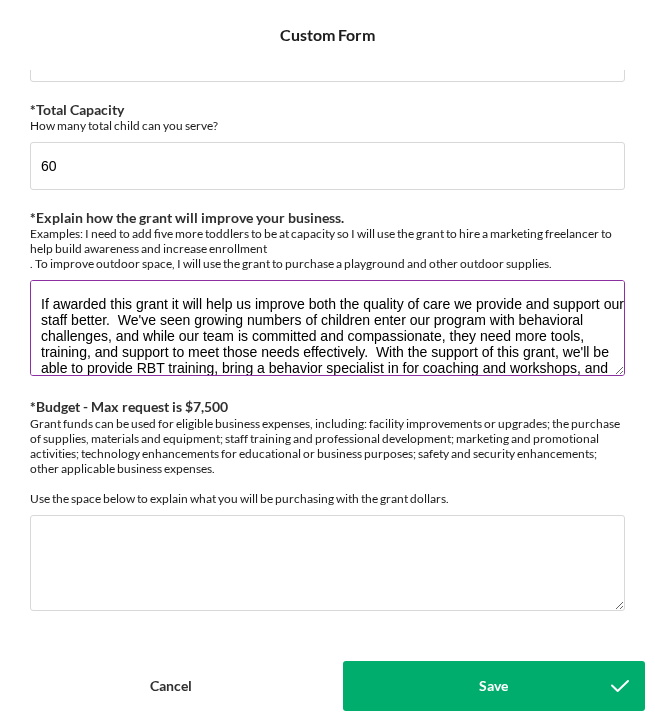 scroll, scrollTop: 0, scrollLeft: 0, axis: both 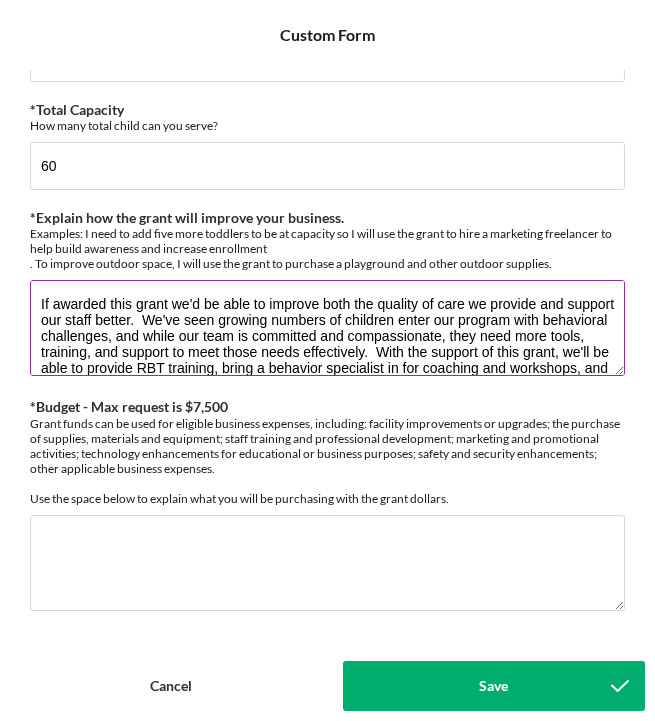 click on "If awarded this grant we'd be able to improve both the quality of care we provide and support our staff better.  We've seen growing numbers of children enter our program with behavioral challenges, and while our team is committed and compassionate, they need more tools, training, and support to meet those needs effectively.  With the support of this grant, we'll be able to provide RBT training, bring a behavior specialist in for coaching and workshops, and purchase behavior support materials for our classrooms.  These improvements will support in creating a calmer, responsive environment for students and reduce burnout for teachers.  This will lead to stronger child outcomes, improved staff retention, and a more supportive center overall.  I believe that by investing in our staff and equipping our classrooms, this grant will help us build a program that not only meets licensing requirements, but also rises to meet the real needs of the community we serve." at bounding box center (327, 328) 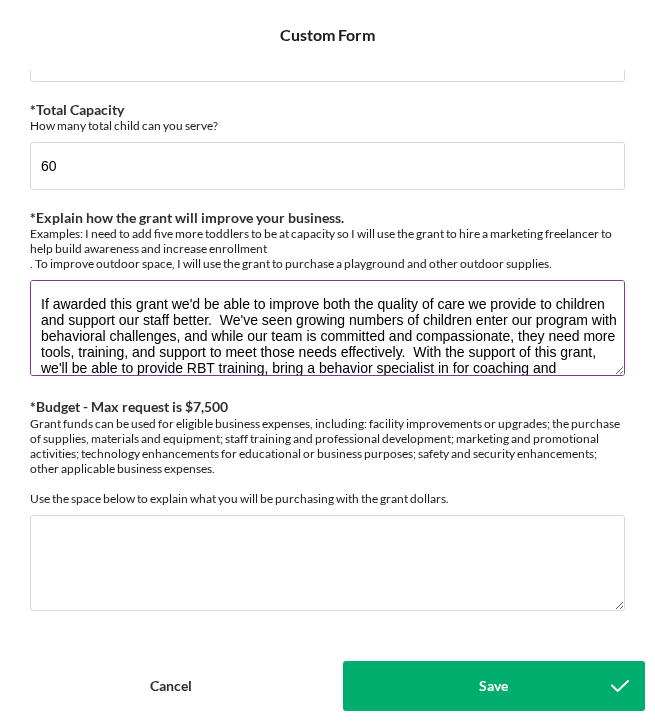 click on "If awarded this grant we'd be able to improve both the quality of care we provide to children and support our staff better.  We've seen growing numbers of children enter our program with behavioral challenges, and while our team is committed and compassionate, they need more tools, training, and support to meet those needs effectively.  With the support of this grant, we'll be able to provide RBT training, bring a behavior specialist in for coaching and workshops, and purchase behavior support materials for our classrooms.  These improvements will support in creating a calmer, responsive environment for students and reduce burnout for teachers.  This will lead to stronger child outcomes, improved staff retention, and a more supportive center overall.  I believe that by investing in our staff and equipping our classrooms, this grant will help us build a program that not only meets licensing requirements, but also rises to meet the real needs of the community we serve." at bounding box center [327, 328] 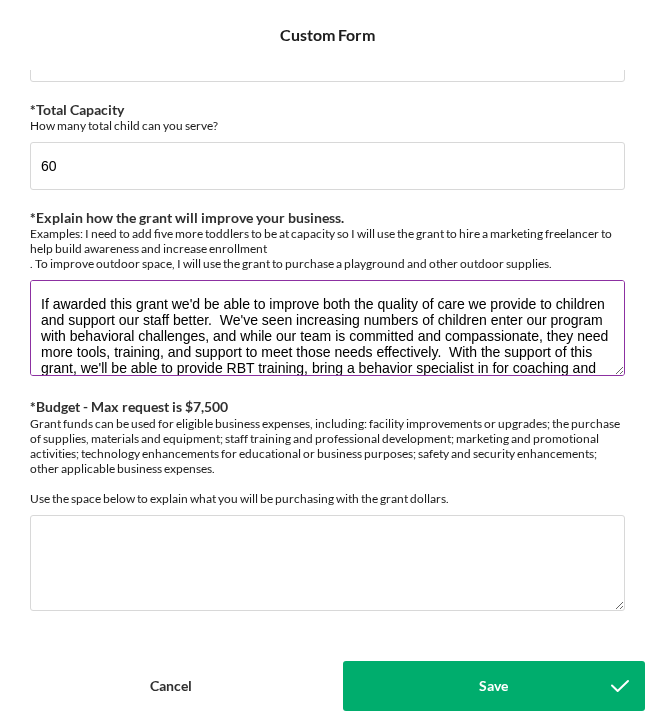 click on "If awarded this grant we'd be able to improve both the quality of care we provide to children and support our staff better.  We've seen increasing numbers of children enter our program with behavioral challenges, and while our team is committed and compassionate, they need more tools, training, and support to meet those needs effectively.  With the support of this grant, we'll be able to provide RBT training, bring a behavior specialist in for coaching and workshops, and purchase behavior support materials for our classrooms.  These improvements will support in creating a calmer, responsive environment for students and reduce burnout for teachers.  This will lead to stronger child outcomes, improved staff retention, and a more supportive center overall.  I believe that by investing in our staff and equipping our classrooms, this grant will help us build a program that not only meets licensing requirements, but also rises to meet the real needs of the community we serve." at bounding box center (327, 328) 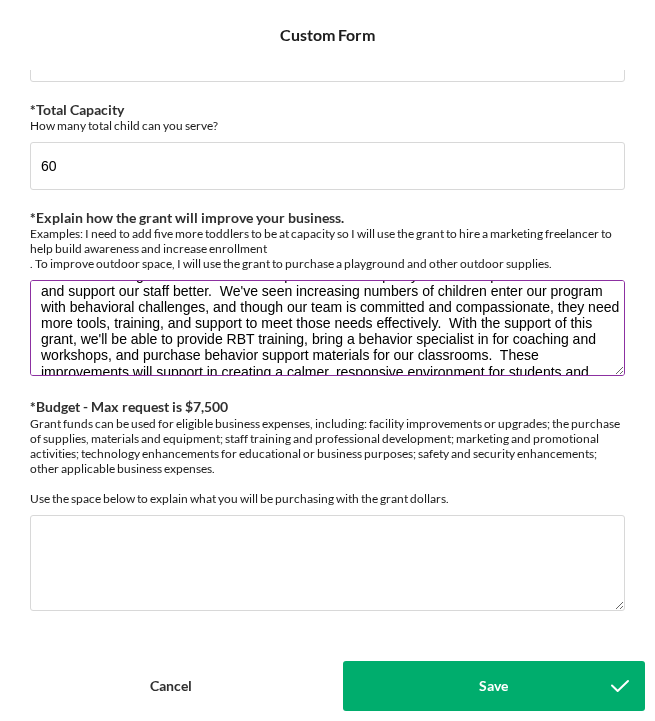 scroll, scrollTop: 22, scrollLeft: 0, axis: vertical 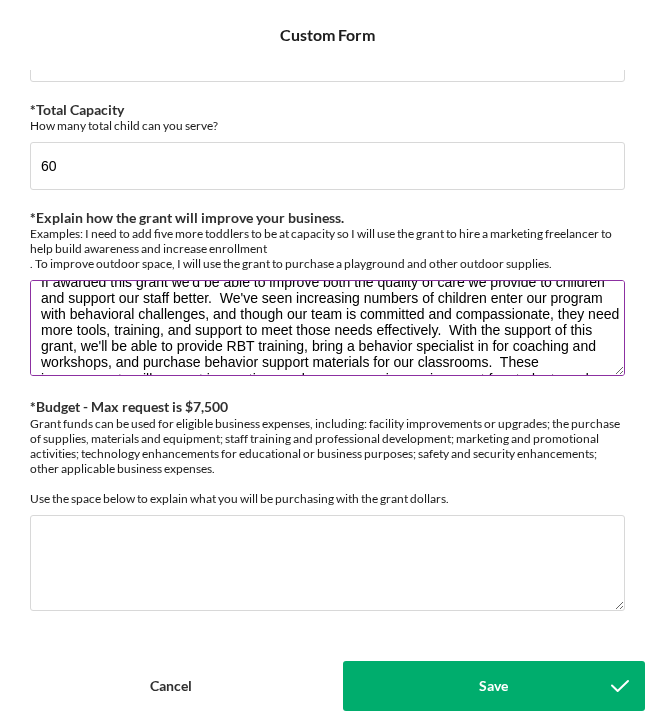 click on "If awarded this grant we'd be able to improve both the quality of care we provide to children and support our staff better.  We've seen increasing numbers of children enter our program with behavioral challenges, and though our team is committed and compassionate, they need more tools, training, and support to meet those needs effectively.  With the support of this grant, we'll be able to provide RBT training, bring a behavior specialist in for coaching and workshops, and purchase behavior support materials for our classrooms.  These improvements will support in creating a calmer, responsive environment for students and reduce burnout for teachers.  This will lead to stronger child outcomes, improved staff retention, and a more supportive center overall.  I believe that by investing in our staff and equipping our classrooms, this grant will help us build a program that not only meets licensing requirements, but also rises to meet the real needs of the community we serve." at bounding box center (327, 328) 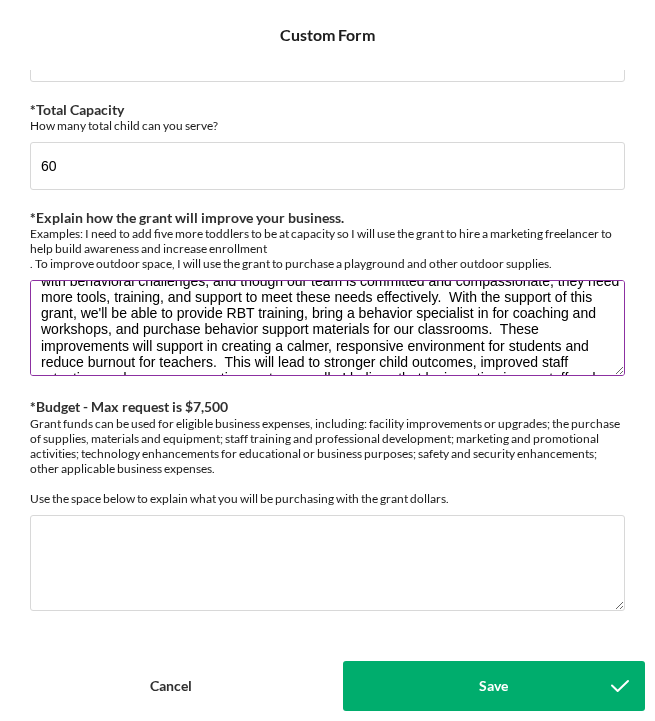 scroll, scrollTop: 49, scrollLeft: 0, axis: vertical 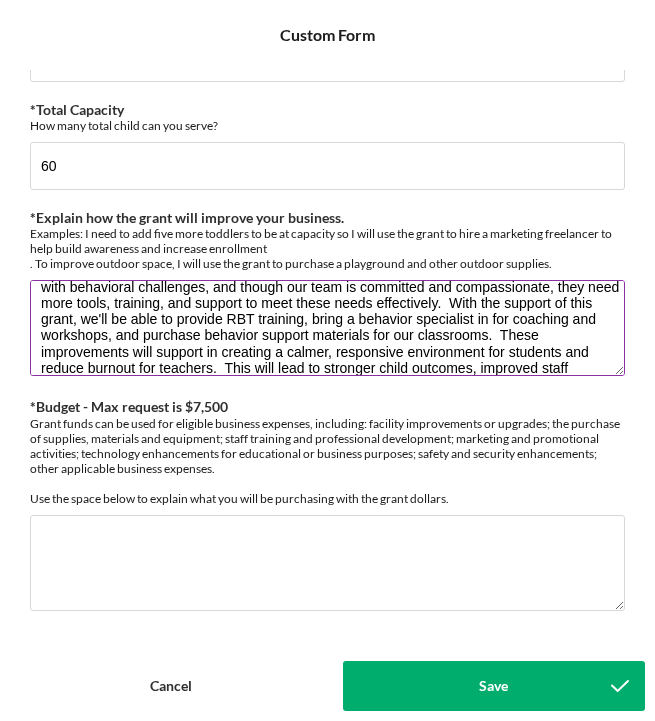 click on "If awarded this grant we'd be able to improve both the quality of care we provide to children and support our staff better.  We've seen increasing numbers of children enter our program with behavioral challenges, and though our team is committed and compassionate, they need more tools, training, and support to meet these needs effectively.  With the support of this grant, we'll be able to provide RBT training, bring a behavior specialist in for coaching and workshops, and purchase behavior support materials for our classrooms.  These improvements will support in creating a calmer, responsive environment for students and reduce burnout for teachers.  This will lead to stronger child outcomes, improved staff retention, and a more supportive center overall.  I believe that by investing in our staff and equipping our classrooms, this grant will help us build a program that not only meets licensing requirements, but also rises to meet the real needs of the community we serve." at bounding box center [327, 328] 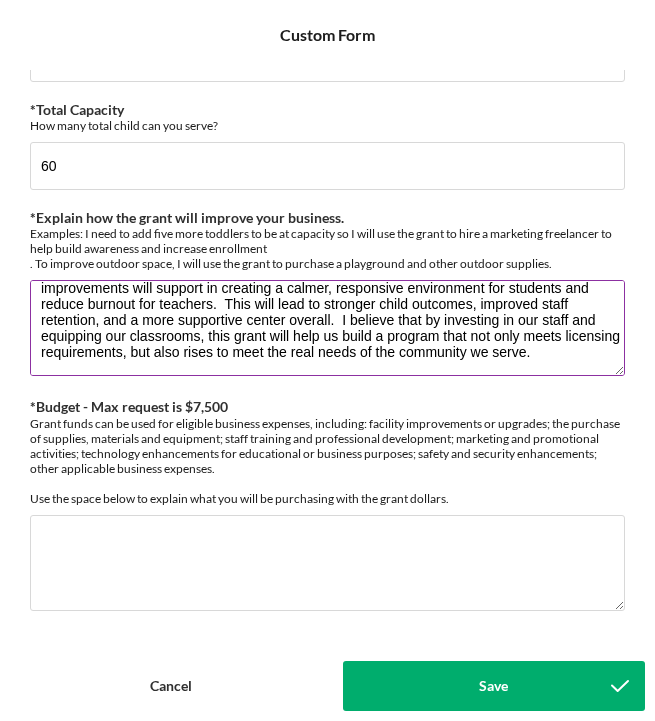 scroll, scrollTop: 112, scrollLeft: 0, axis: vertical 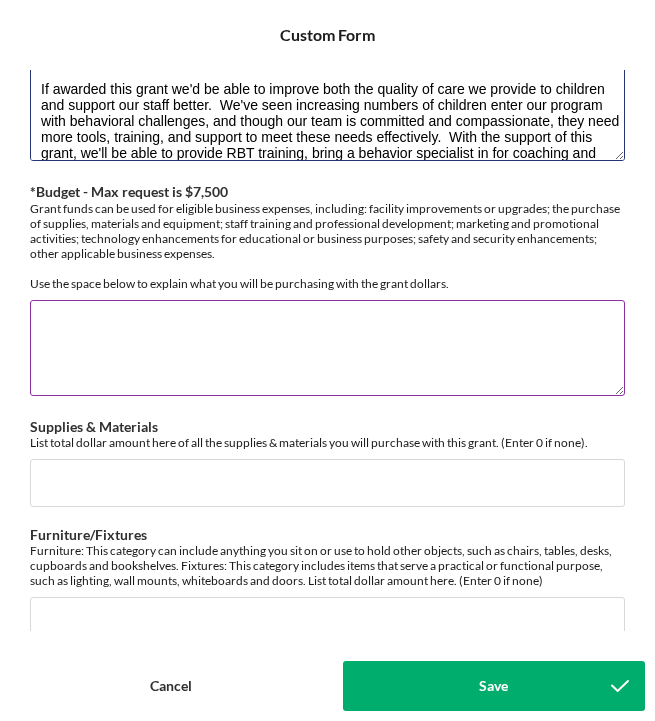 type on "If awarded this grant we'd be able to improve both the quality of care we provide to children and support our staff better.  We've seen increasing numbers of children enter our program with behavioral challenges, and though our team is committed and compassionate, they need more tools, training, and support to meet these needs effectively.  With the support of this grant, we'll be able to provide RBT training, bring a behavior specialist in for coaching and workshops, and purchase behavior support materials and a sink for our classrooms.  These improvements will support in creating a calmer, responsive environment for students and reduce burnout for teachers.  This will lead to stronger child outcomes, improved staff retention, and a more supportive center overall.  I believe that by investing in our staff and equipping our classrooms, this grant will help us build a program that not only meets licensing requirements, but also rises to meet the real needs of the community we serve." 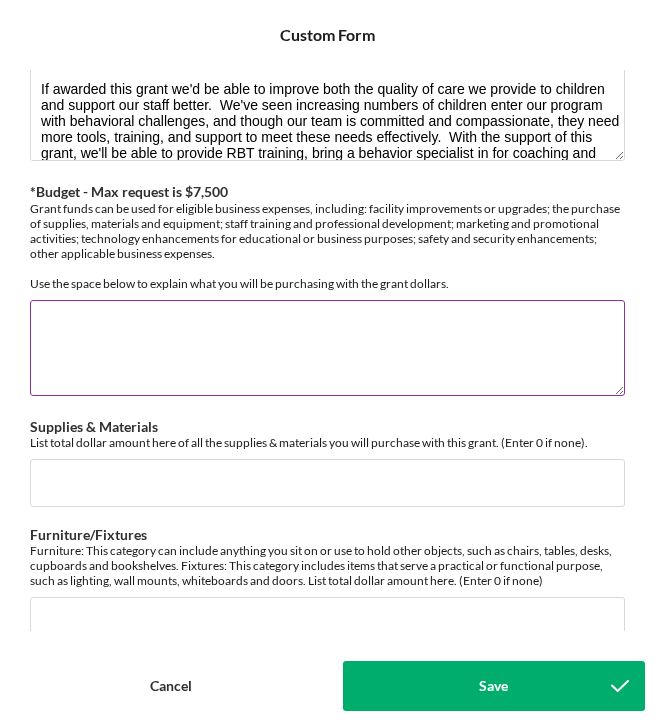 click on "*Budget - Max request is $7,500" at bounding box center (327, 348) 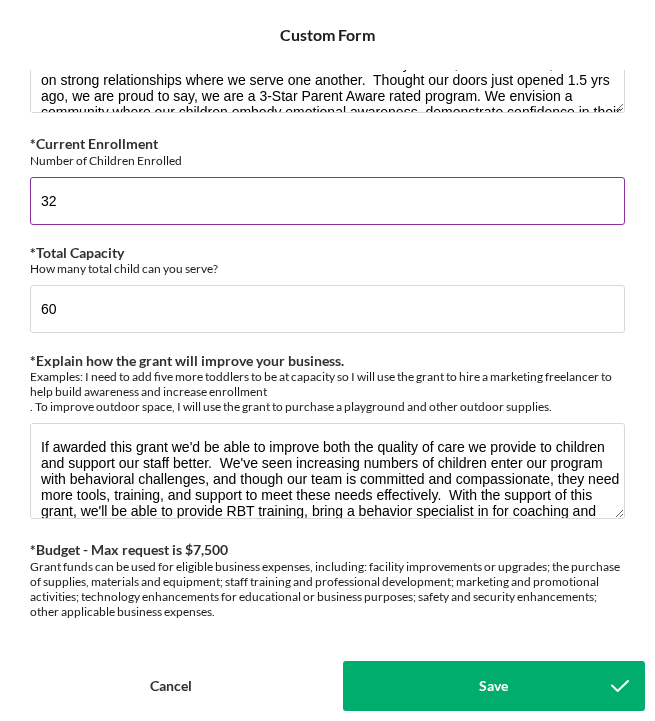 scroll, scrollTop: 297, scrollLeft: 0, axis: vertical 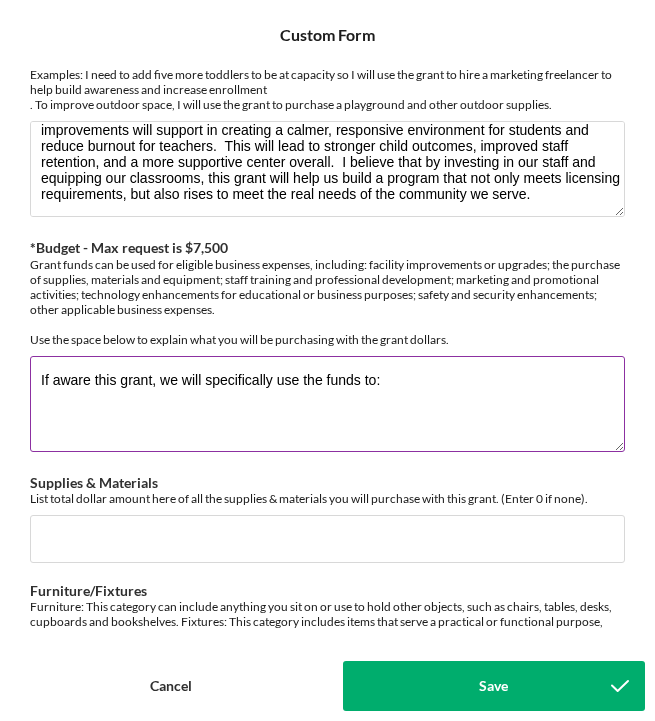 paste on "•	Provide Registered Behavior Technician training for selected staff so our team can better understand and respond to challenging behaviors using evidence-based strategies.
•	Contract a behavioral specialist to lead classroom coaching sessions and facilitate quarterly workshops that equip staff to handle challenging behaviors with skill and care.
•	Offer paid training incentives and retention bonuses to encourage staff engagement, professional growth, and a long-term commitment to our program.
•	Purchase behavior support tools and calming items such as weighted items, wiggle seats, fidget toys, and visual aids to help children regulate their emotions and engage more successfully in classroom routines.
•	Install a portable hand washing sink in our Preschool B+ classroom, which currently lacks a handwashing station. This will support us in meeting licensing requirements and improve classroom hygiene, supervision, and classroom efficiency." 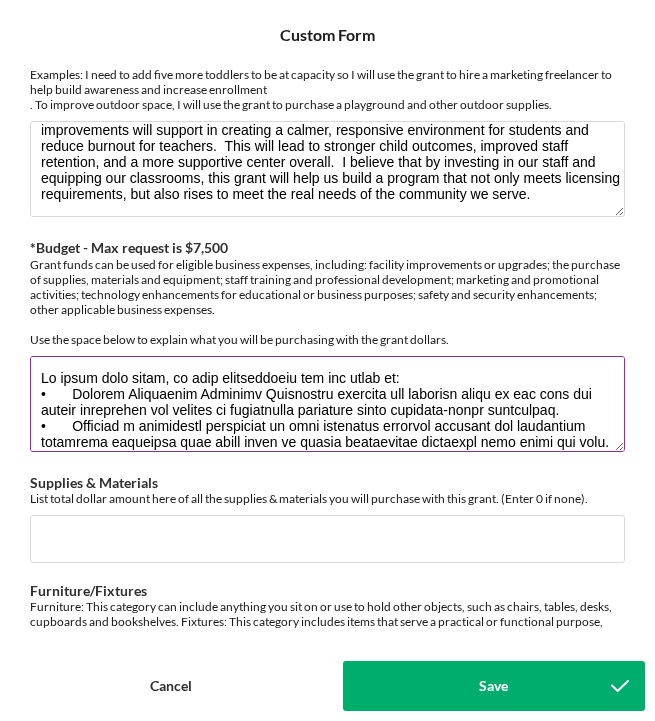 scroll, scrollTop: 0, scrollLeft: 0, axis: both 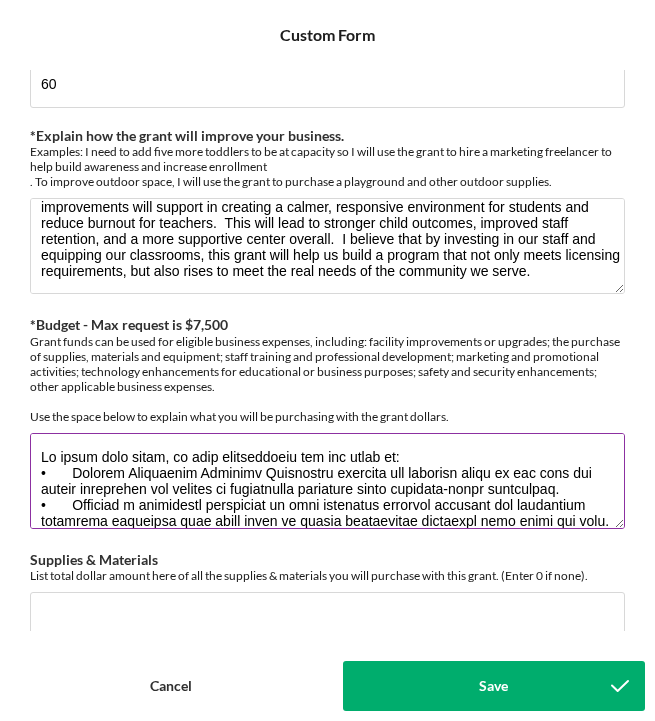 click on "*Budget - Max request is $7,500" at bounding box center (327, 481) 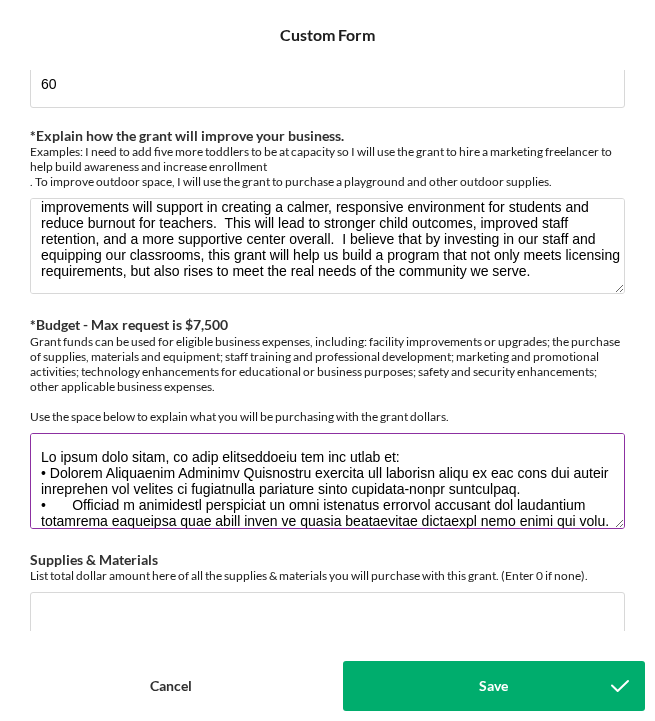 click on "*Budget - Max request is $7,500" at bounding box center (327, 481) 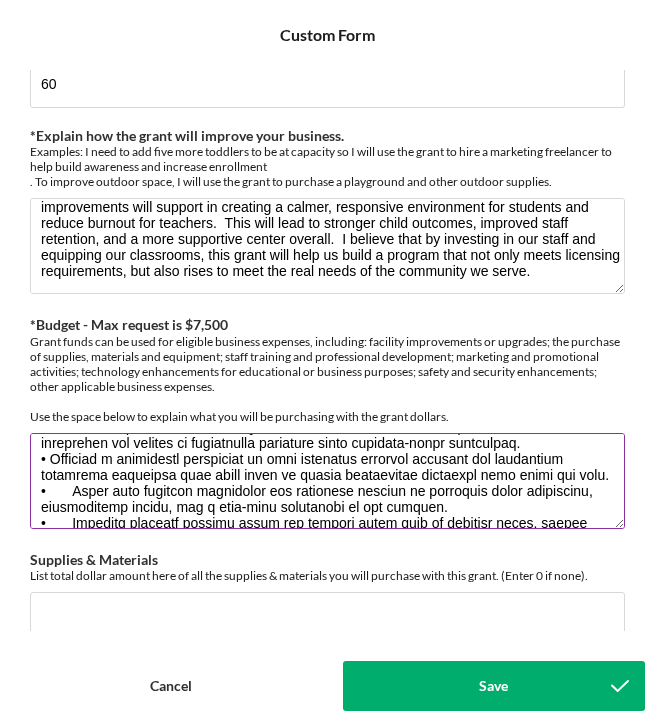 scroll, scrollTop: 49, scrollLeft: 0, axis: vertical 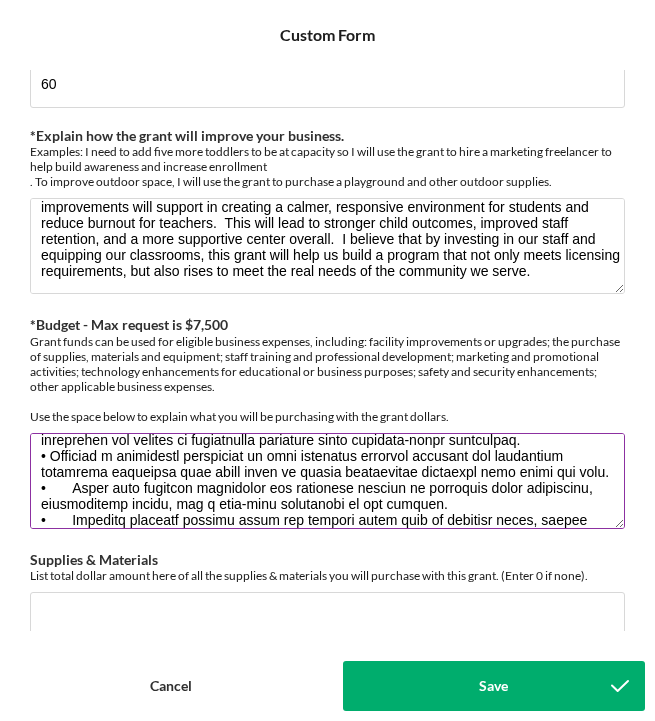 click on "*Budget - Max request is $7,500" at bounding box center [327, 481] 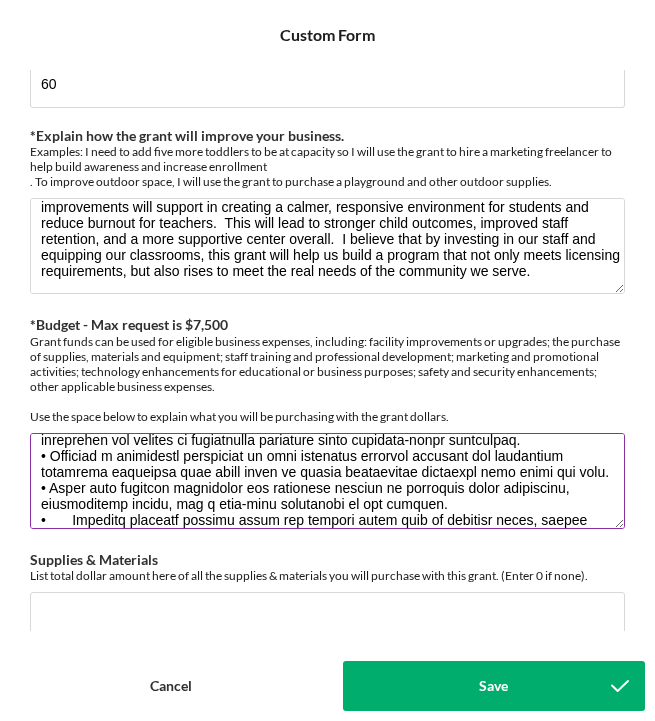 click on "*Budget - Max request is $7,500" at bounding box center [327, 481] 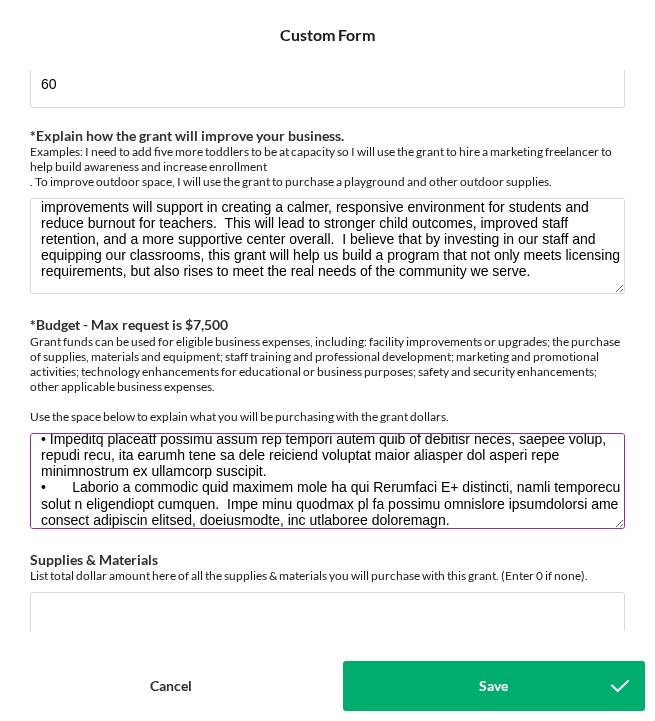 scroll, scrollTop: 131, scrollLeft: 0, axis: vertical 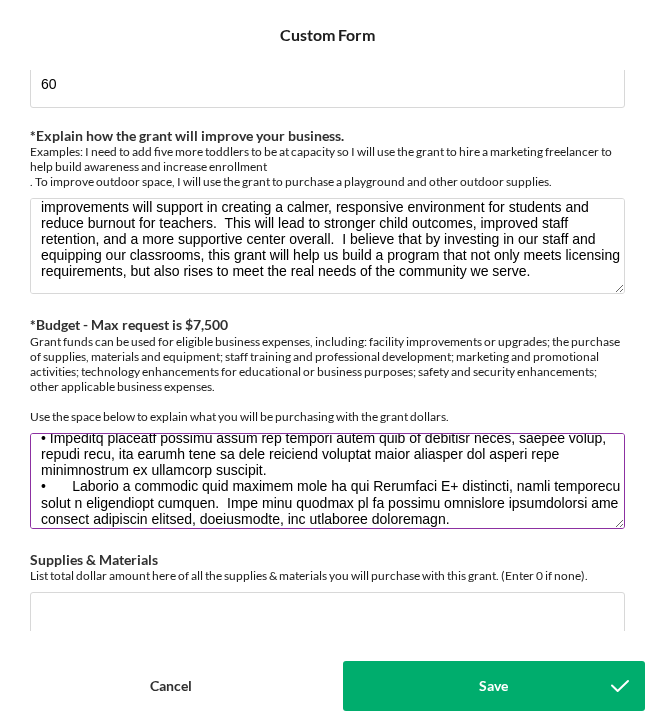click on "*Budget - Max request is $7,500" at bounding box center (327, 481) 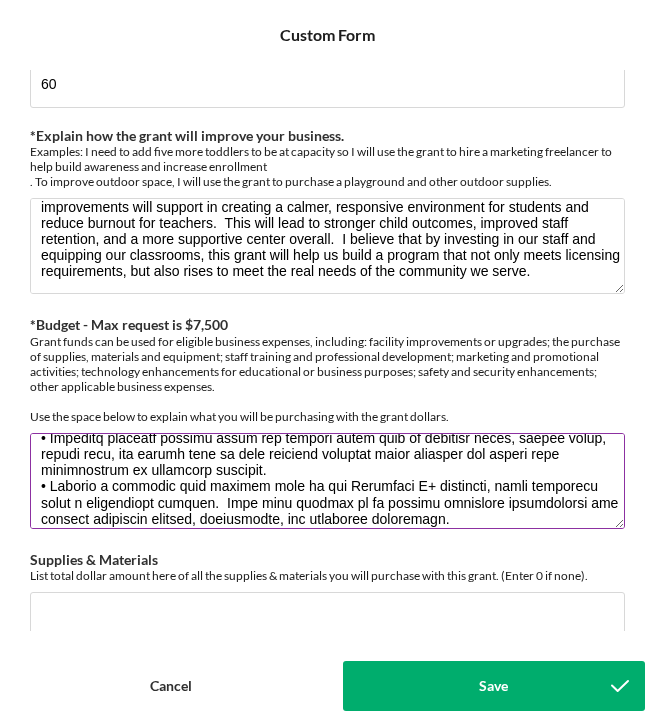 click on "*Budget - Max request is $7,500" at bounding box center [327, 481] 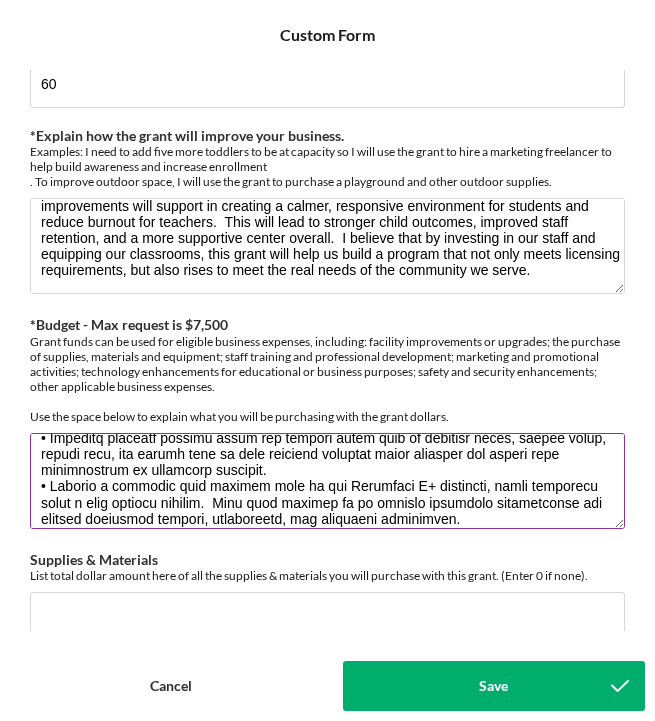 scroll, scrollTop: 112, scrollLeft: 0, axis: vertical 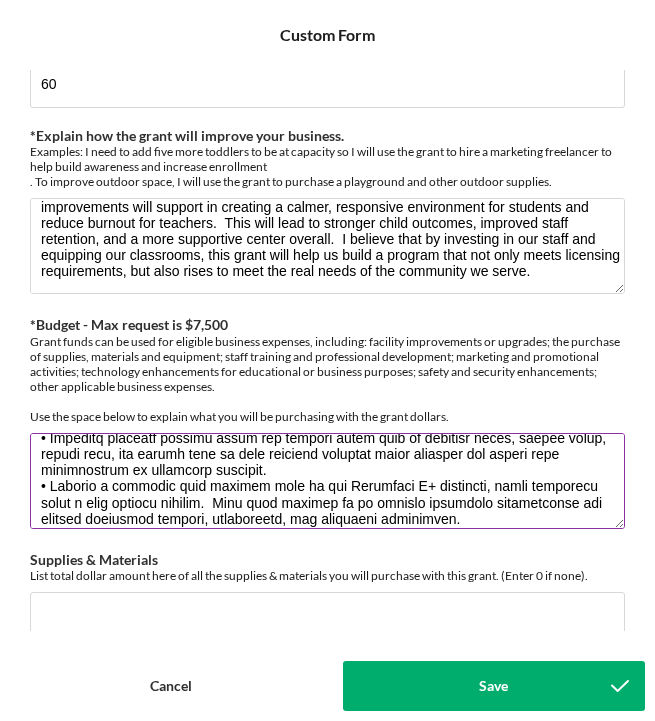 click on "*Budget - Max request is $7,500" at bounding box center (327, 481) 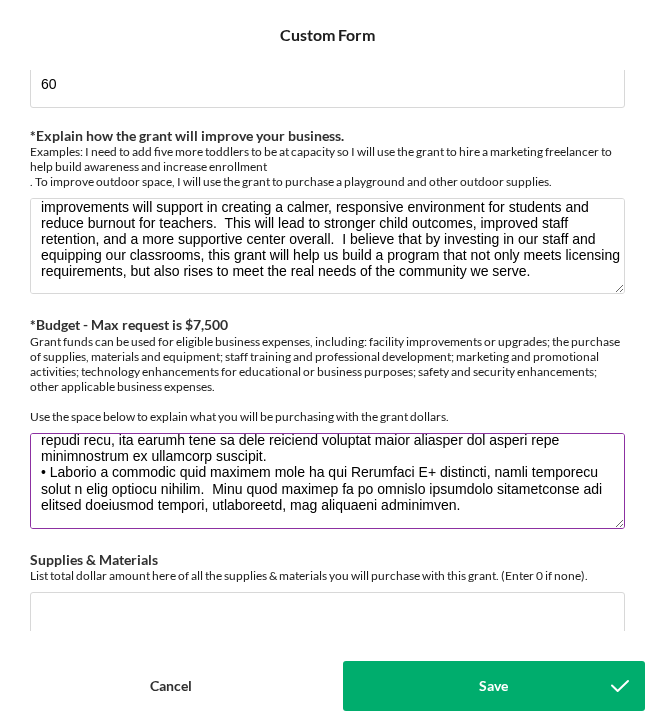 scroll, scrollTop: 160, scrollLeft: 0, axis: vertical 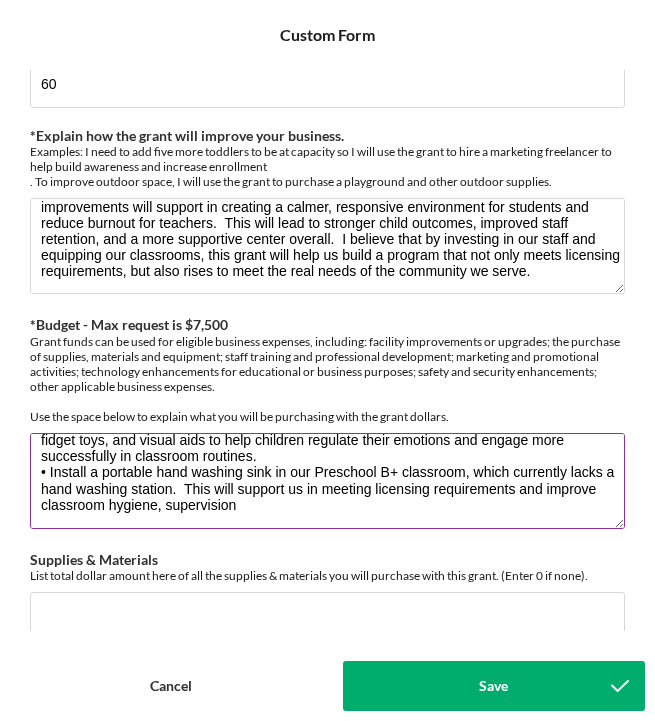 click on "If aware this grant, we will specifically use the funds to:
• Provide Registered Behavior Technician training for selected staff so our team can better understand and respond to challenging behaviors using evidence-based strategies.
• Contract a behavioral specialist to lead classroom coaching sessions and facilitate quarterly workshops that equip staff to handle challenging behaviors with skill and care.
• Offer paid training incentives and retention bonuses to encourage staff engagement, professional growth, and a long-term commitment to our program.
• Purchase behavior support tools and calming items such as weighted items, wiggle seats, fidget toys, and visual aids to help children regulate their emotions and engage more successfully in classroom routines.
• Install a portable hand washing sink in our Preschool B+ classroom, which currently lacks a hand washing station.  This will support us in meeting licensing requirements and improve classroom hygiene, supervision" at bounding box center (327, 481) 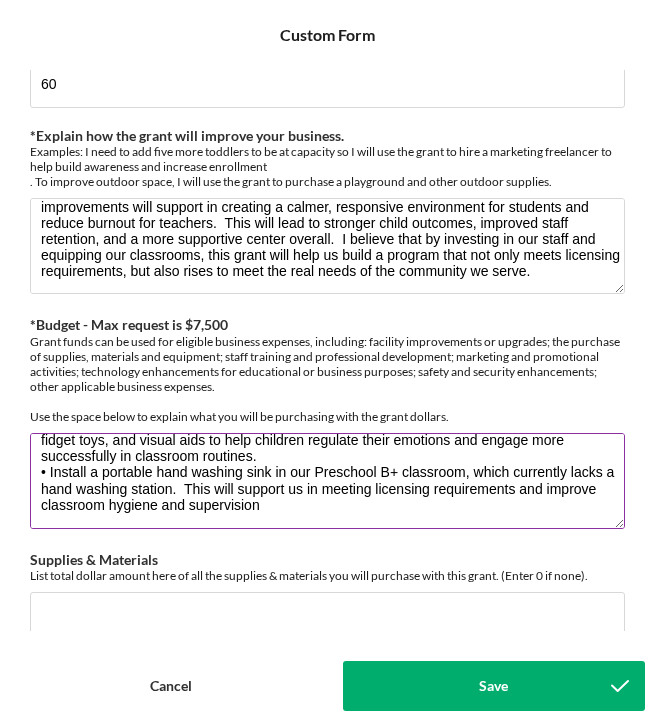 click on "If aware this grant, we will specifically use the funds to:
• Provide Registered Behavior Technician training for selected staff so our team can better understand and respond to challenging behaviors using evidence-based strategies.
• Contract a behavioral specialist to lead classroom coaching sessions and facilitate quarterly workshops that equip staff to handle challenging behaviors with skill and care.
• Offer paid training incentives and retention bonuses to encourage staff engagement, professional growth, and a long-term commitment to our program.
• Purchase behavior support tools and calming items such as weighted items, wiggle seats, fidget toys, and visual aids to help children regulate their emotions and engage more successfully in classroom routines.
• Install a portable hand washing sink in our Preschool B+ classroom, which currently lacks a hand washing station.  This will support us in meeting licensing requirements and improve classroom hygiene and supervision" at bounding box center (327, 481) 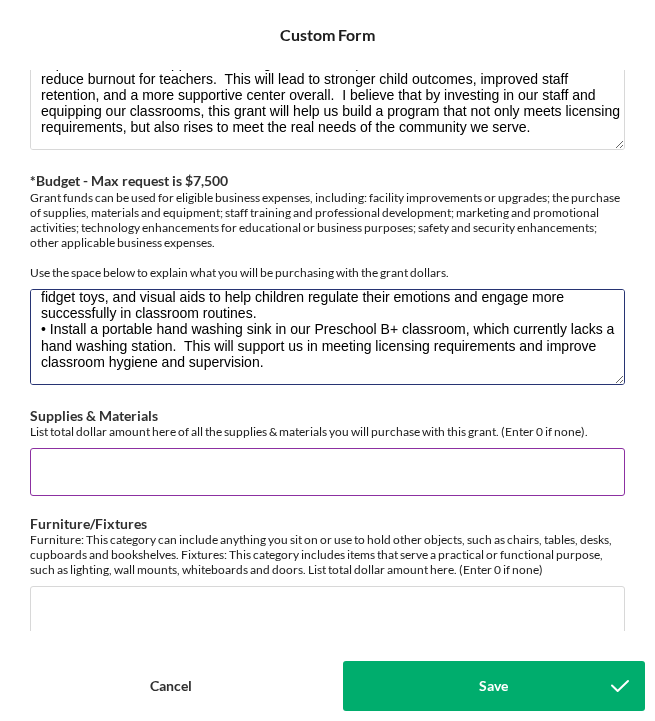 scroll, scrollTop: 501, scrollLeft: 0, axis: vertical 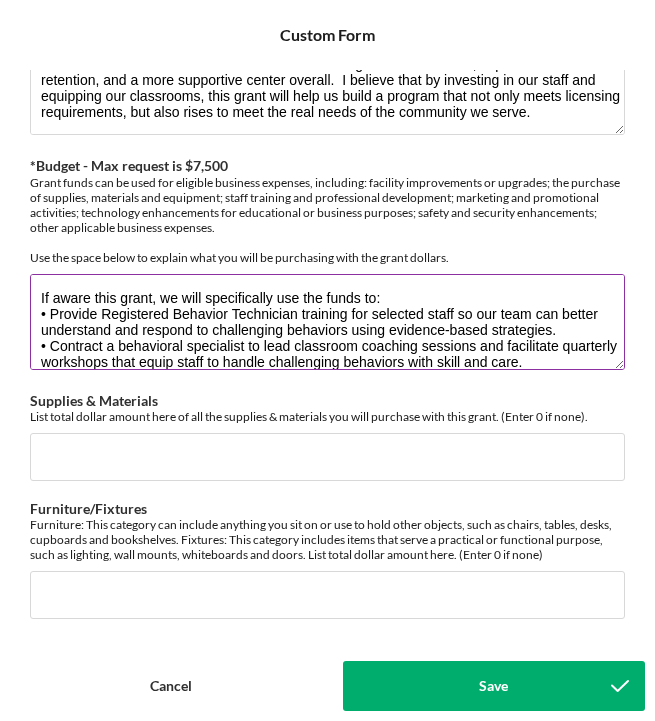 click on "If aware this grant, we will specifically use the funds to:
• Provide Registered Behavior Technician training for selected staff so our team can better understand and respond to challenging behaviors using evidence-based strategies.
• Contract a behavioral specialist to lead classroom coaching sessions and facilitate quarterly workshops that equip staff to handle challenging behaviors with skill and care.
• Offer paid training incentives and retention bonuses to encourage staff engagement, professional growth, and a long-term commitment to our program.
• Purchase behavior support tools and calming items such as weighted items, wiggle seats, fidget toys, and visual aids to help children regulate their emotions and engage more successfully in classroom routines.
• Install a portable hand washing sink in our Preschool B+ classroom, which currently lacks a hand washing station.  This will support us in meeting licensing requirements and improve classroom hygiene and supervision." at bounding box center [327, 322] 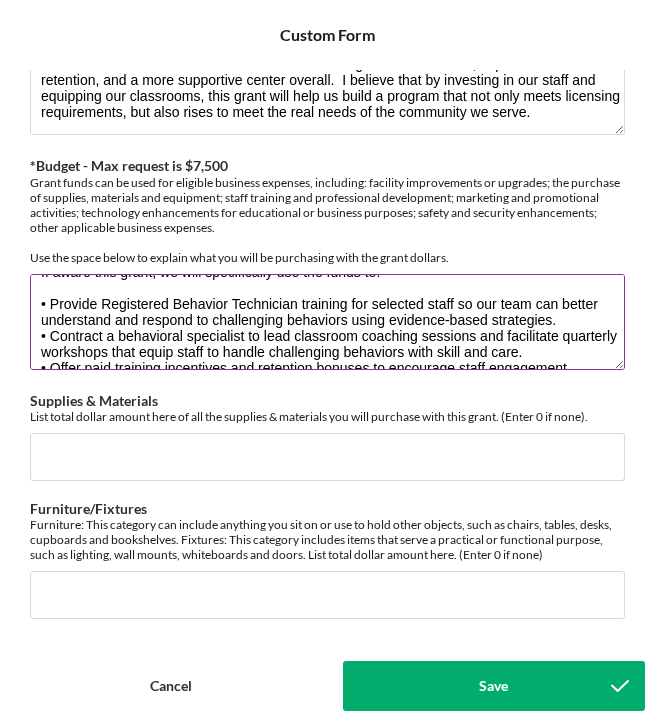 scroll, scrollTop: 33, scrollLeft: 0, axis: vertical 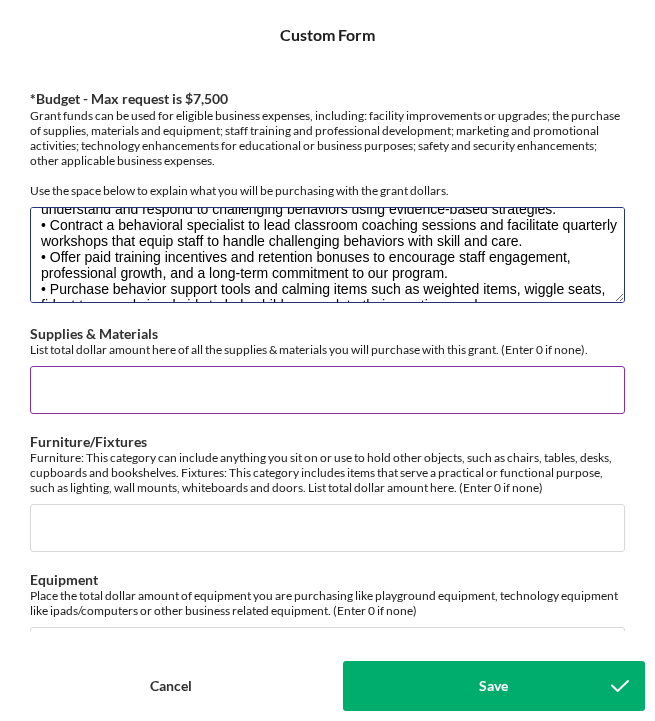 type on "If aware this grant, we will specifically use the funds to:
• Provide Registered Behavior Technician training for selected staff so our team can better understand and respond to challenging behaviors using evidence-based strategies.
• Contract a behavioral specialist to lead classroom coaching sessions and facilitate quarterly workshops that equip staff to handle challenging behaviors with skill and care.
• Offer paid training incentives and retention bonuses to encourage staff engagement, professional growth, and a long-term commitment to our program.
• Purchase behavior support tools and calming items such as weighted items, wiggle seats, fidget toys, and visual aids to help children regulate their emotions and engage more successfully in classroom routines.
• Install a portable hand washing sink in our Preschool B+ classroom, which currently lacks a hand washing station.  This will support us in meeting licensing requirements and improve classroom hygiene and supervision." 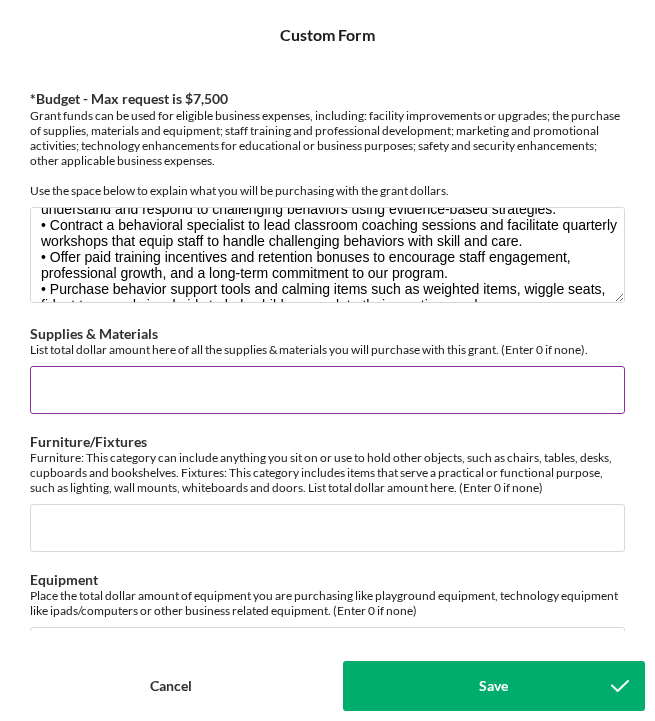 click on "Supplies & Materials" at bounding box center [327, 390] 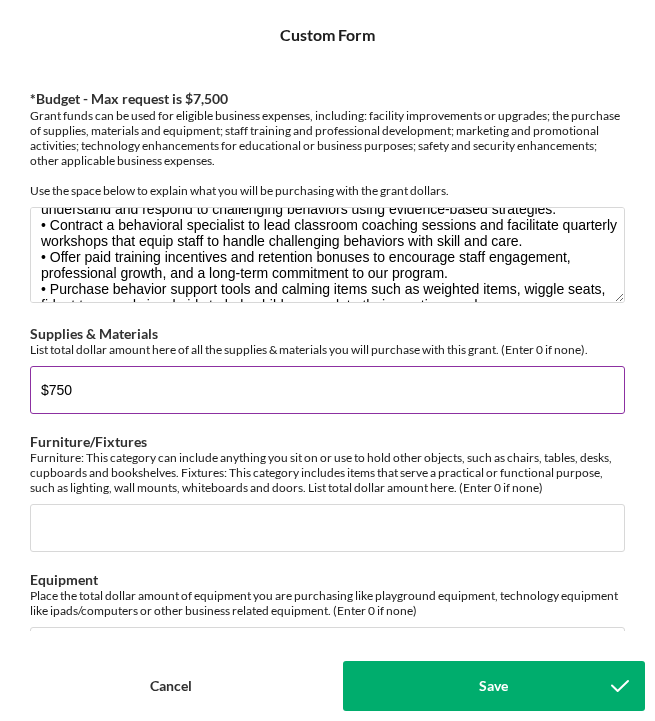 type on "$7,500" 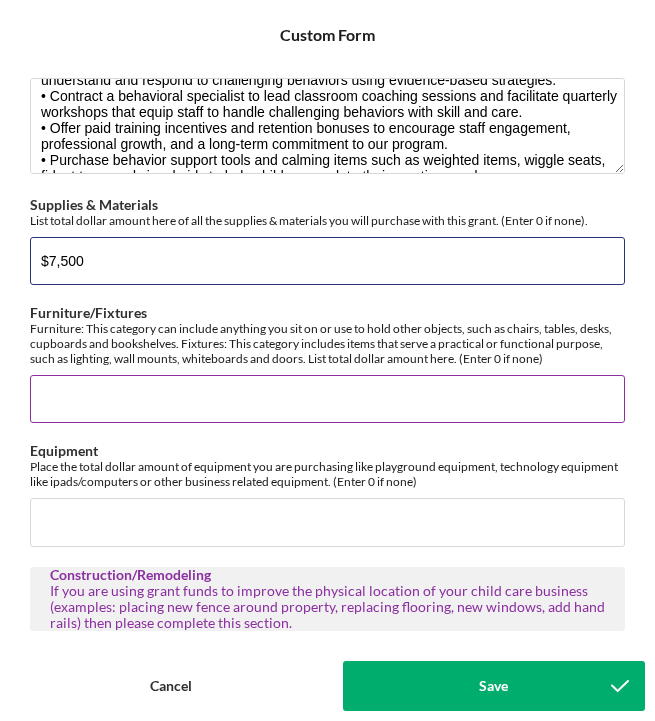 scroll, scrollTop: 663, scrollLeft: 0, axis: vertical 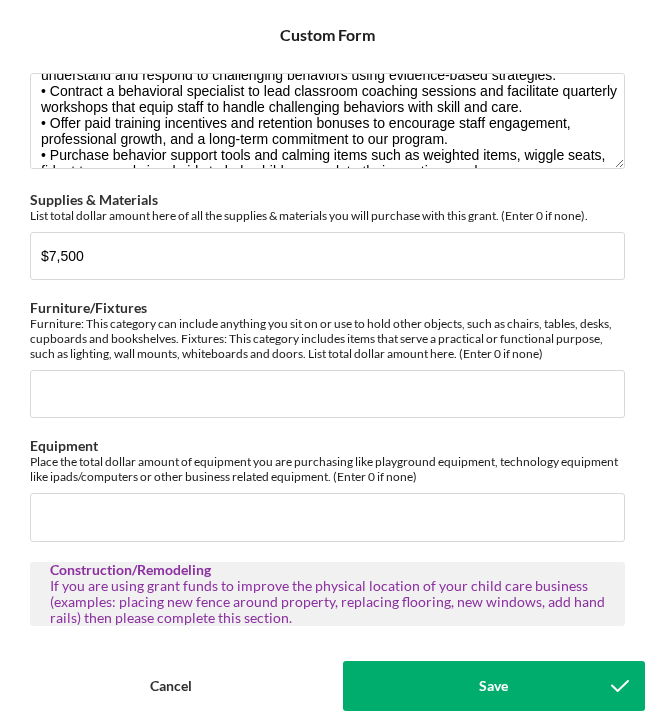 click on "*Briefly describe your child care business [BRAND] [BRAND] [BRAND] is a small child care center located in the midway neighborhood of [CITY], [STATE], We serve children ages 16 months to 13yrs old in an environment that feels like a second home. Our community is safe, filled with love, and built on strong relationships where we serve one another. Thought our doors just opened 1.5 yrs ago, we are proud to say, we are a 3-Star Parent Aware rated program. We envision a community where our children embody emotional awareness, demonstrate confidence in their abilities, and experience connections to both nature and others. *Current Enrollment Number of Children Enrolled 32 *Total Capacity How many total child can you serve? 60 *Explain how the grant will improve your business. *Budget - Max request is $7,500 Supplies & Materials List total dollar amount here of all the supplies & materials you will purchase with this grant. (Enter 0 if none). $7,500 Furniture/Fixtures Equipment Construction/Remodeling" at bounding box center [327, 350] 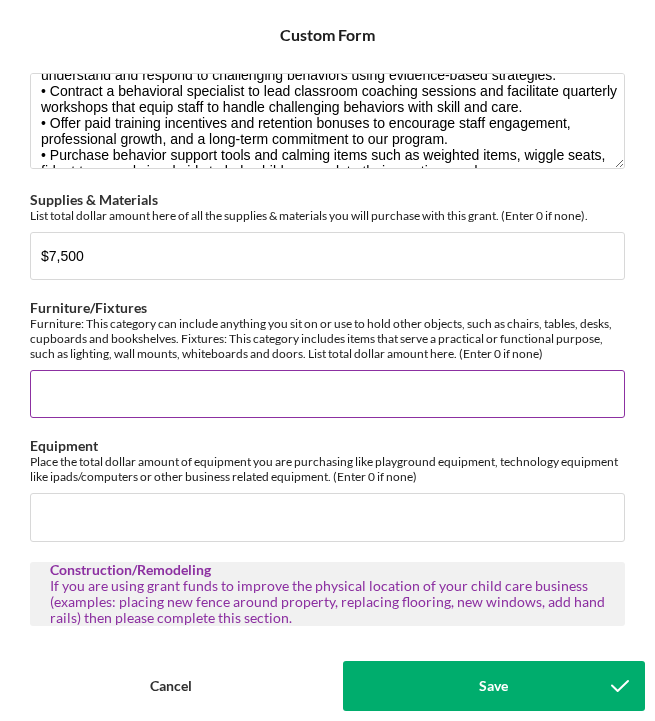 click on "Furniture/Fixtures" at bounding box center (327, 394) 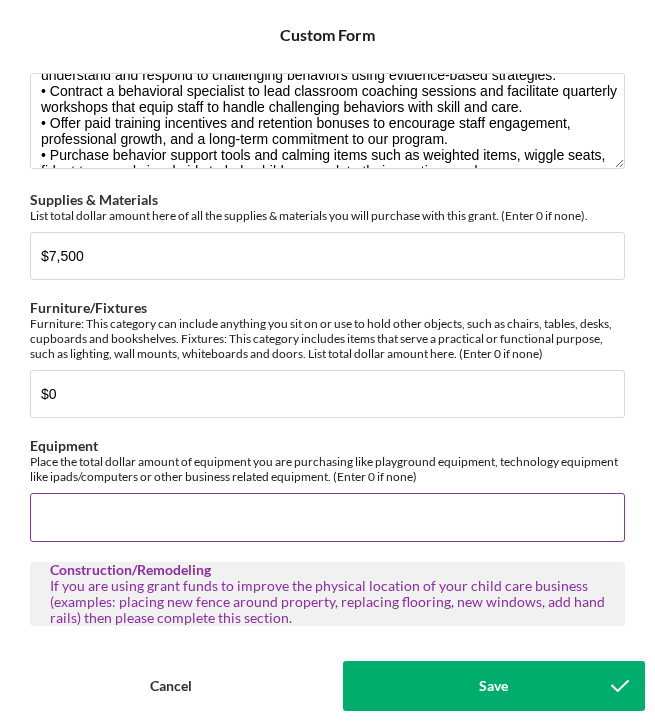 click on "Equipment" at bounding box center (327, 517) 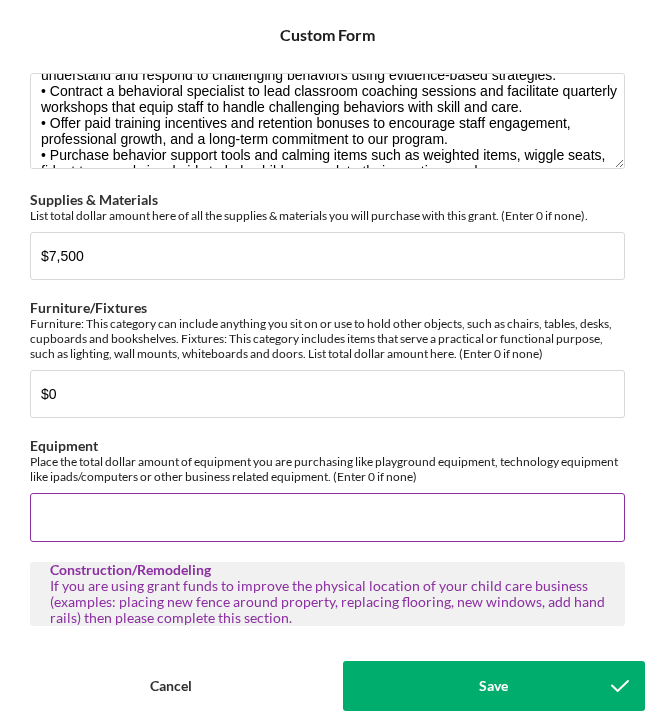 click on "Equipment" at bounding box center [327, 517] 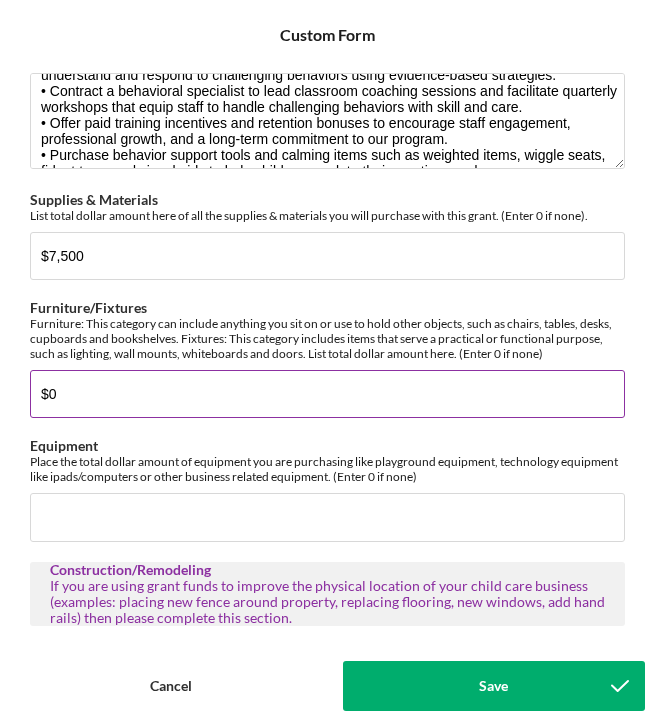 click on "$0" at bounding box center (327, 394) 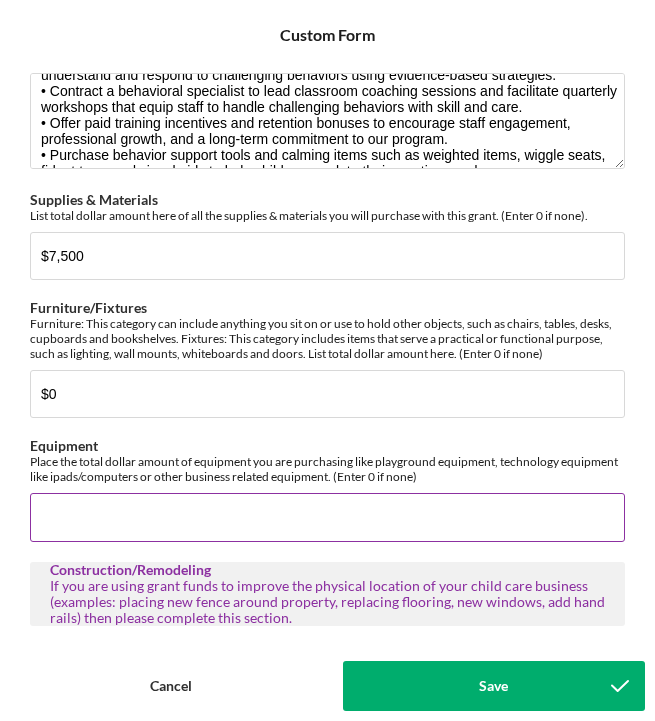 click on "Equipment" at bounding box center (327, 517) 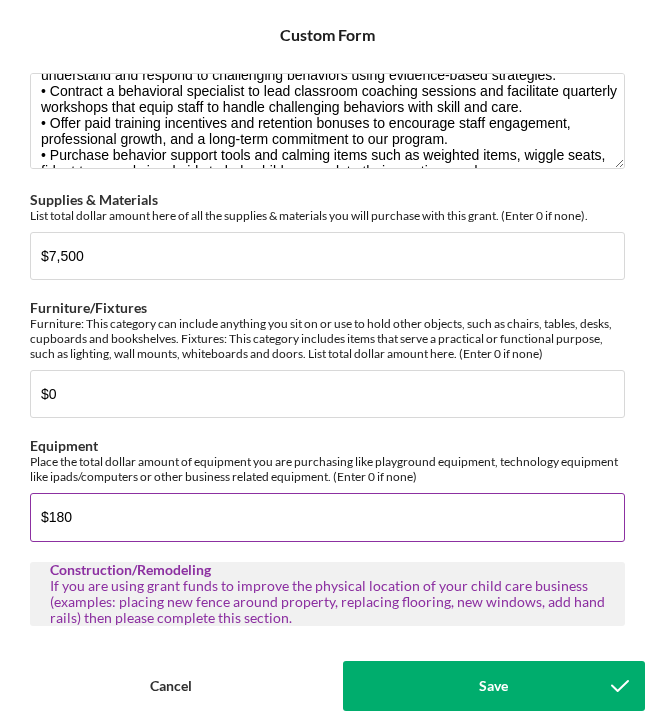 type on "$1,800" 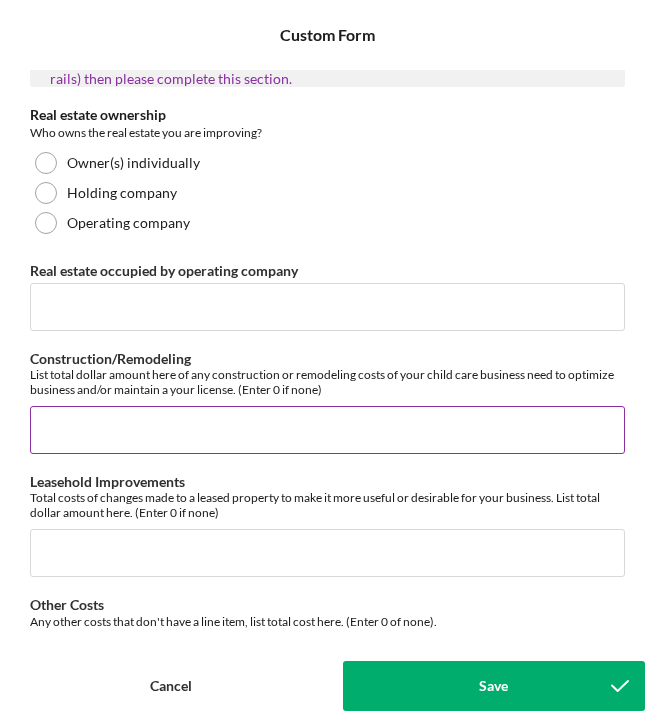 scroll, scrollTop: 1205, scrollLeft: 0, axis: vertical 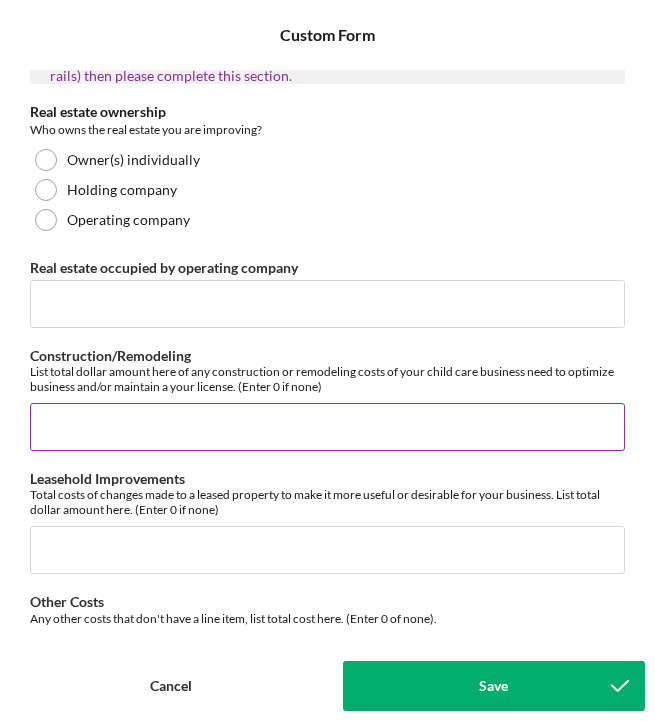 click on "Construction/Remodeling" at bounding box center (327, 427) 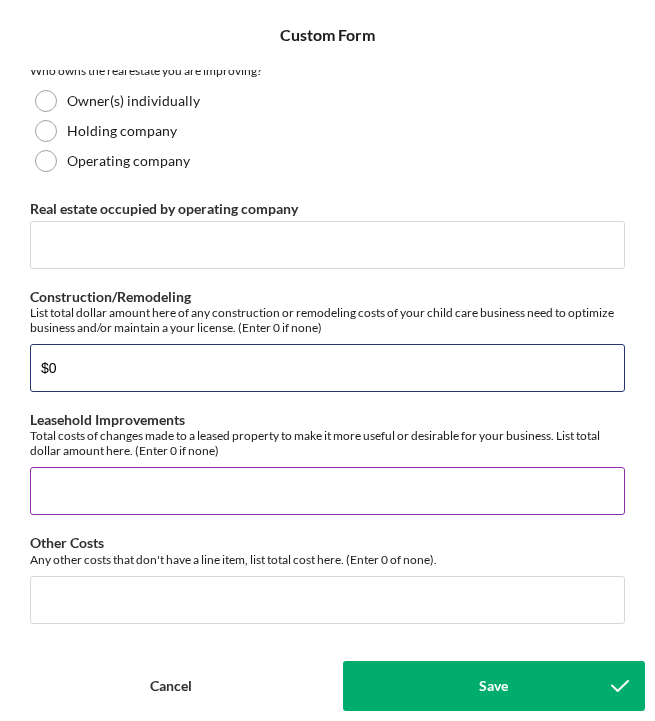 scroll, scrollTop: 1272, scrollLeft: 0, axis: vertical 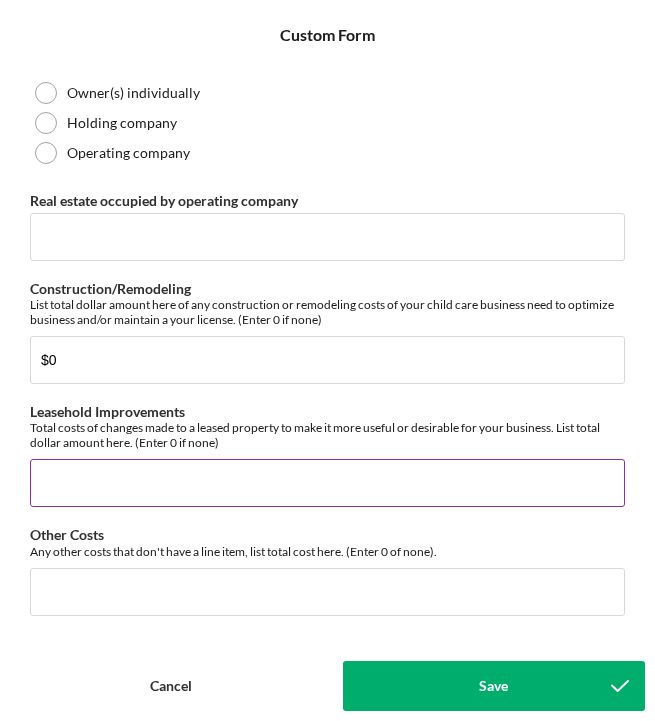click on "Leasehold Improvements" at bounding box center [327, 483] 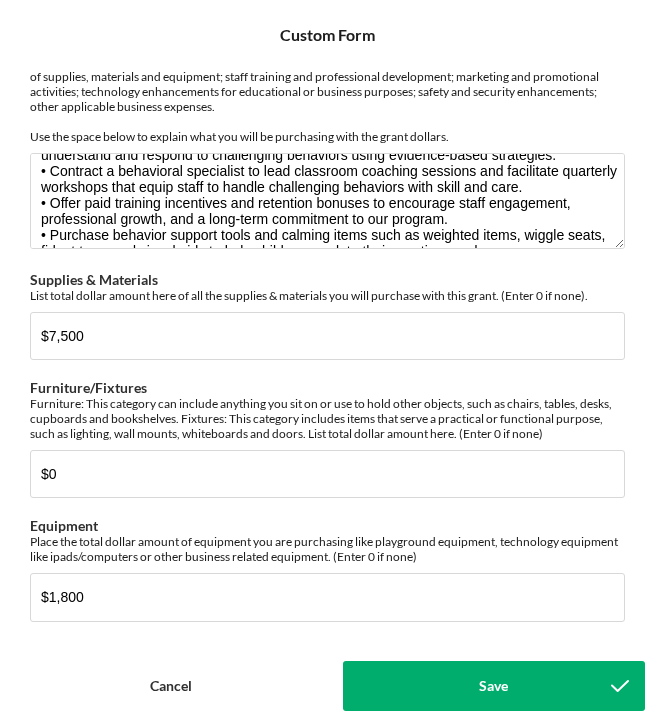 scroll, scrollTop: 572, scrollLeft: 0, axis: vertical 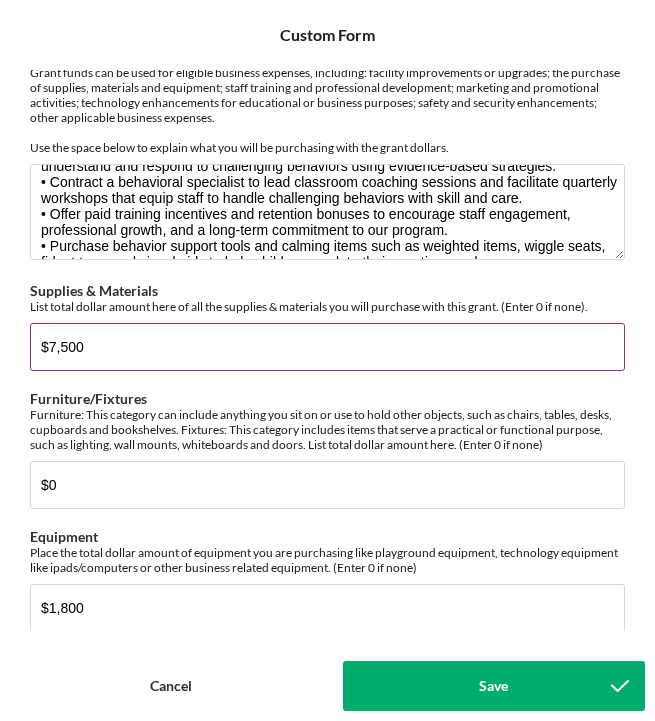 click on "$7,500" at bounding box center (327, 347) 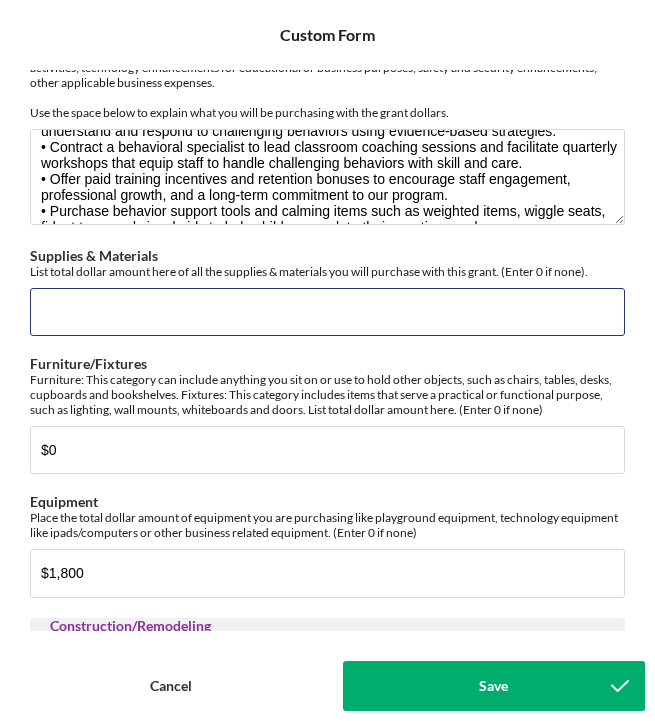 scroll, scrollTop: 588, scrollLeft: 0, axis: vertical 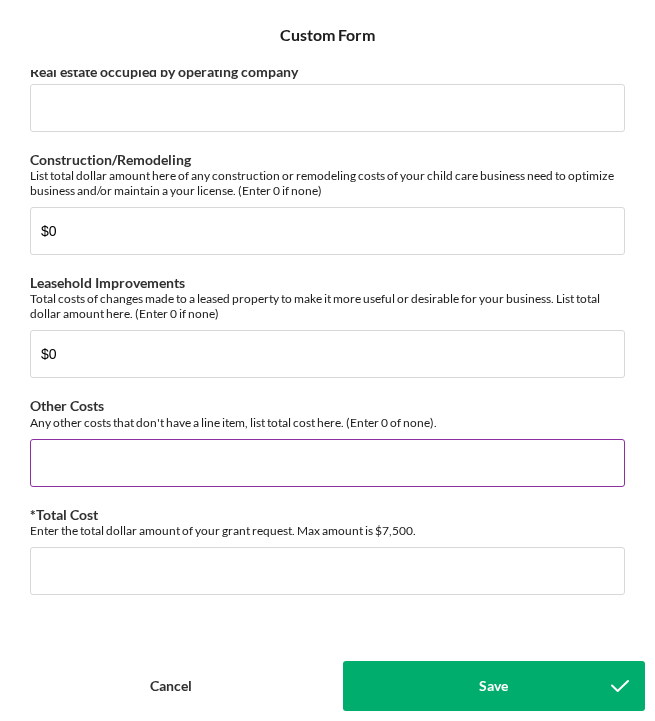type on "$800" 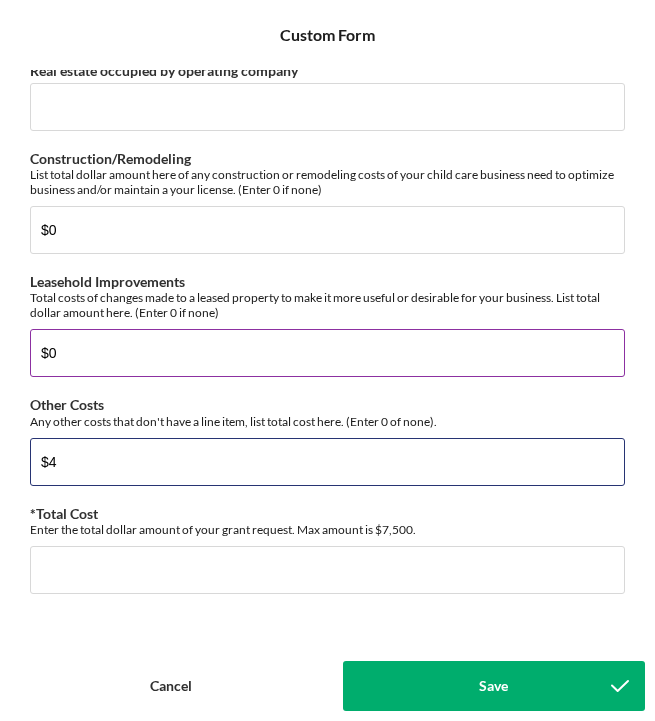 scroll, scrollTop: 1401, scrollLeft: 0, axis: vertical 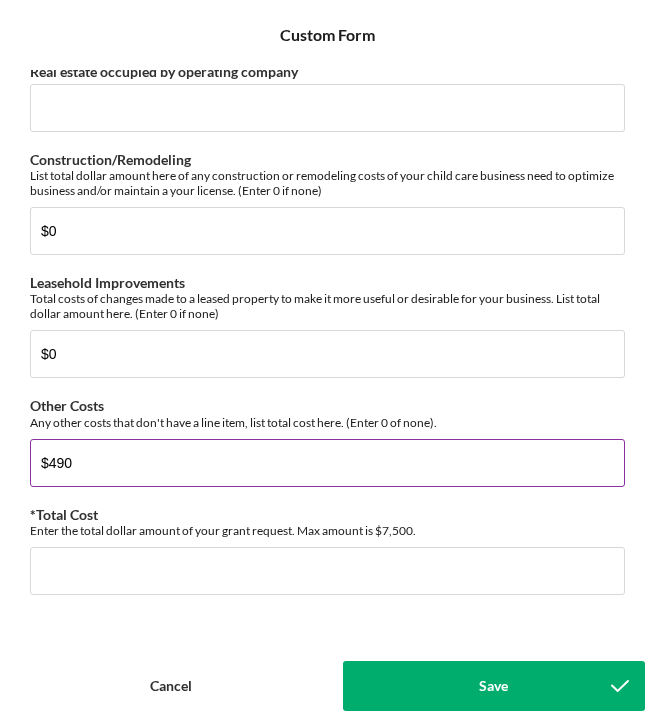 type on "$4,900" 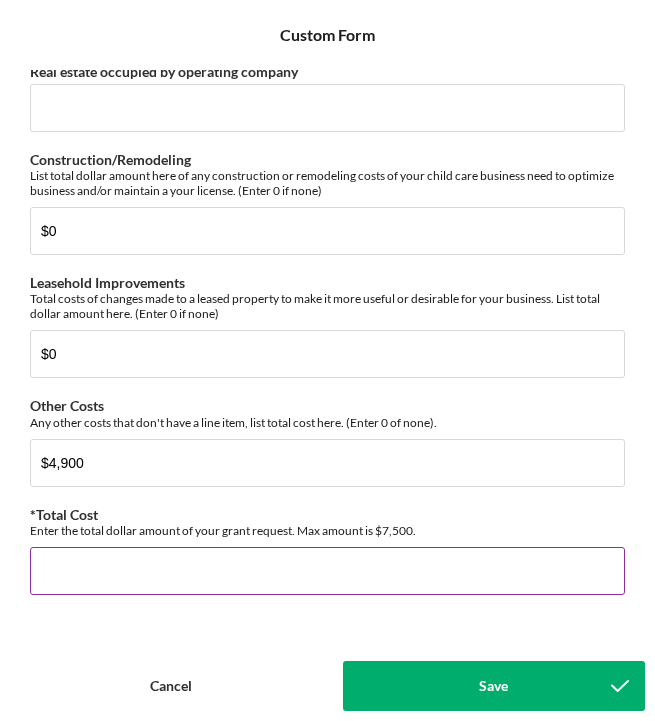 click on "*Total Cost" at bounding box center [327, 571] 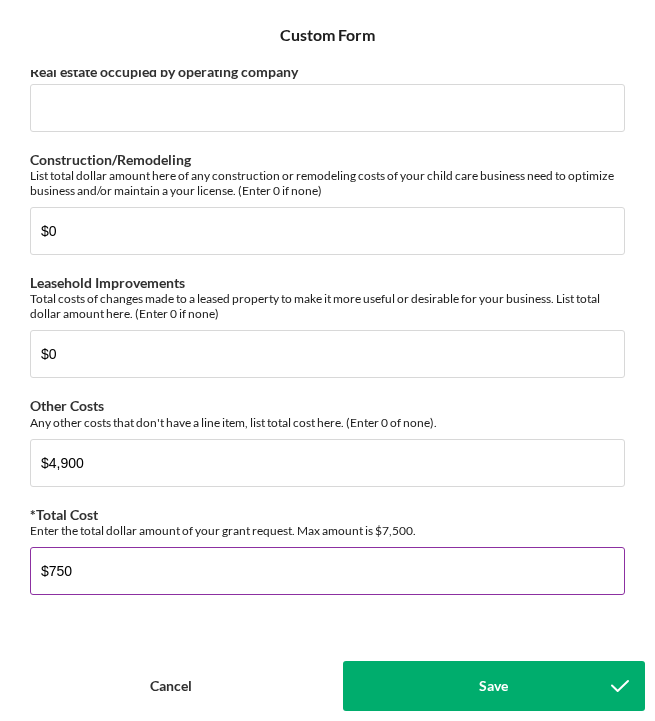 type on "$7,500" 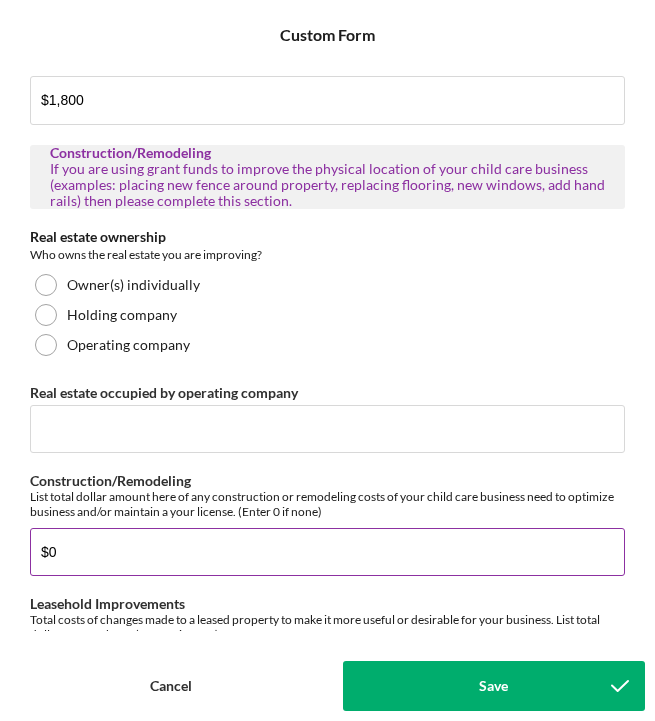 scroll, scrollTop: 1079, scrollLeft: 0, axis: vertical 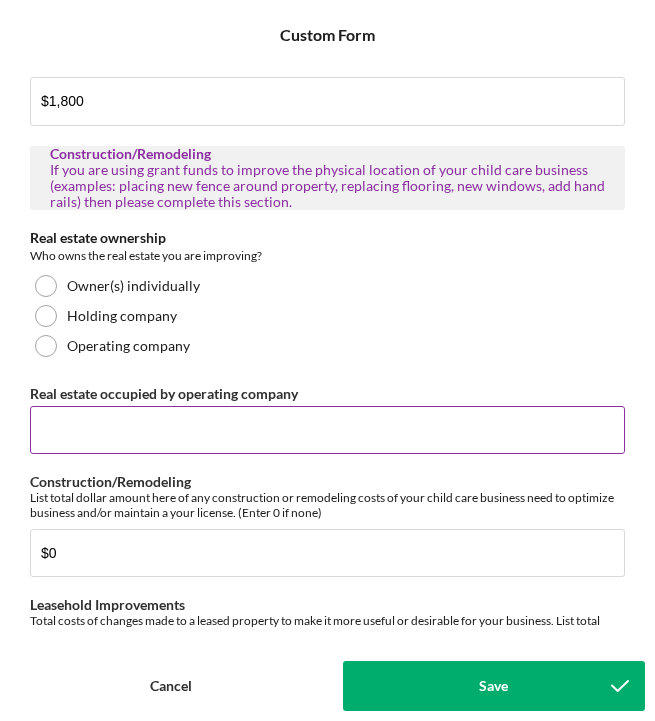 click on "Real estate occupied by operating company" at bounding box center [327, 430] 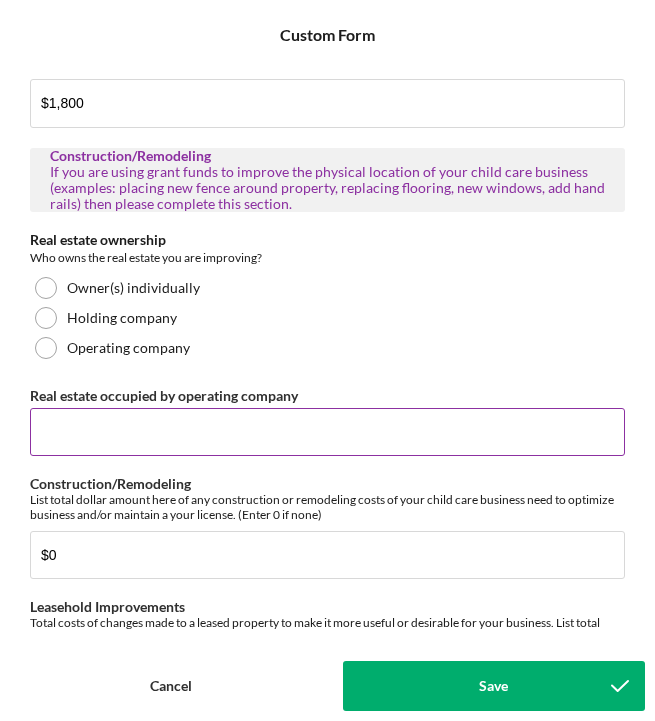 scroll, scrollTop: 1070, scrollLeft: 0, axis: vertical 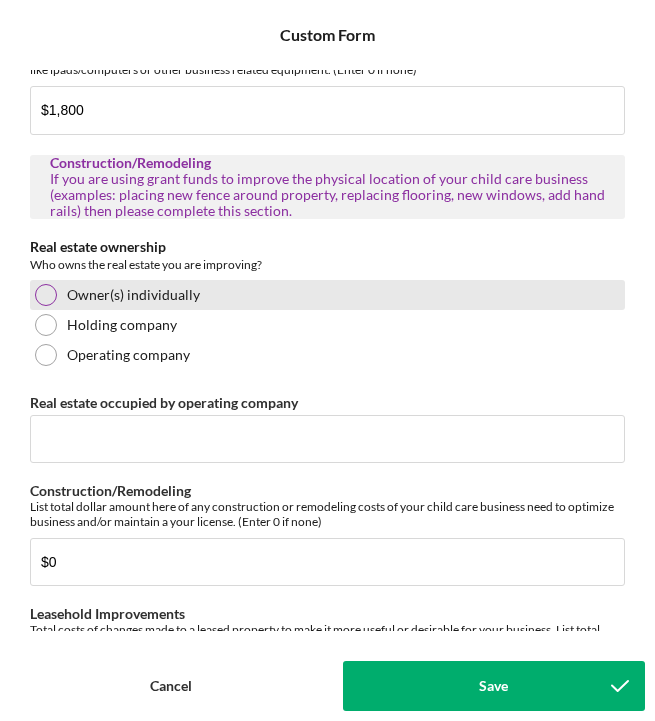 click at bounding box center [46, 295] 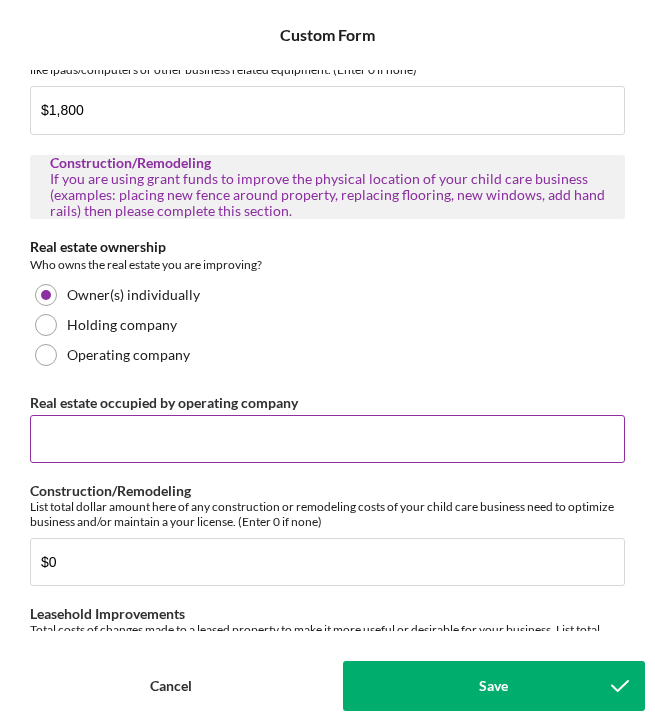 click on "Real estate occupied by operating company" at bounding box center [327, 439] 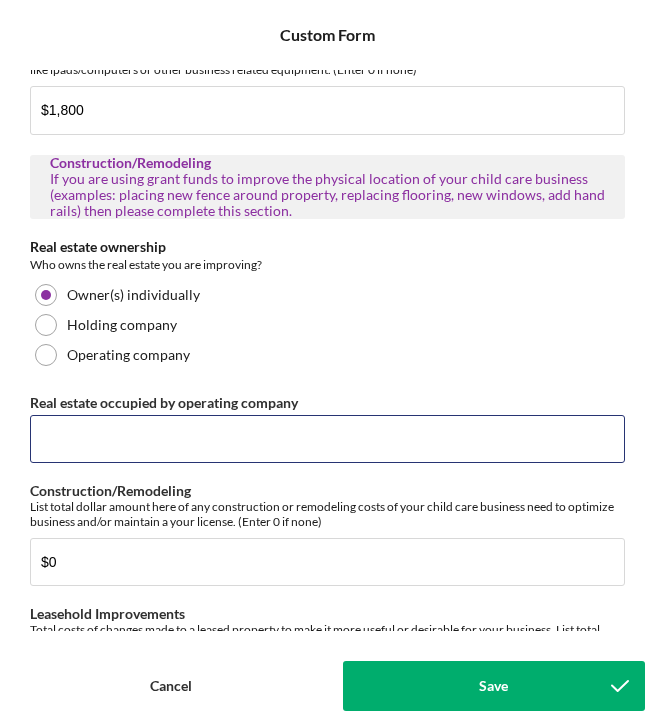 click on "Real estate occupied by operating company" at bounding box center (327, 439) 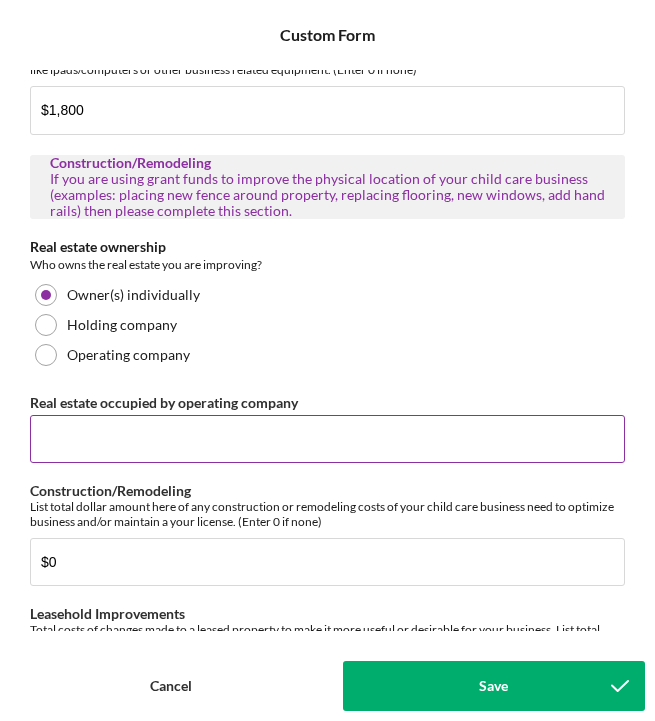 click on "Real estate occupied by operating company" at bounding box center (327, 439) 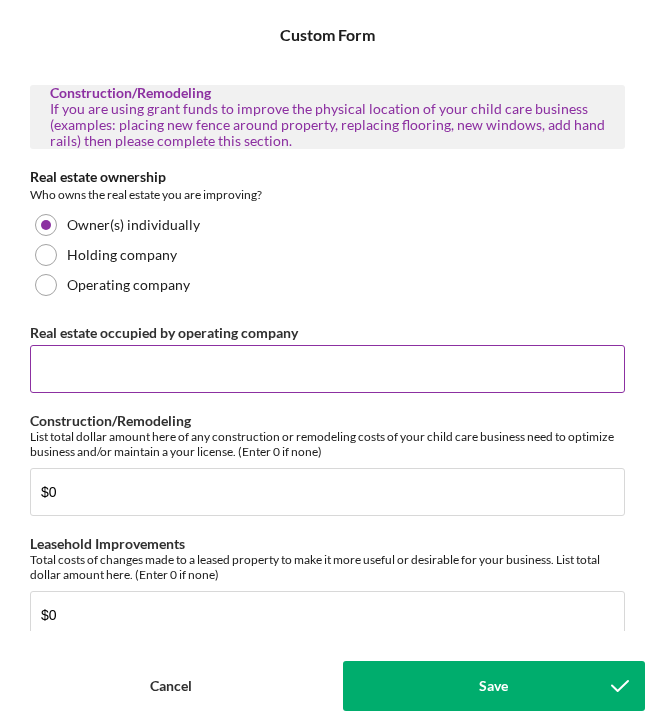 click on "Real estate occupied by operating company" at bounding box center (327, 369) 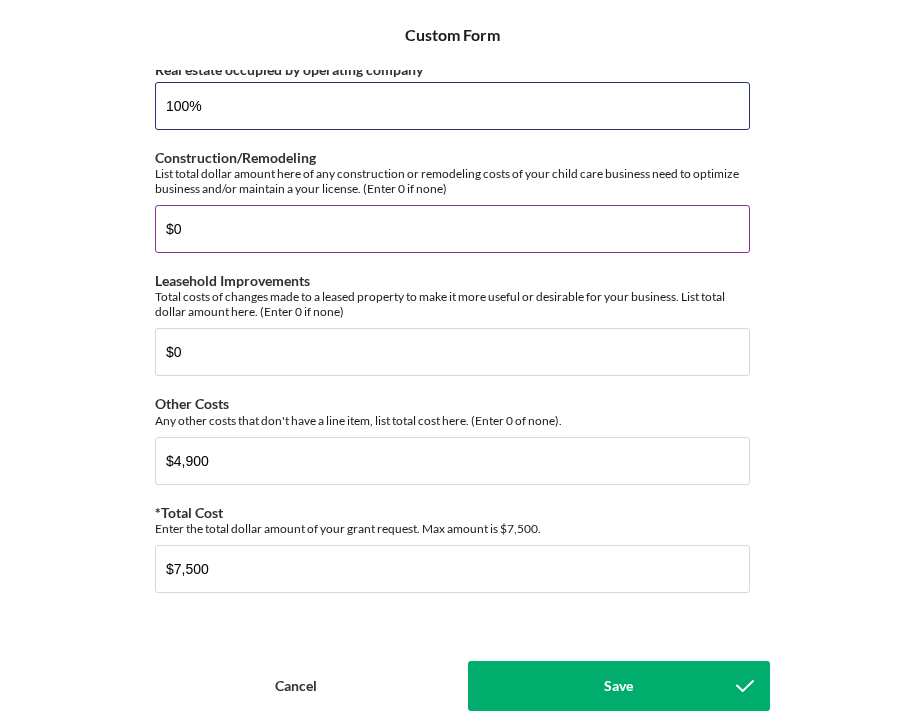 scroll, scrollTop: 1401, scrollLeft: 0, axis: vertical 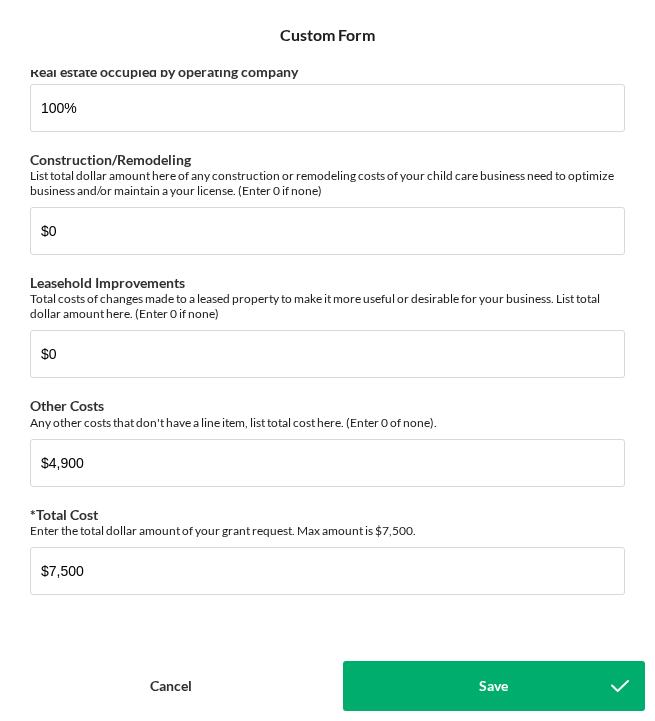 type on "100.00000%" 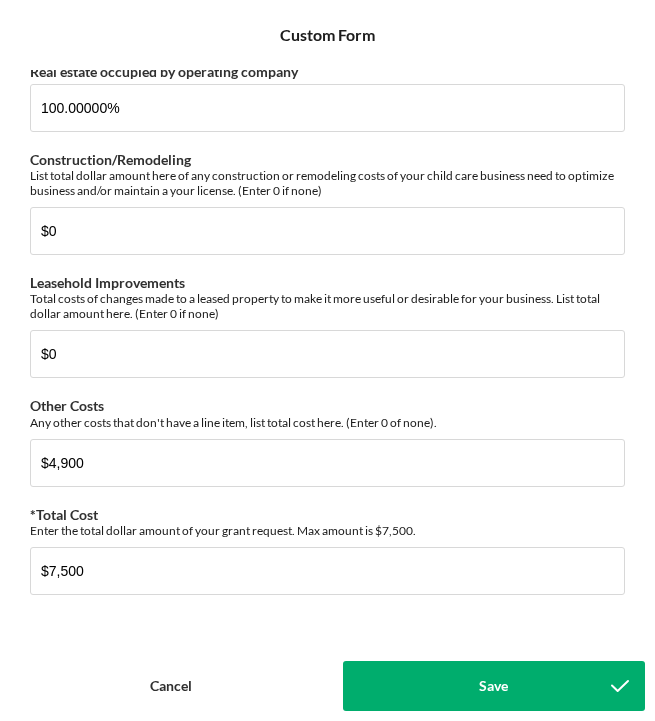 click on "Save" at bounding box center (493, 686) 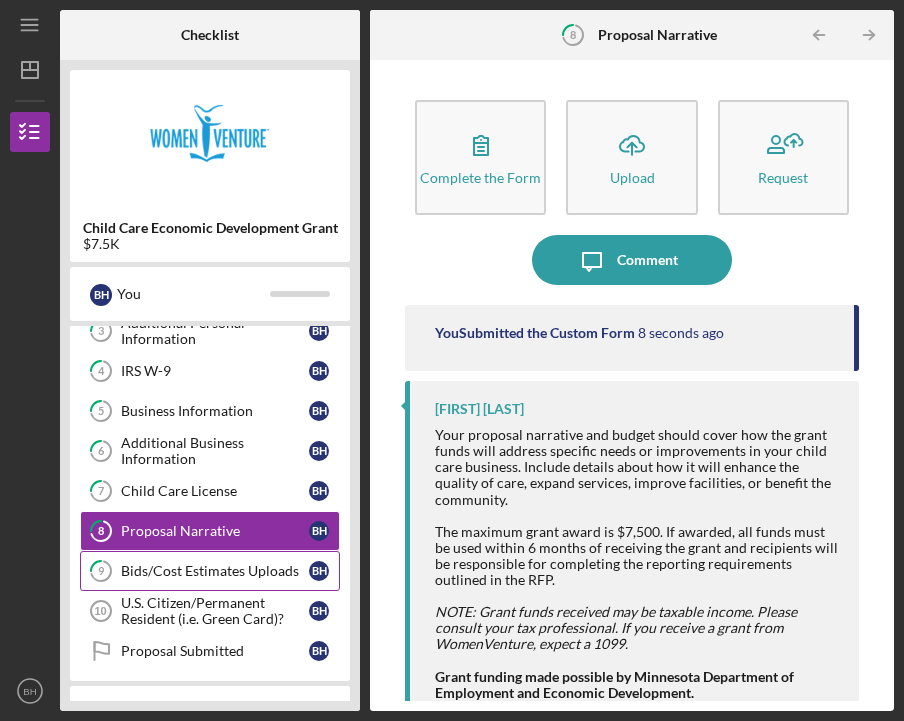 click on "Bids/Cost Estimates Uploads" at bounding box center [215, 571] 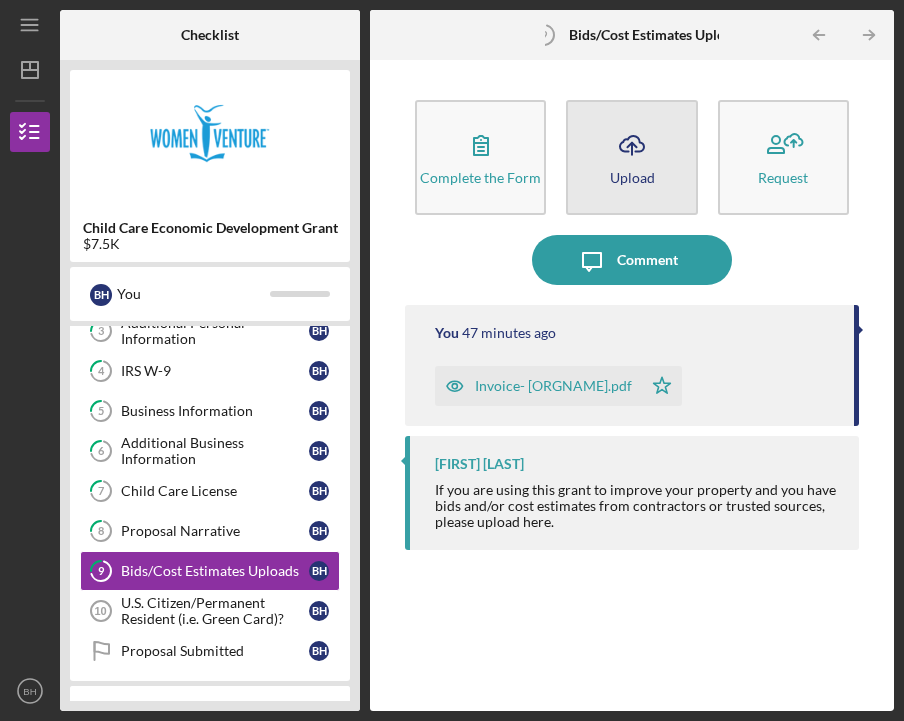 click on "Icon/Upload" 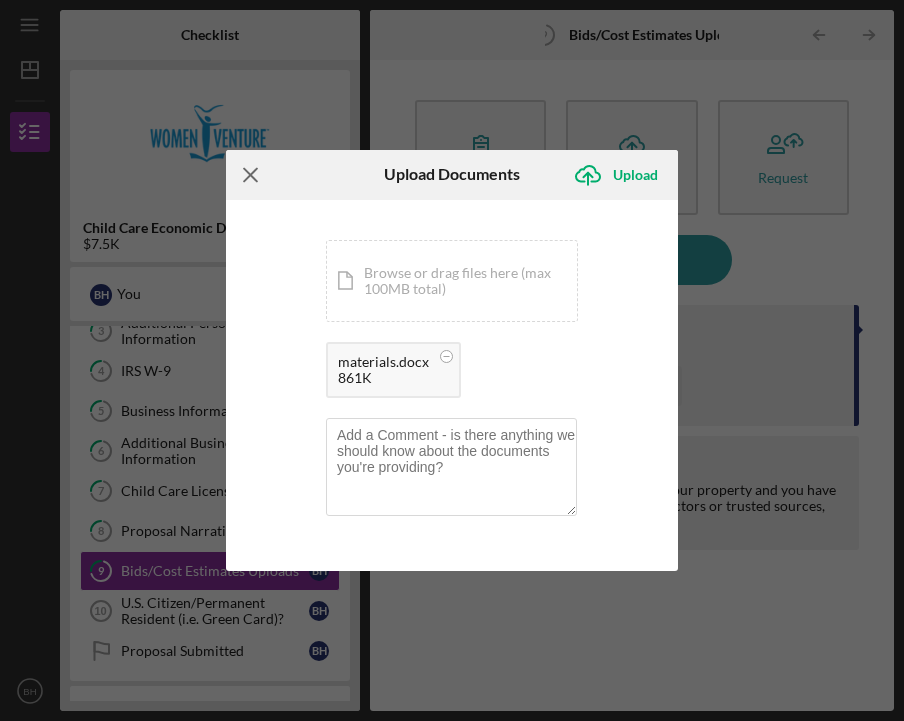 click on "Icon/Menu Close" 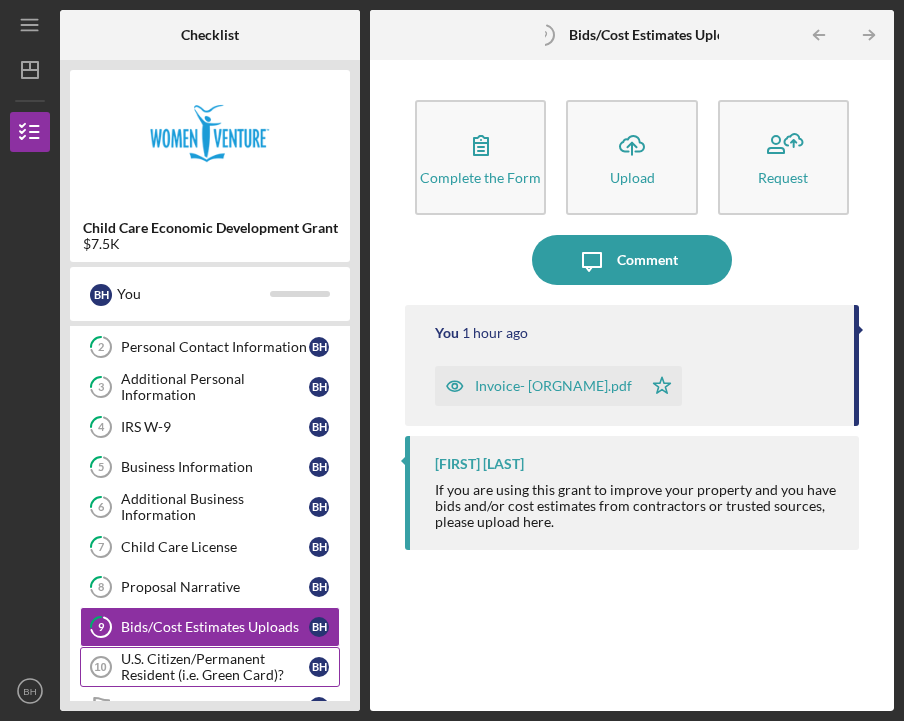 scroll, scrollTop: 62, scrollLeft: 0, axis: vertical 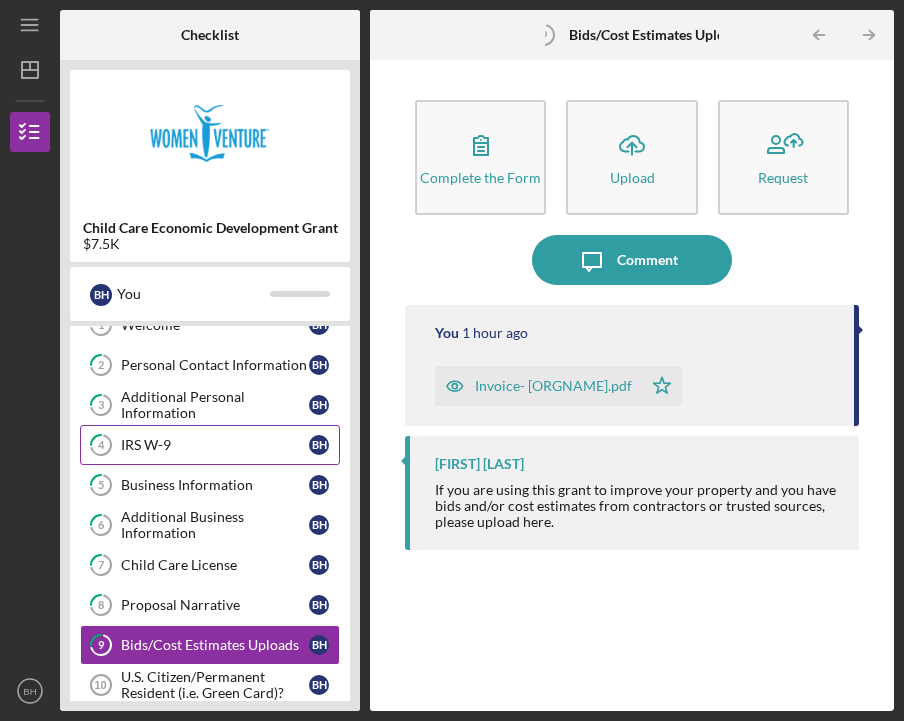 click on "IRS W-9" at bounding box center [215, 445] 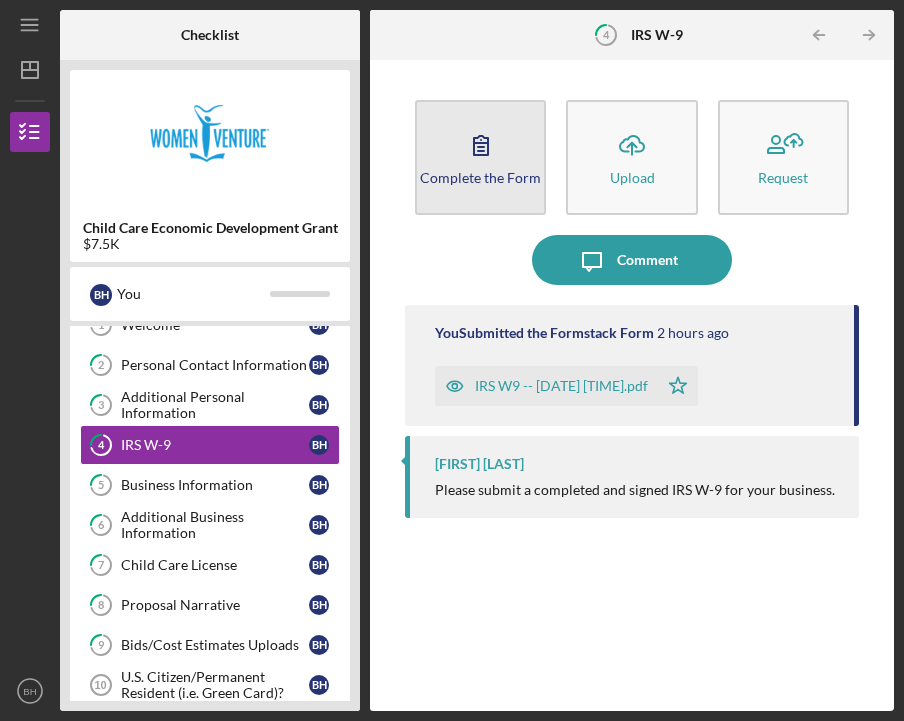 click 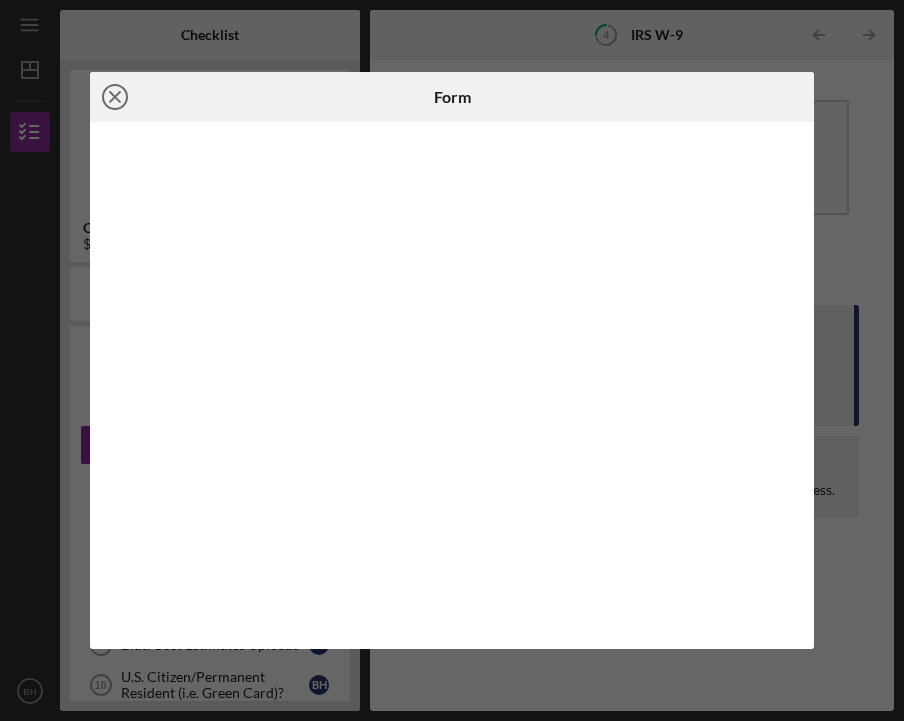 click 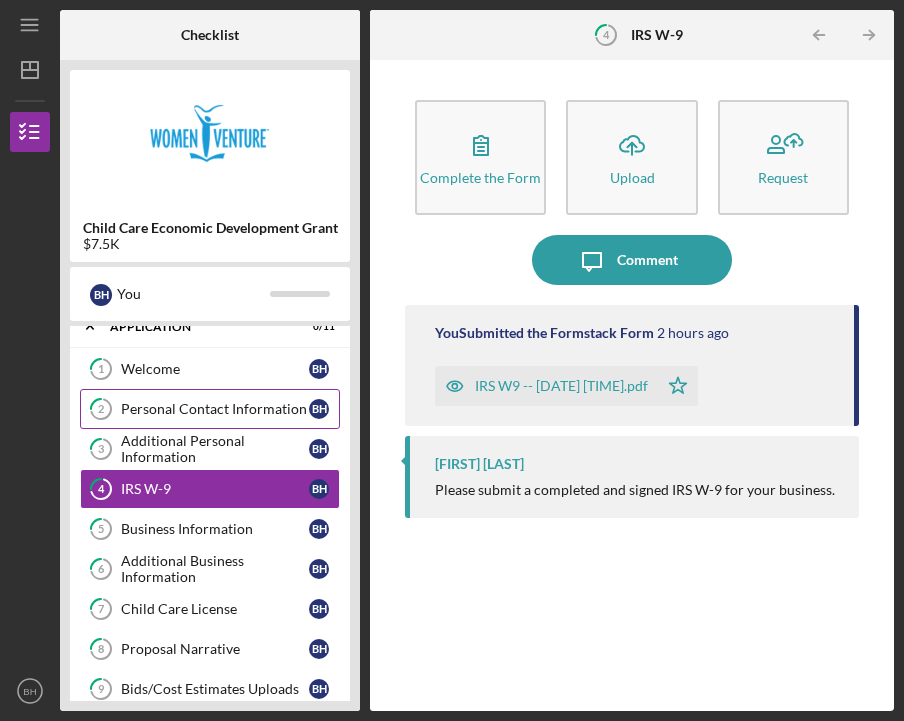 scroll, scrollTop: 34, scrollLeft: 0, axis: vertical 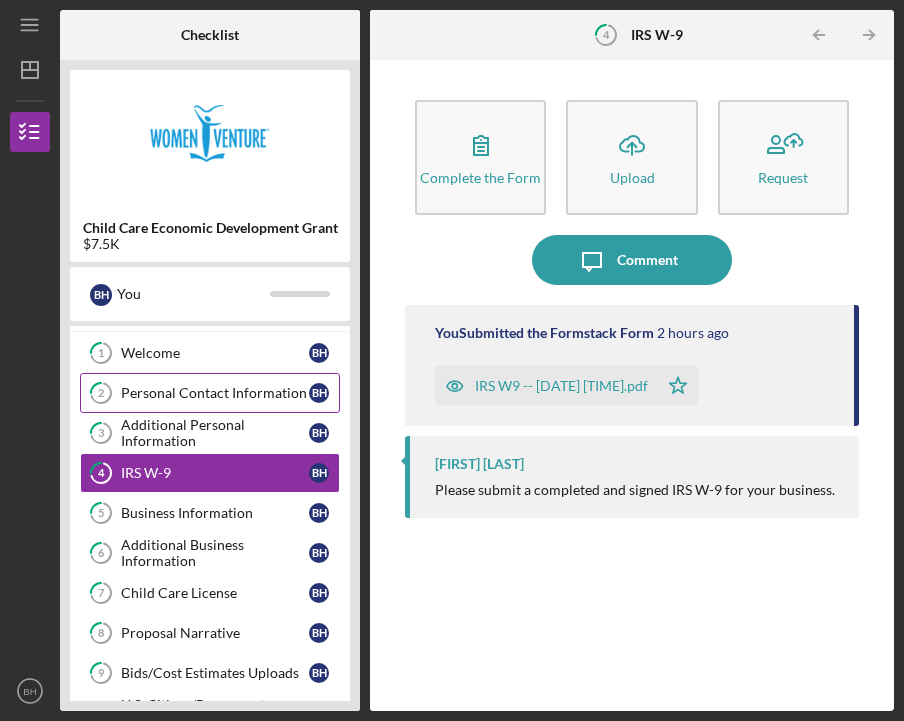 click on "Personal Contact Information" at bounding box center (215, 393) 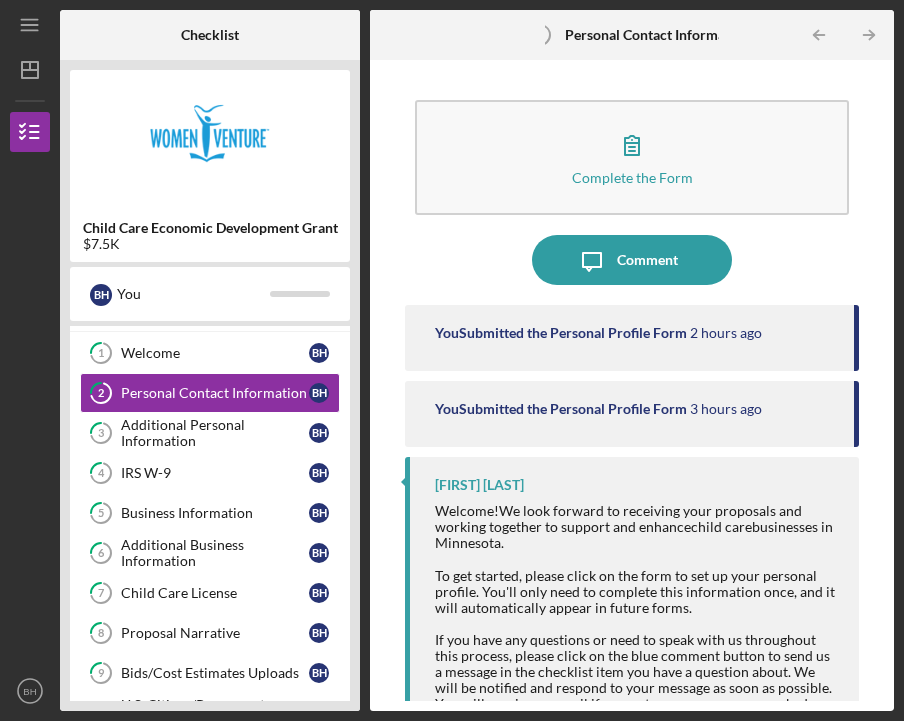 scroll, scrollTop: 0, scrollLeft: 0, axis: both 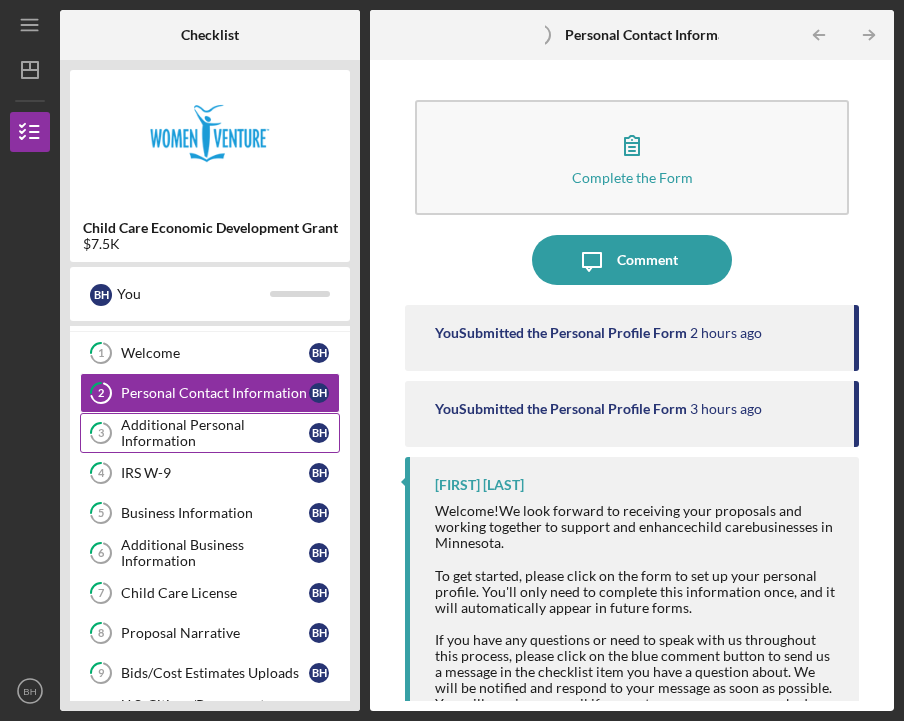 click on "Additional Personal Information" at bounding box center (215, 433) 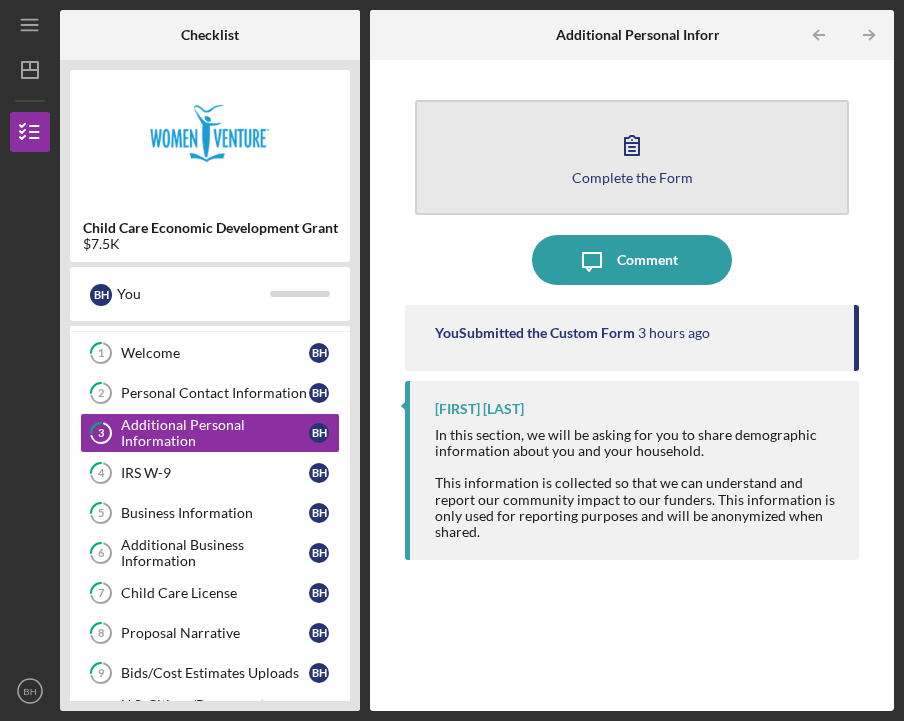 click 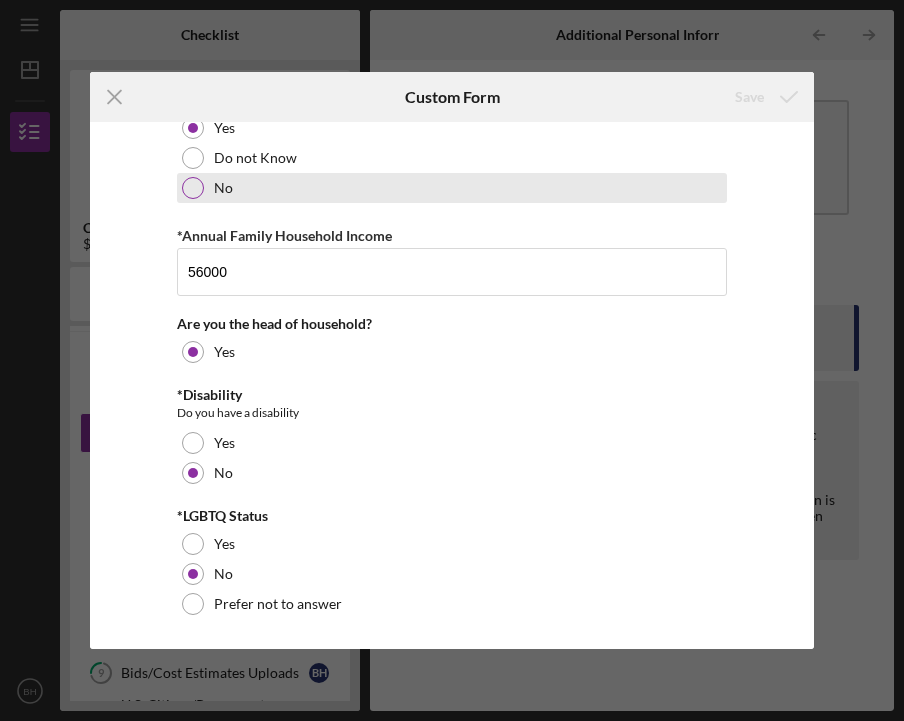 scroll, scrollTop: 1504, scrollLeft: 0, axis: vertical 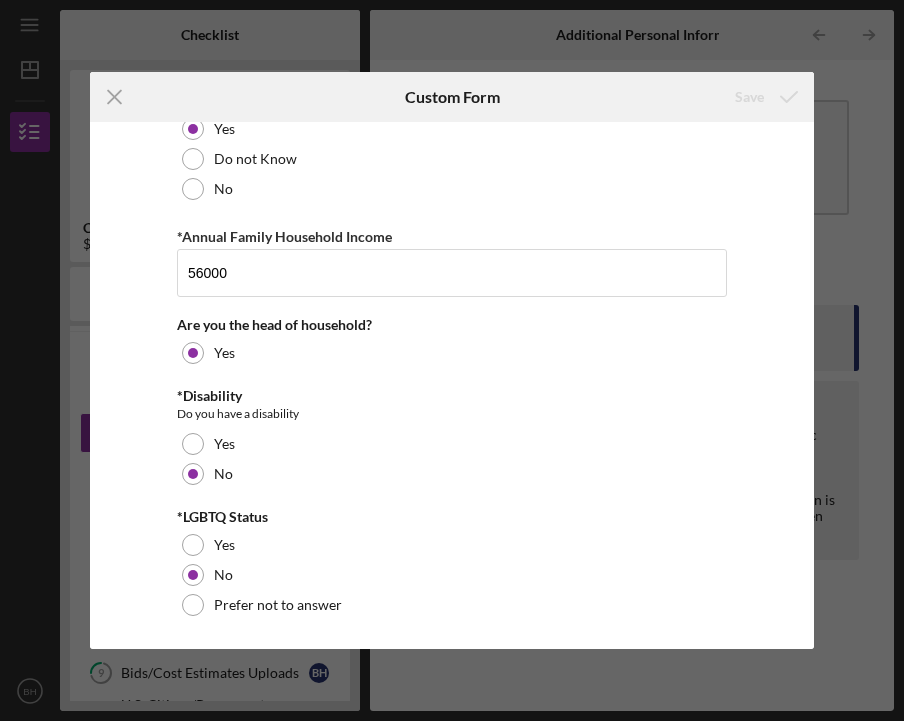 click on "Veteran Designation Please provide additional information on your Veteran status. Active Duty Service Disabled Veteran Reserve or National Guard Not a Veteran Prefer not to answer *Gender Please enter your gender Female Male Non-binary A gender identity not listed Prefer not to answer *Race White/Caucasian Black/African-American Asian-Pacific American Subcontinent Asian American American Indian/Alaskan Native Native Hawaiian/Pacific Islander Hispanic or Latinx Middle Eastern or North African Prefer Not to Answer Other *Ethnicity African Immigrant/African diaspora Black/African-American Other Japan China Taiwan Korea Vietnam Thailand Asian-Pacific Other India Pakistan Bangladesh Subcontinent Asian other (including Bhutan, the Maldives, Nepal, Sri Lanka) Mexican Puerto Rican Cuban Dominican South American other Spanish or Portuguese or origin Prefer Not to Answer *Women Owned or Controlled Yes Do not Know No *Annual Family Household Income [INCOME] Are you the head of household? No" at bounding box center (452, 360) 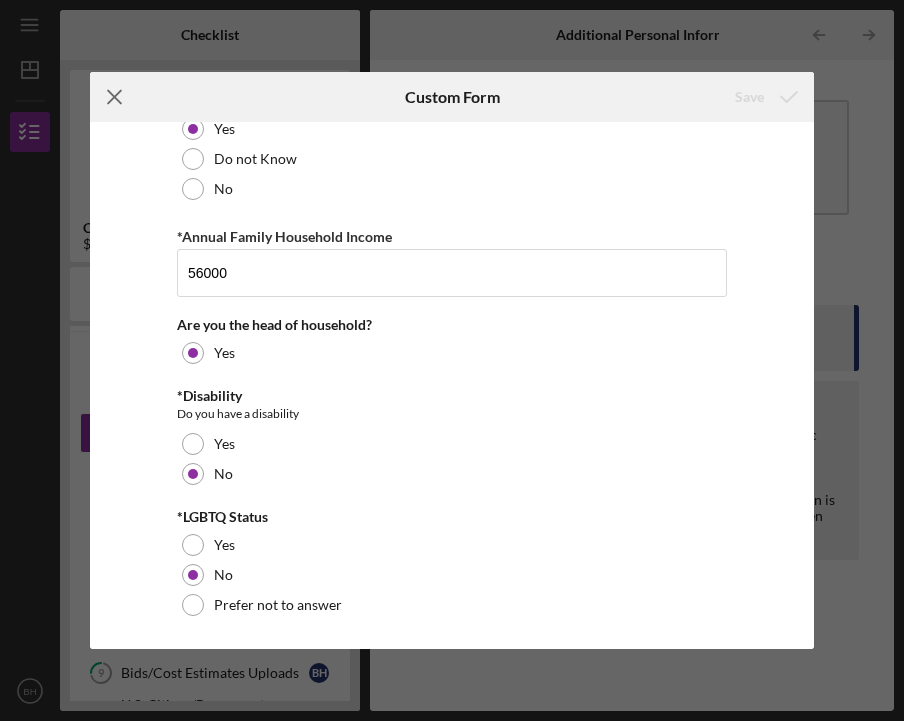 click 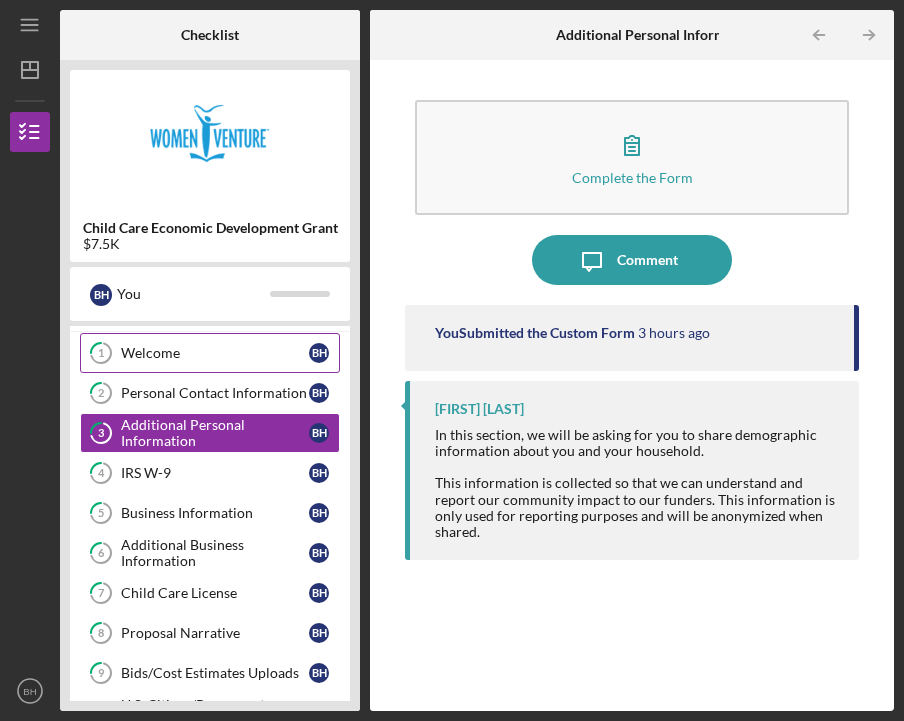click on "Welcome" at bounding box center [215, 353] 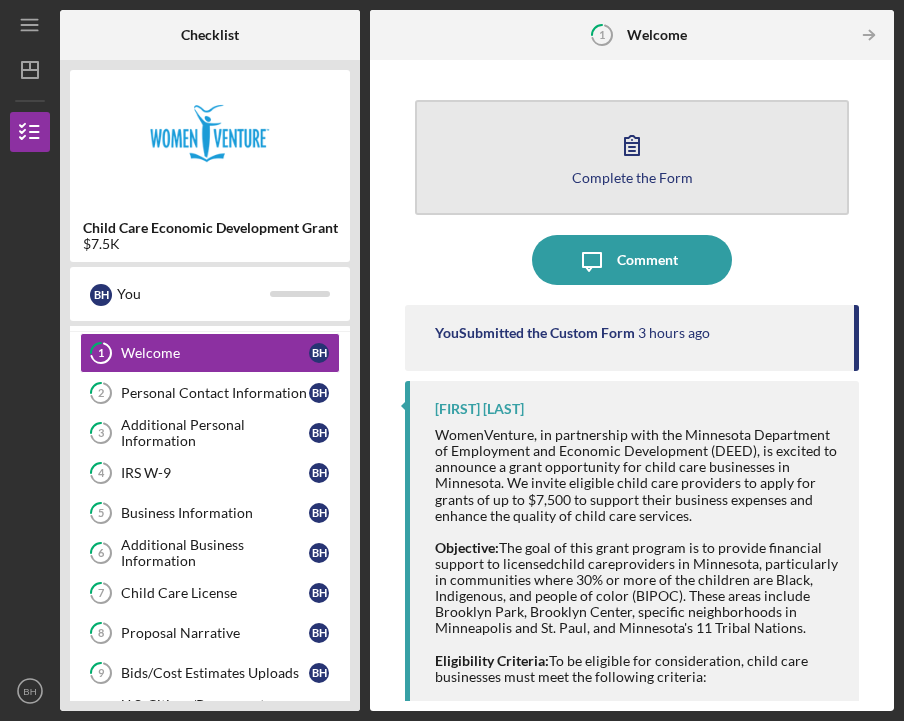 click 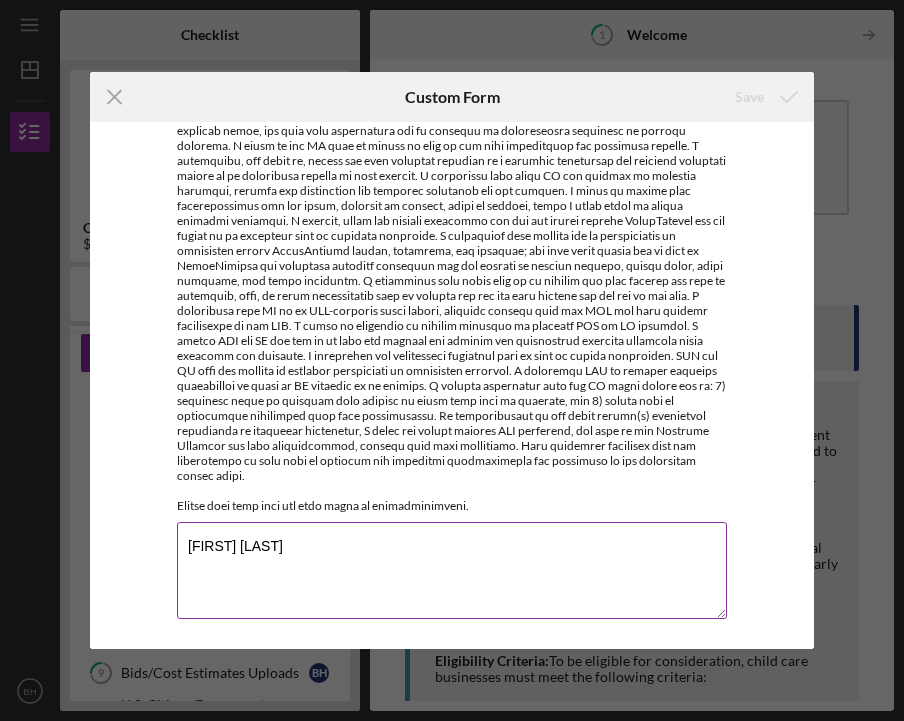 scroll, scrollTop: 72, scrollLeft: 0, axis: vertical 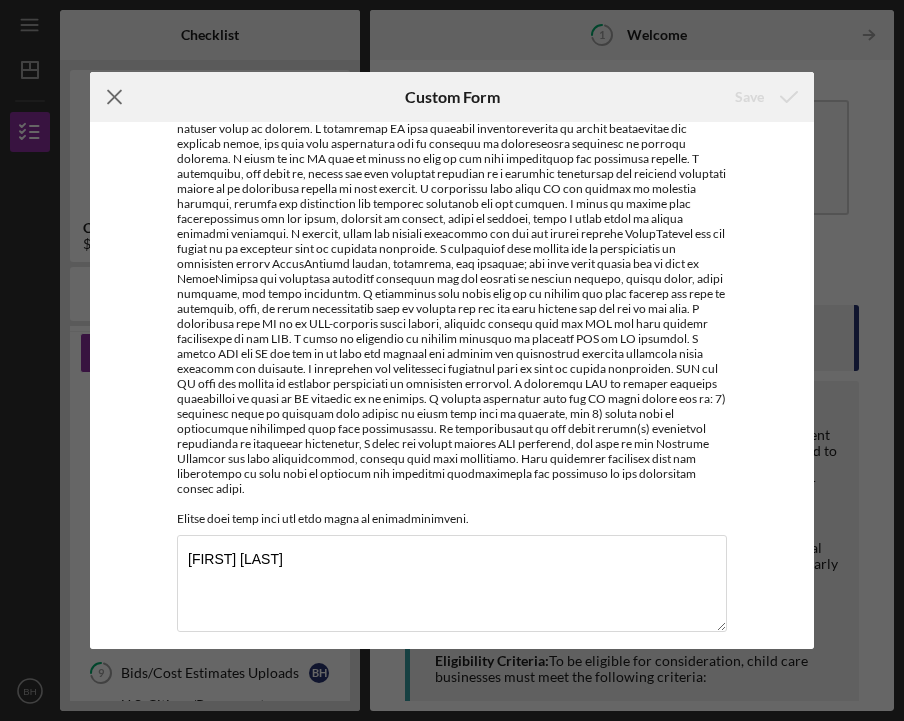 click 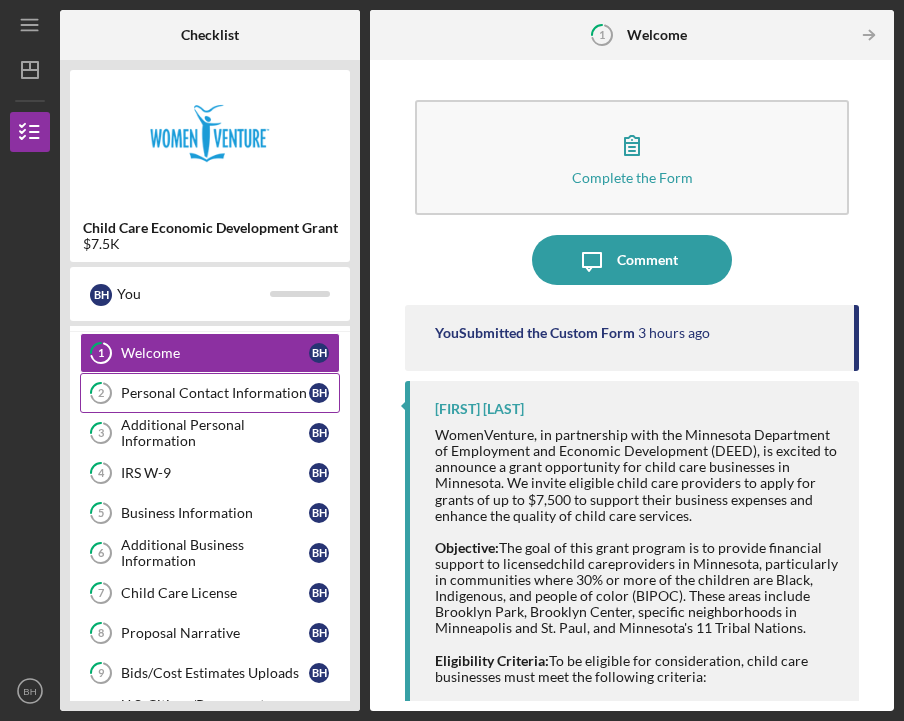 click on "Personal Contact Information" at bounding box center [215, 393] 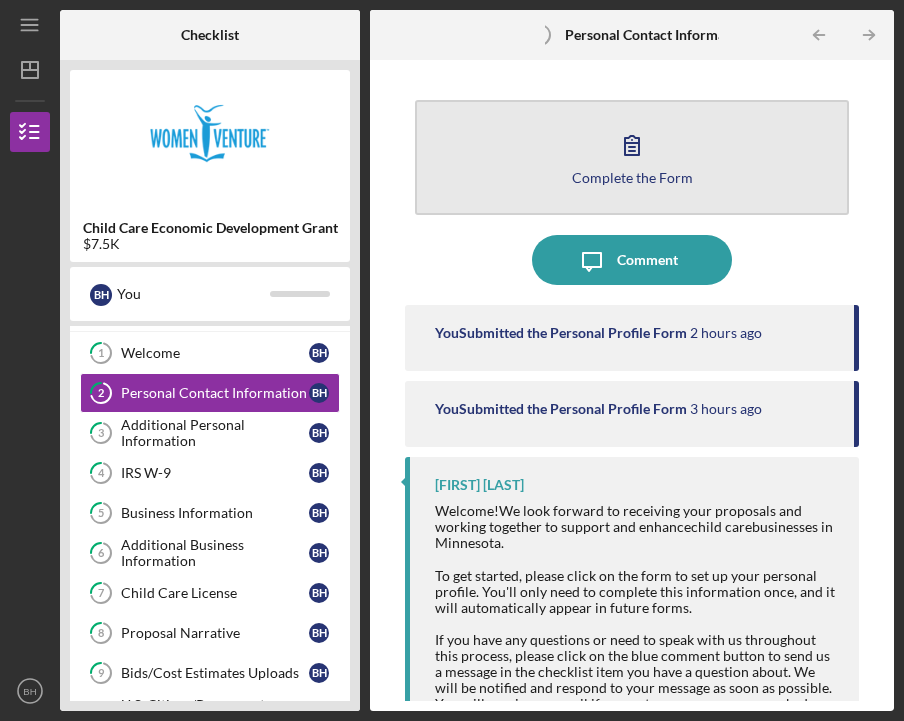 click 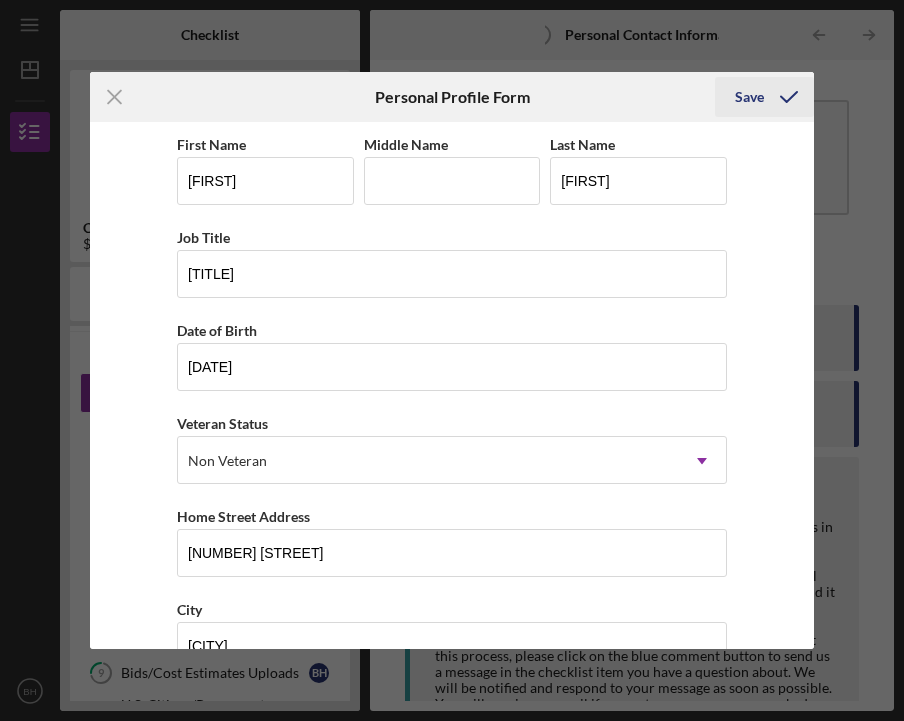 scroll, scrollTop: 0, scrollLeft: 0, axis: both 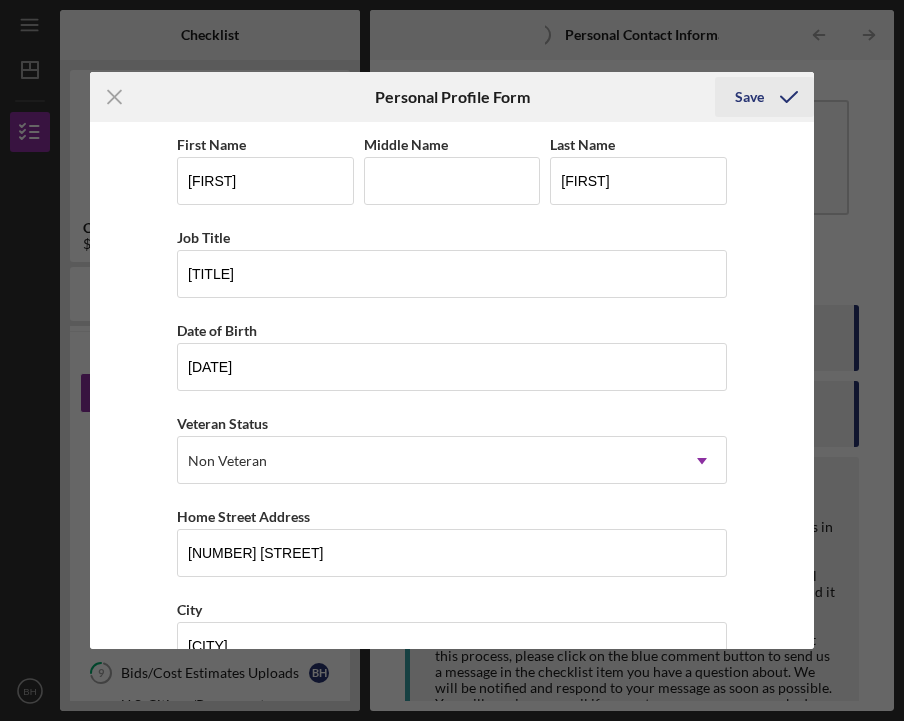 click 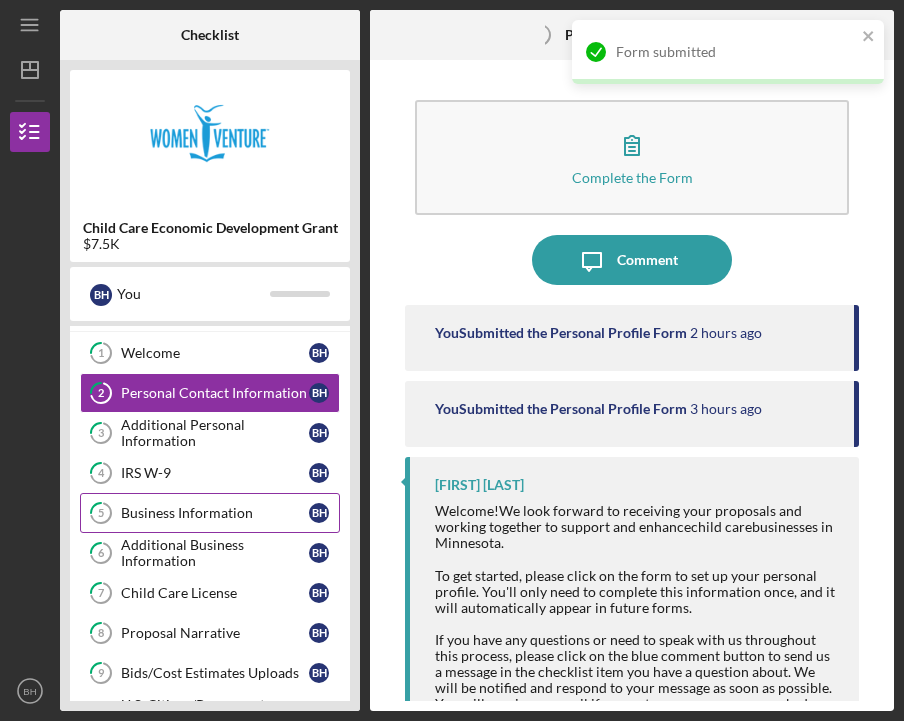 click on "Business Information" at bounding box center [215, 513] 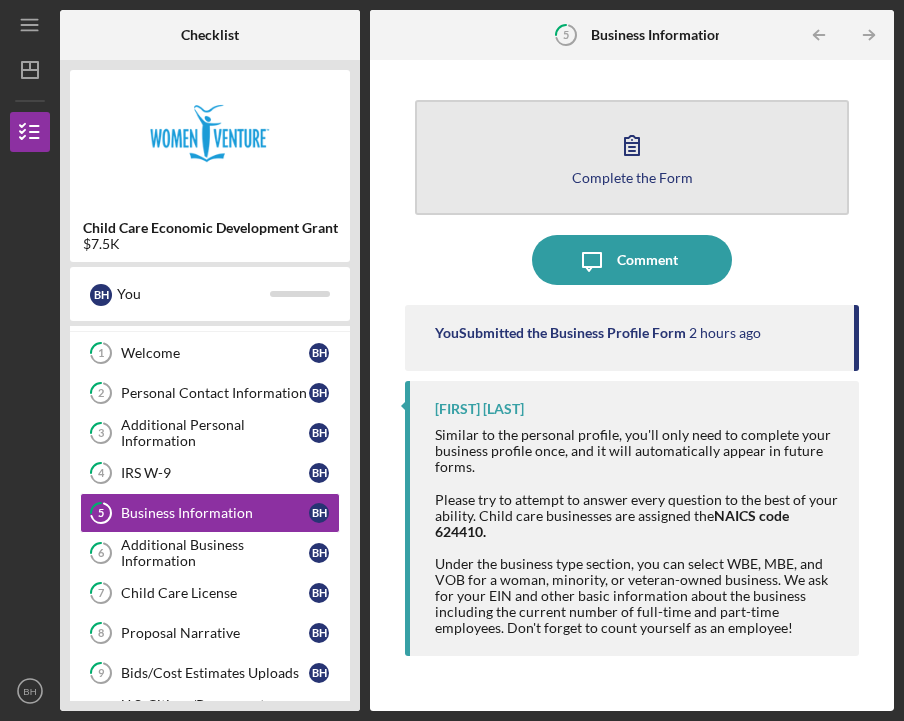 click 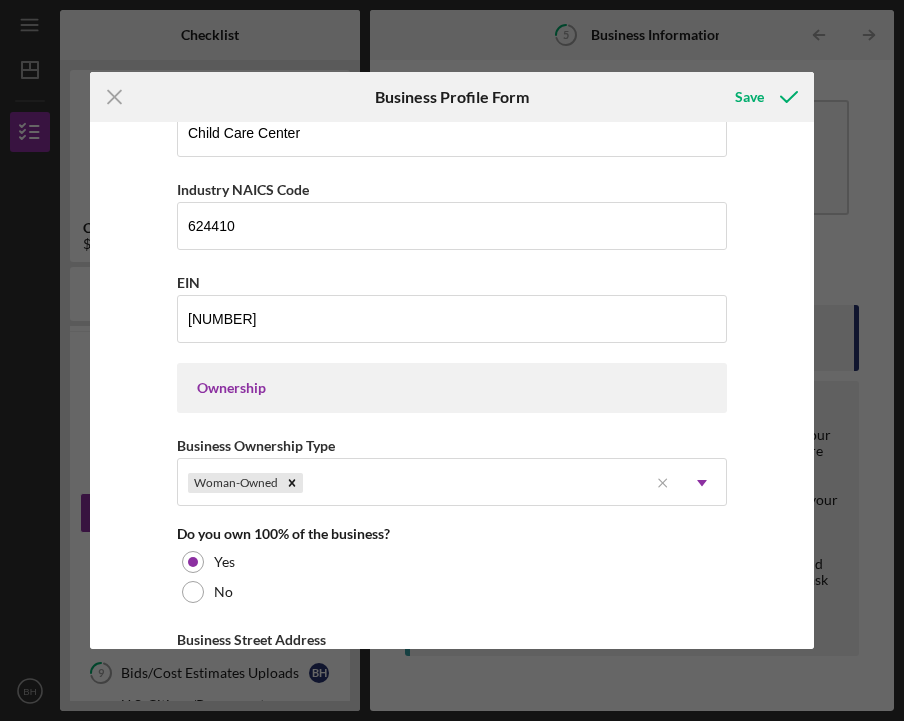 scroll, scrollTop: 712, scrollLeft: 0, axis: vertical 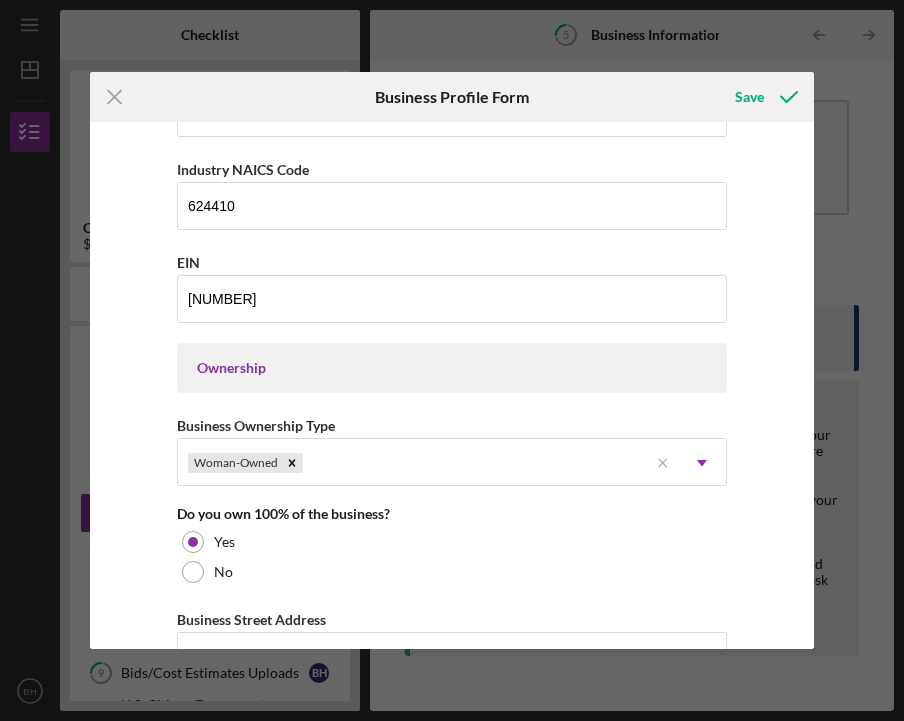 click on "Ownership" at bounding box center [452, 368] 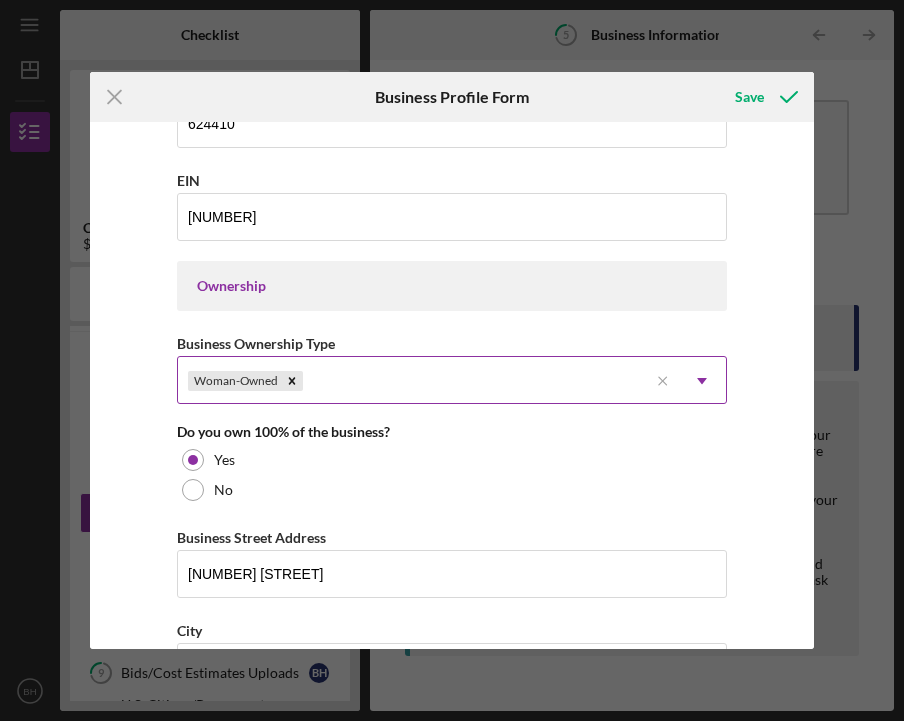 scroll, scrollTop: 815, scrollLeft: 0, axis: vertical 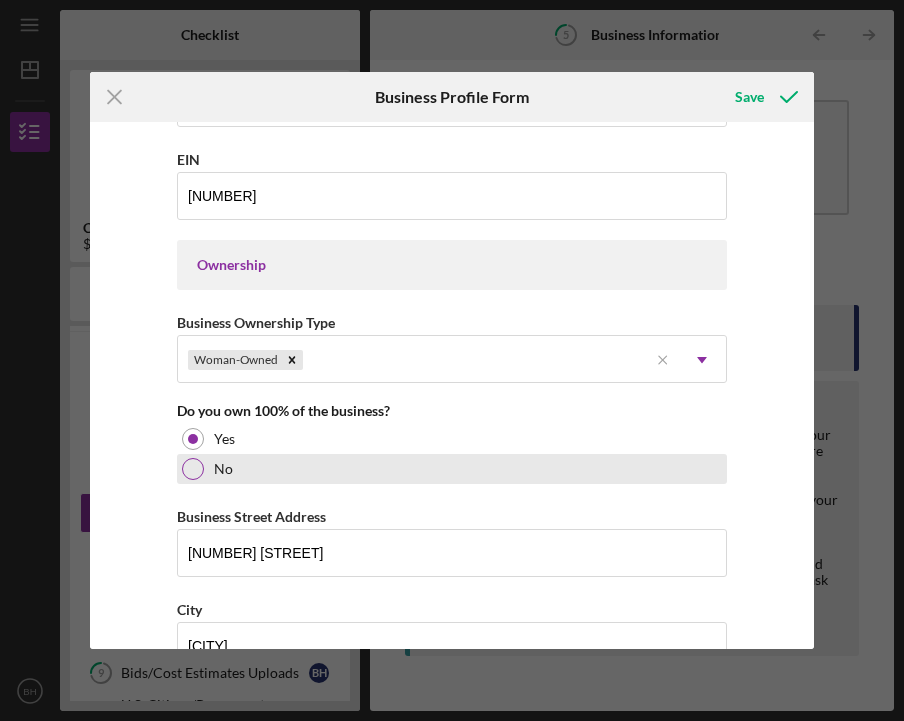 click at bounding box center [193, 469] 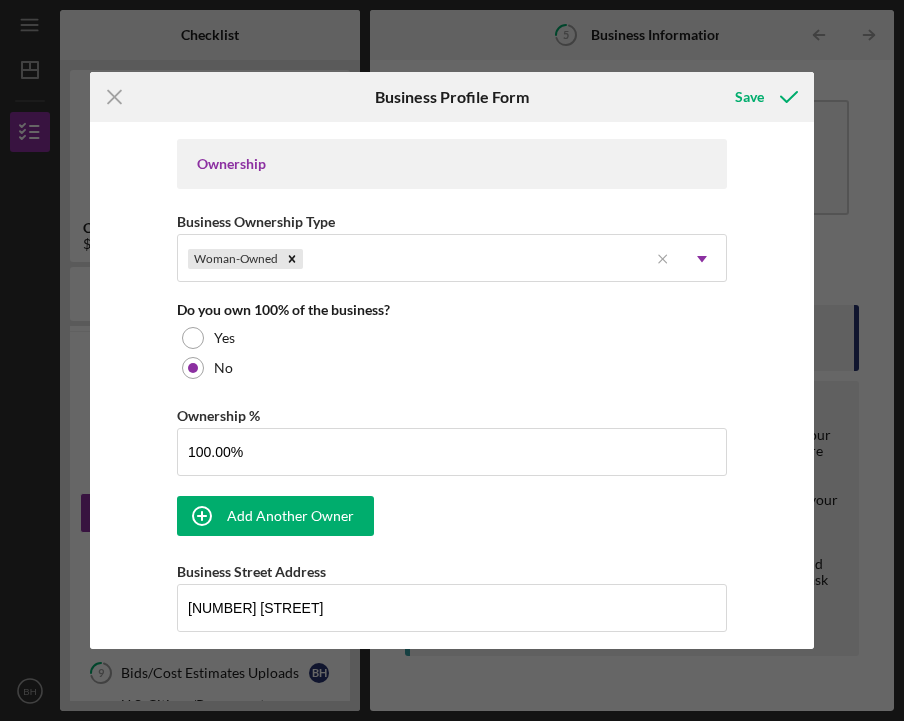 scroll, scrollTop: 978, scrollLeft: 0, axis: vertical 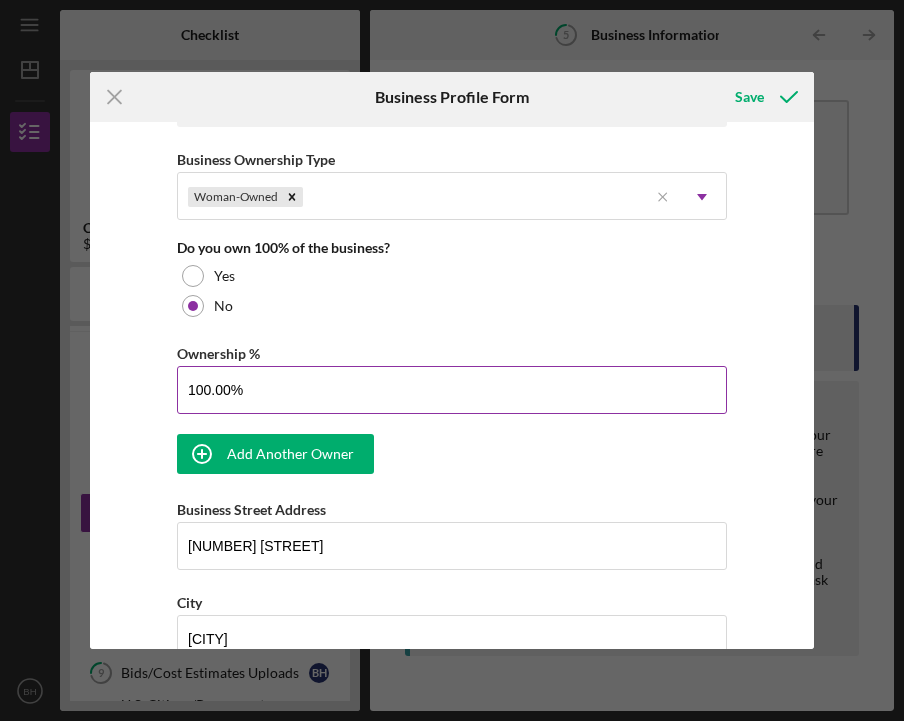 click on "100.00%" at bounding box center (452, 390) 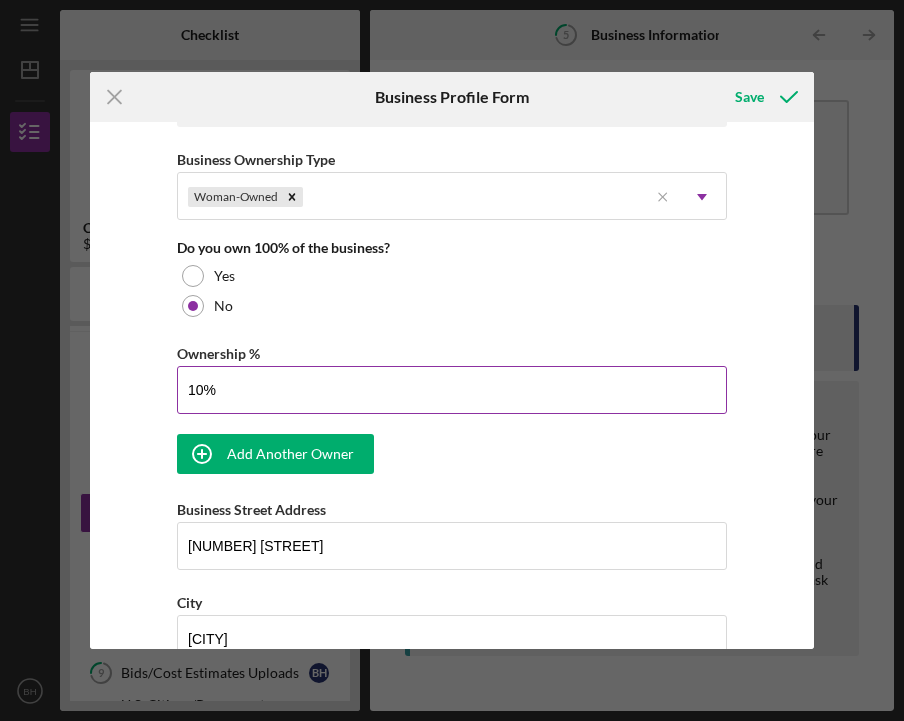 type on "1%" 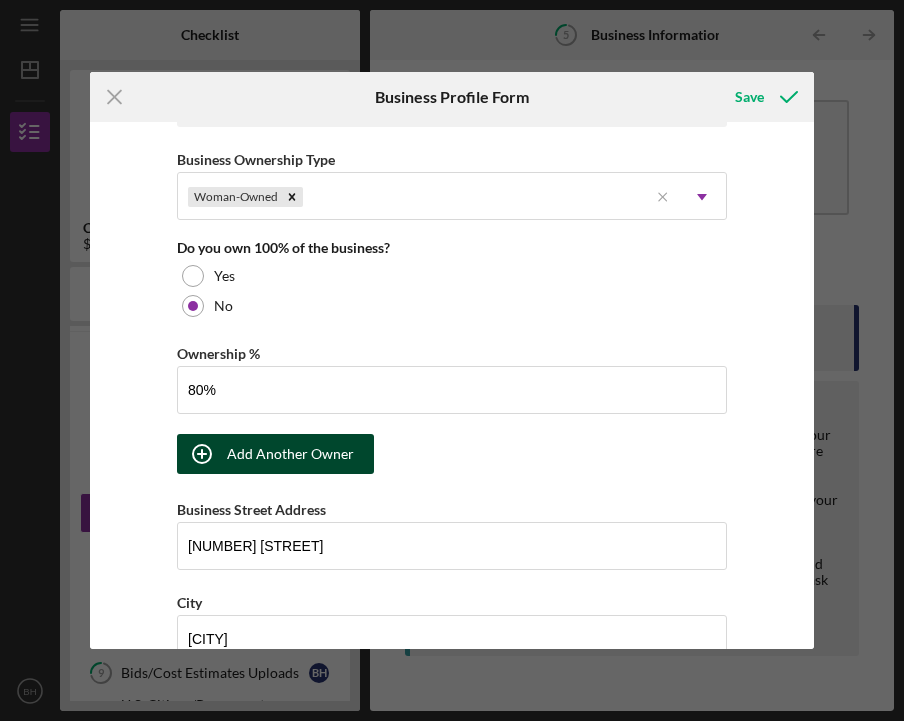 type on "80.00%" 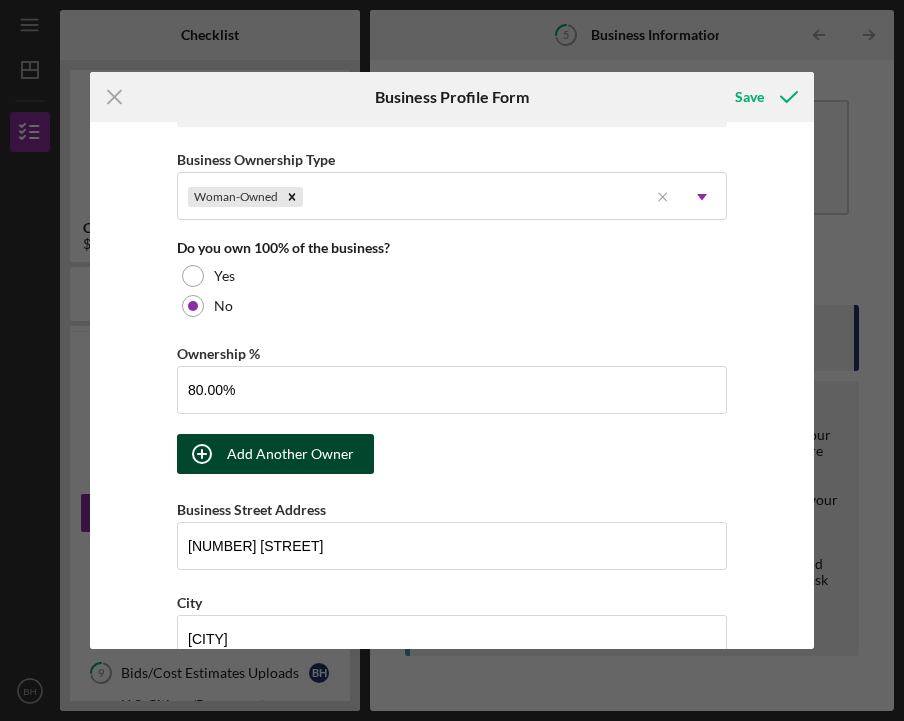 click on "Add Another Owner" at bounding box center (290, 454) 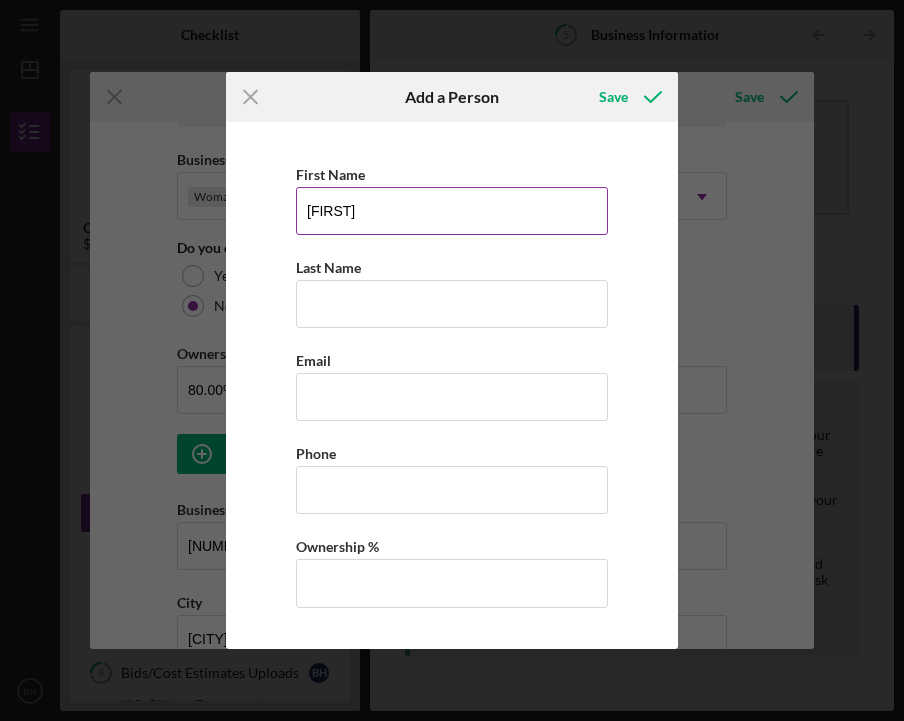 type on "[FIRST]" 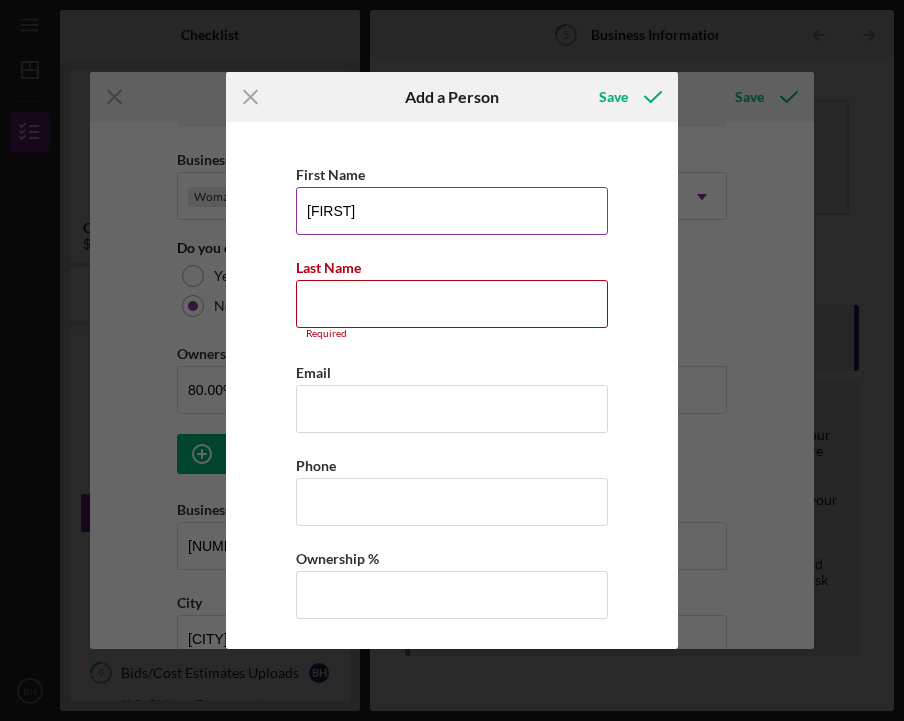 type 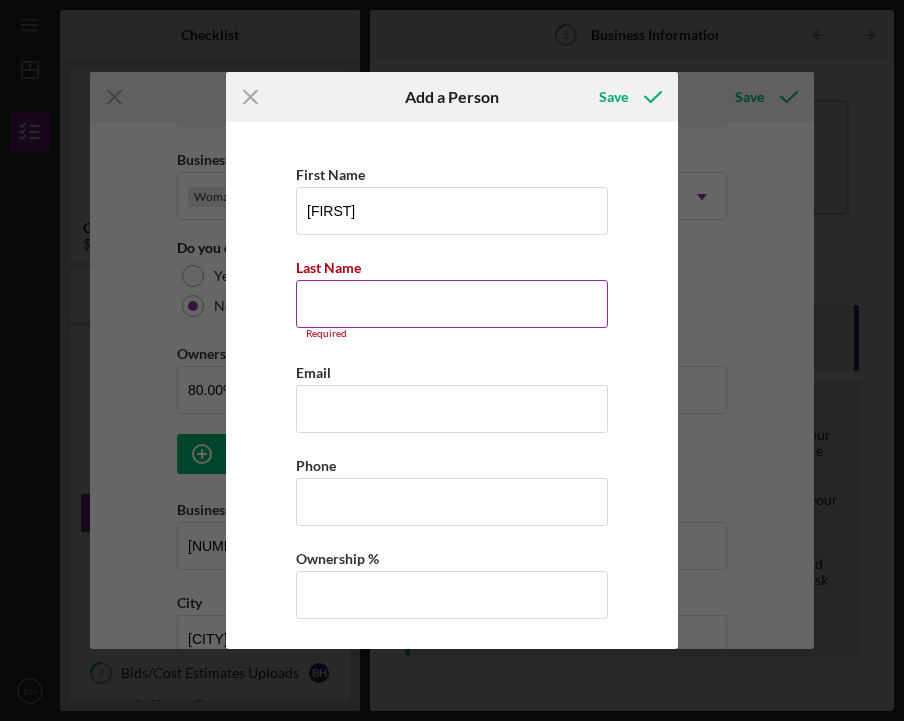 drag, startPoint x: 344, startPoint y: 291, endPoint x: 349, endPoint y: 278, distance: 13.928389 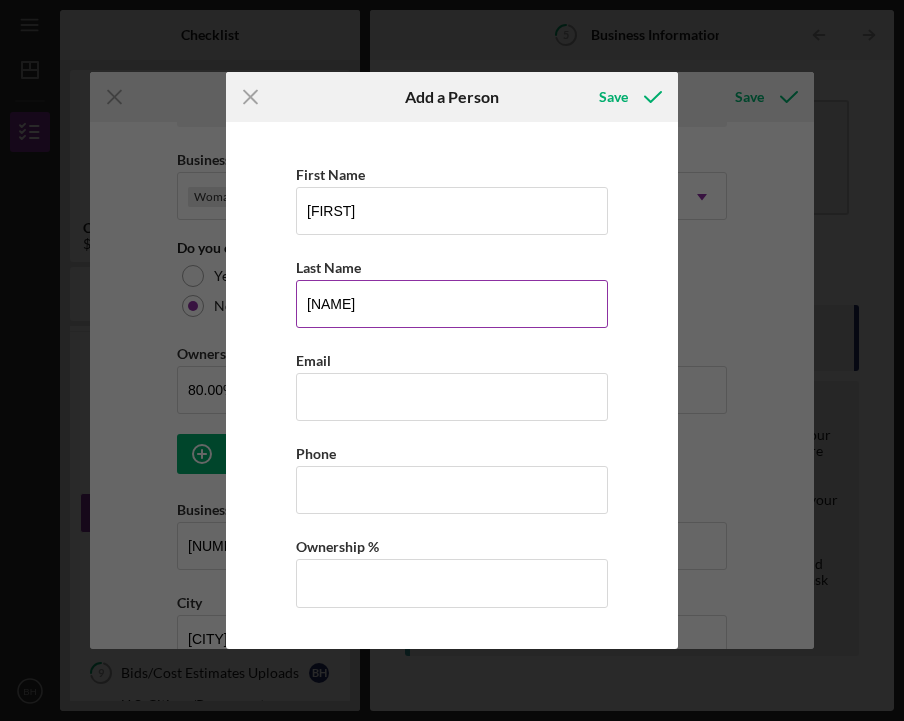 type on "[NAME]" 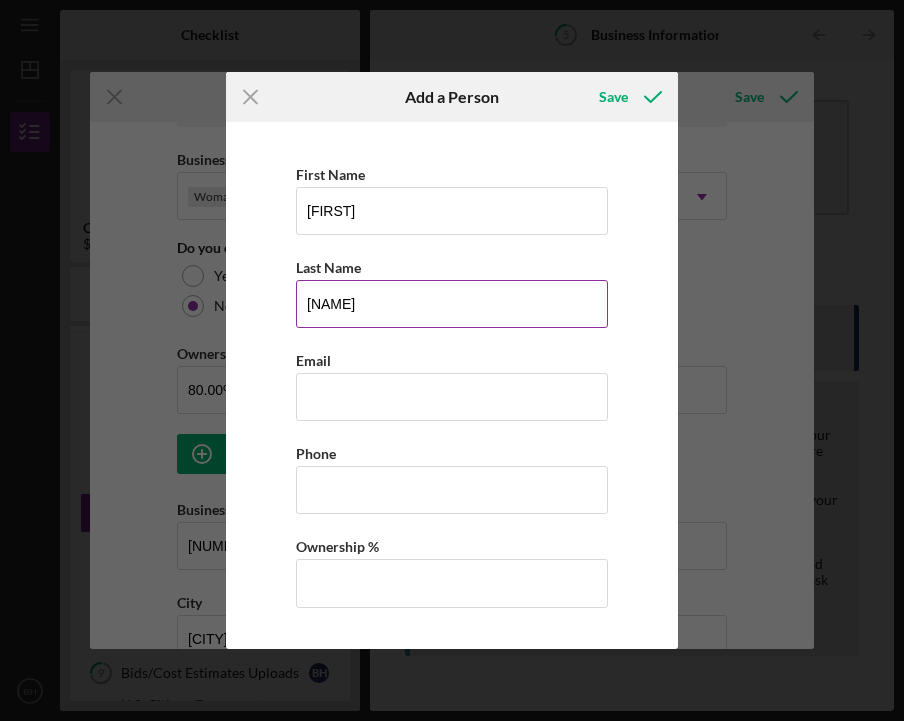 scroll, scrollTop: 0, scrollLeft: 0, axis: both 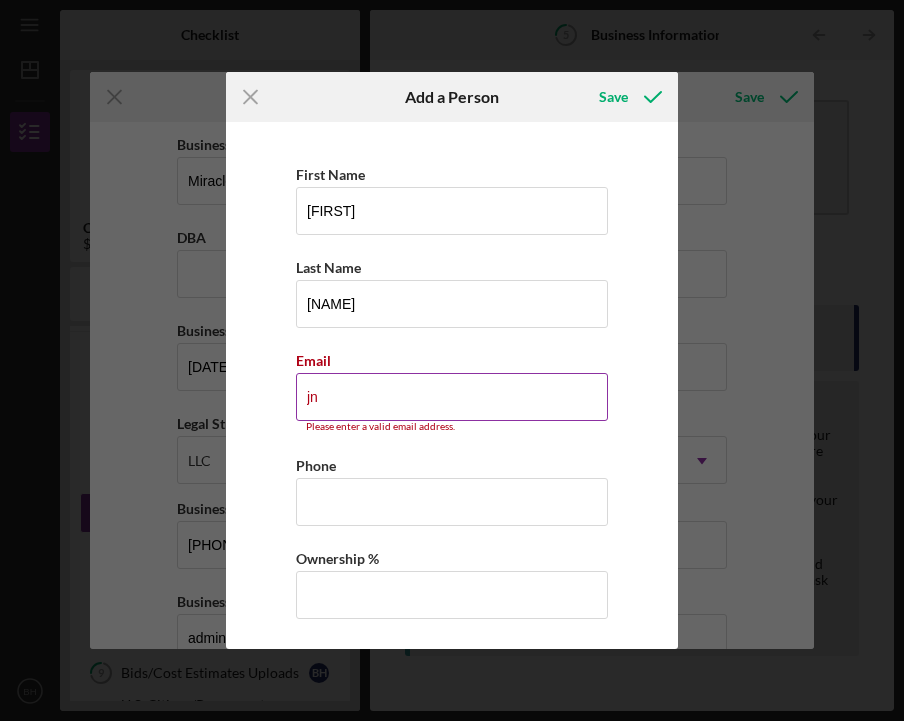 type on "j" 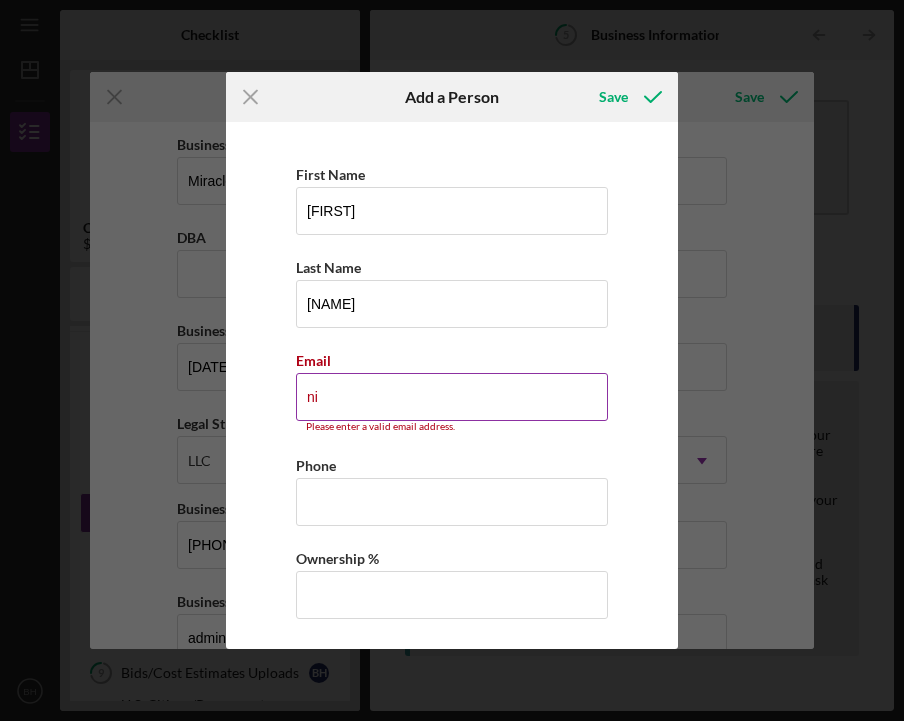 type on "n" 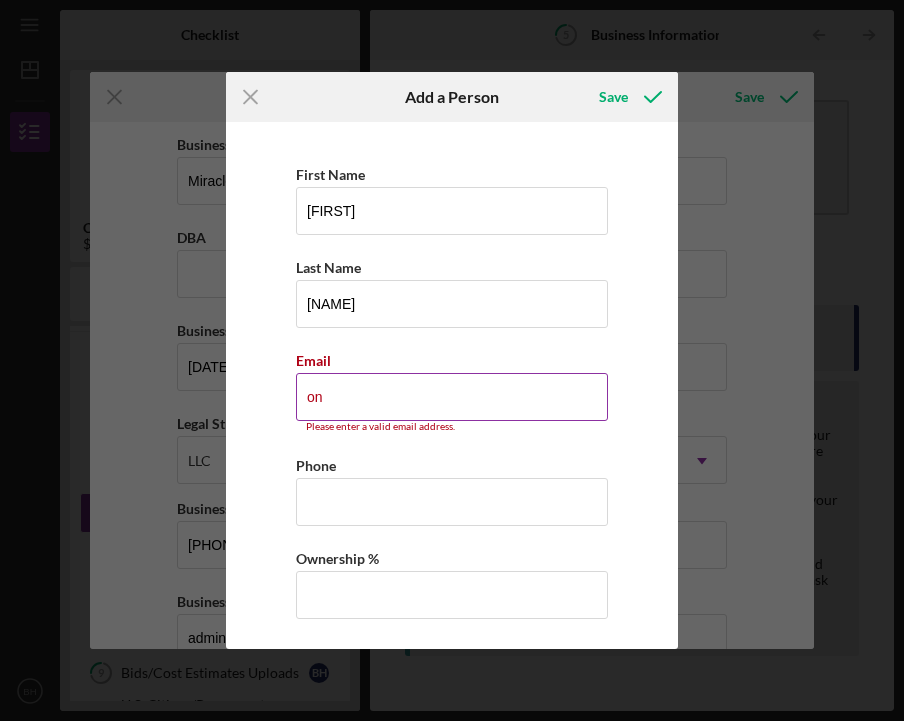 type on "o" 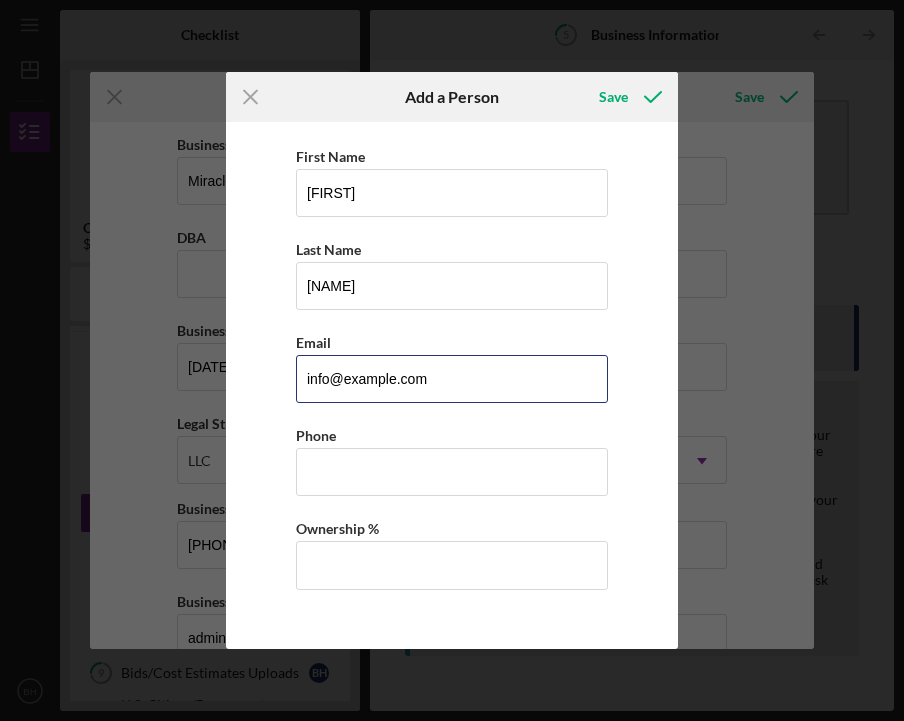 scroll, scrollTop: 18, scrollLeft: 0, axis: vertical 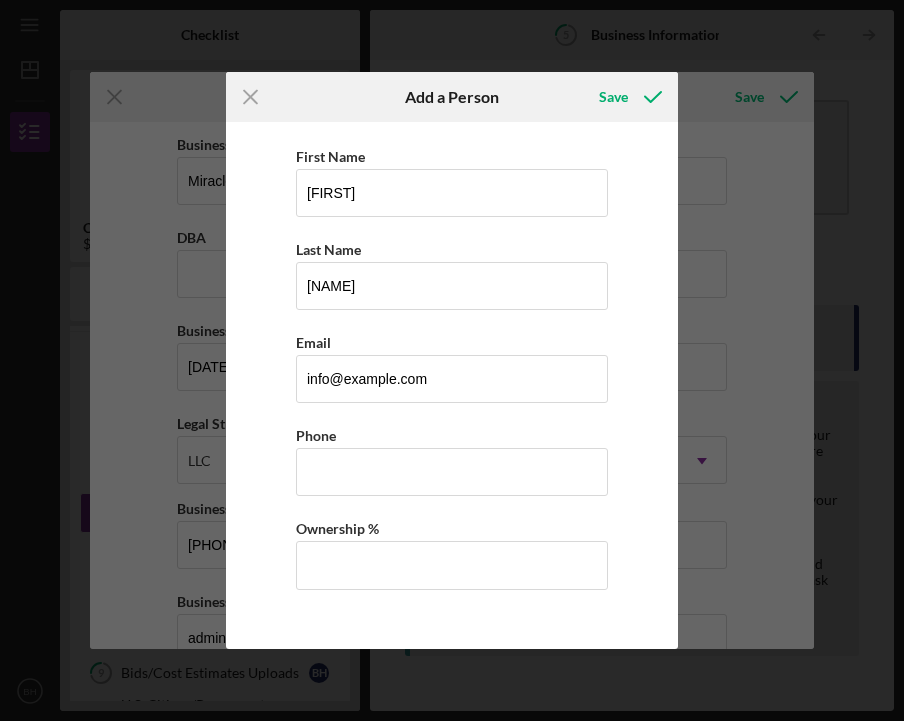 click on "First Name [FIRST] Last Name [LAST] Email info@[EXAMPLE.COM] Phone Ownership %" at bounding box center (452, 376) 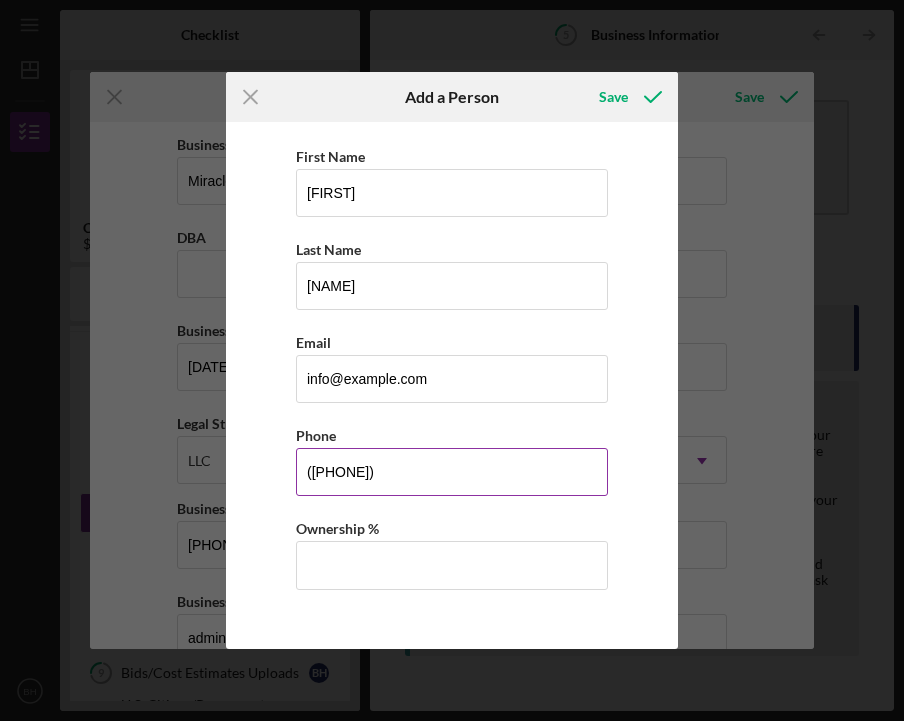 type on "[PHONE]" 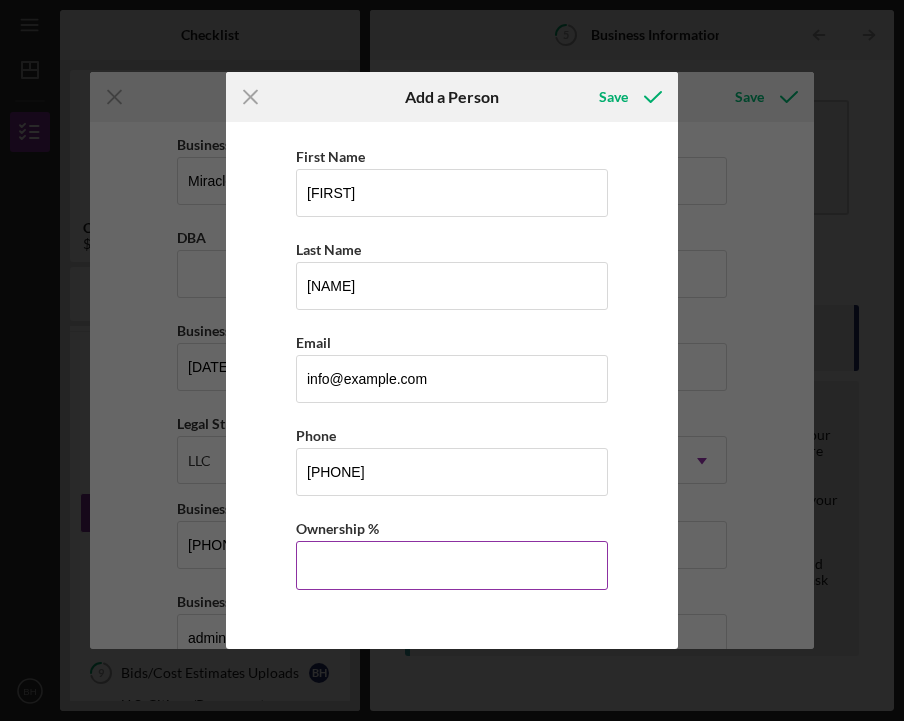 click on "Ownership %" at bounding box center (452, 565) 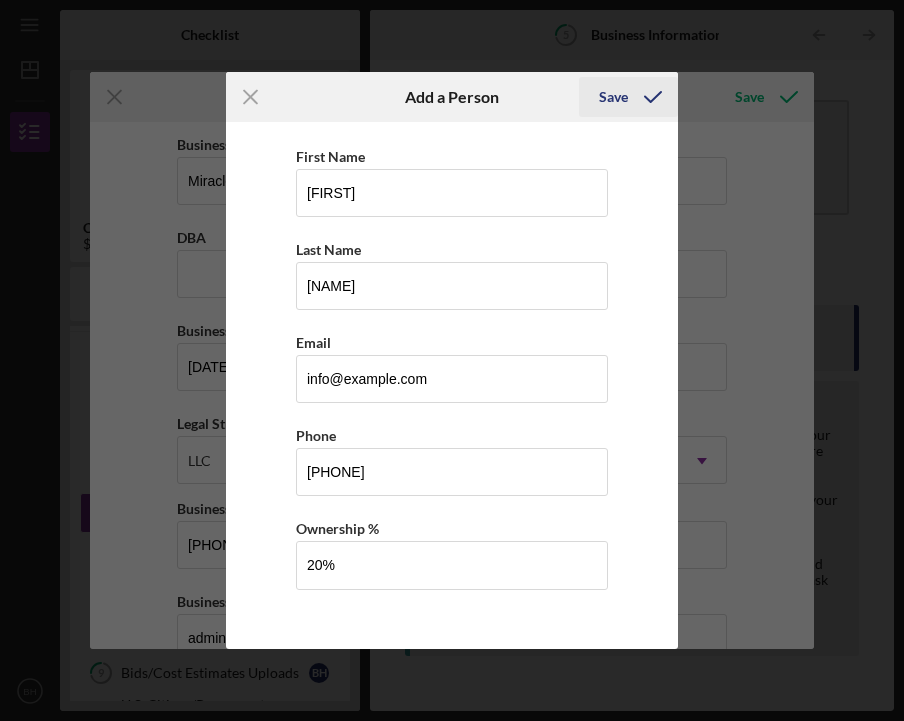 type on "20.00%" 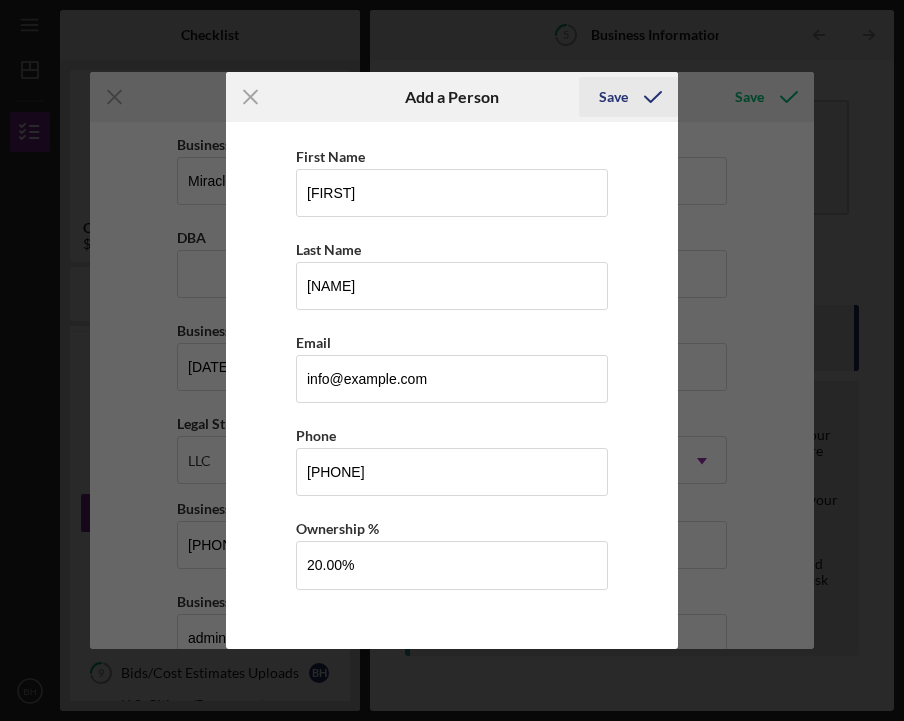 click 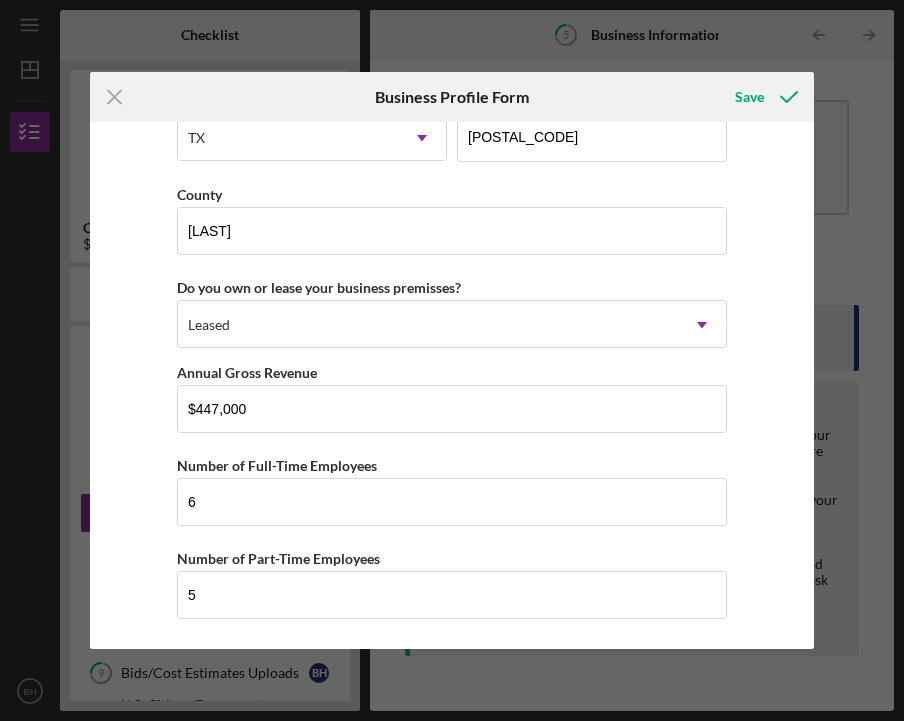 scroll, scrollTop: 2176, scrollLeft: 0, axis: vertical 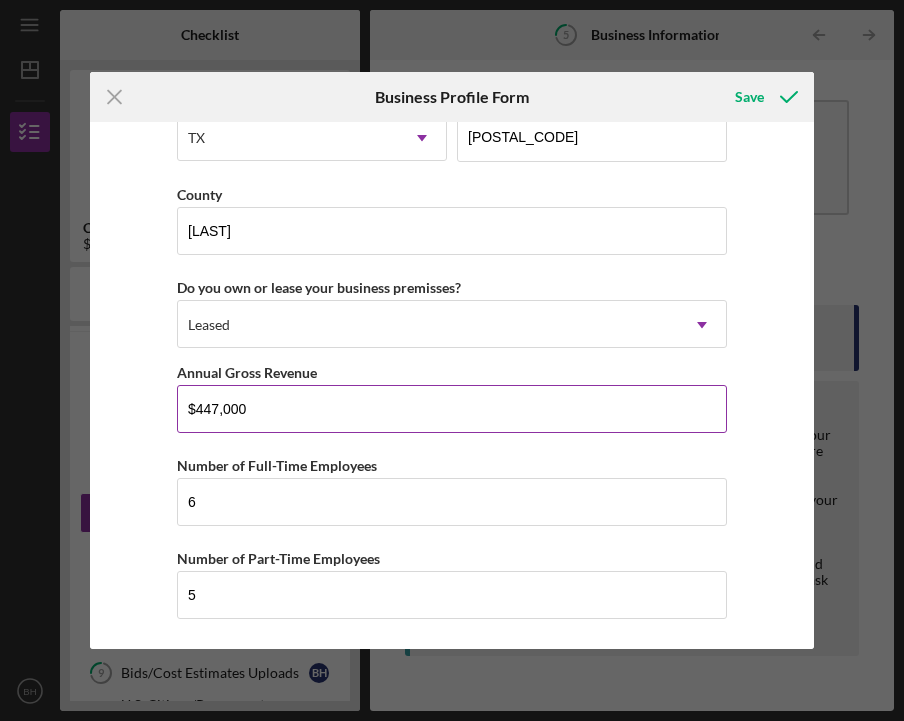click on "$447,000" at bounding box center [452, 409] 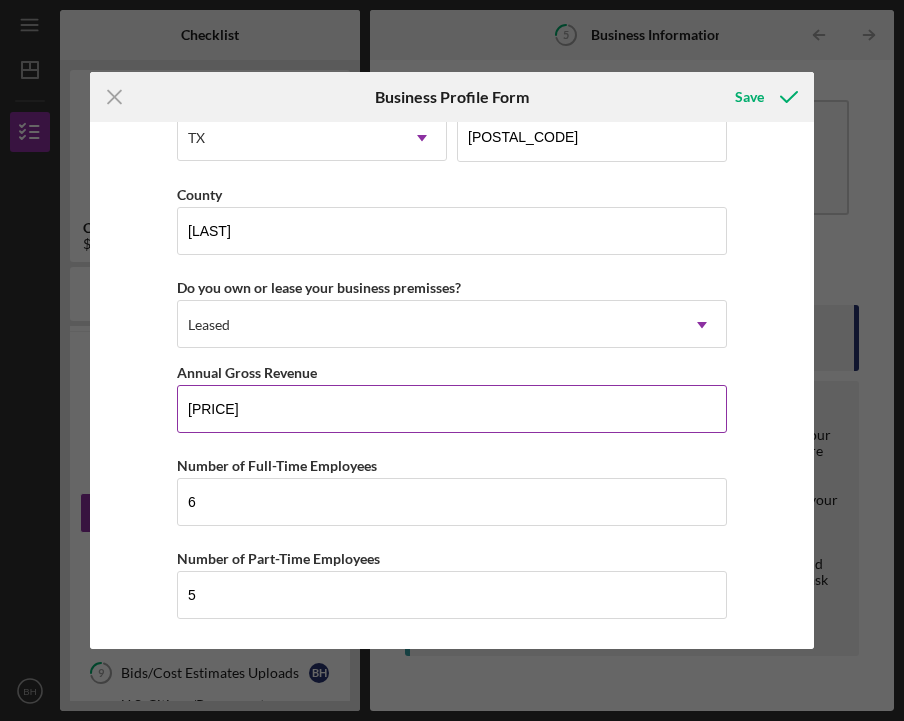 type on "$[MONEY]" 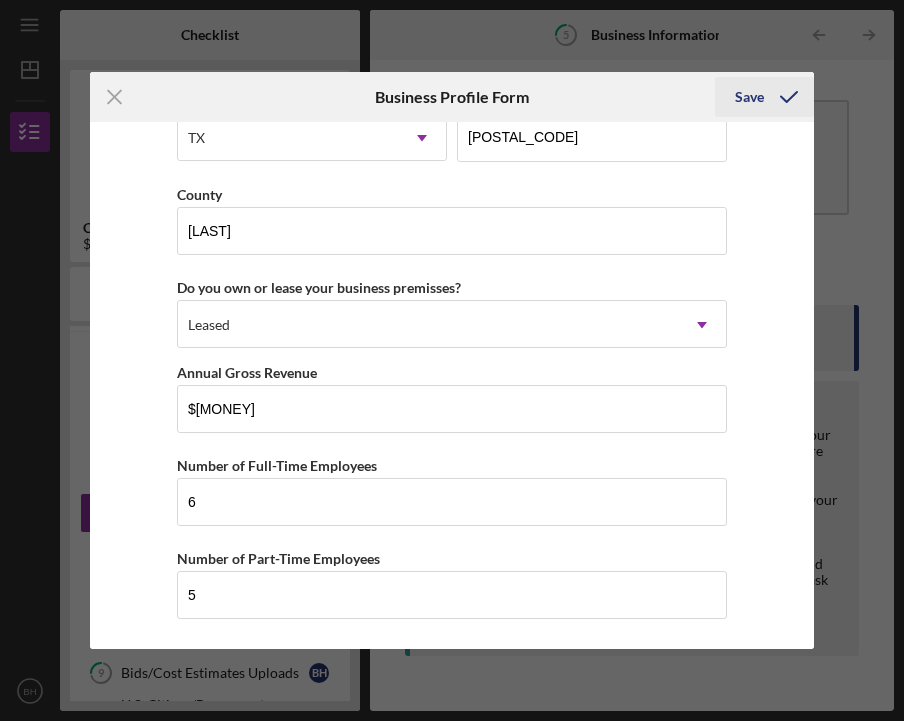 click 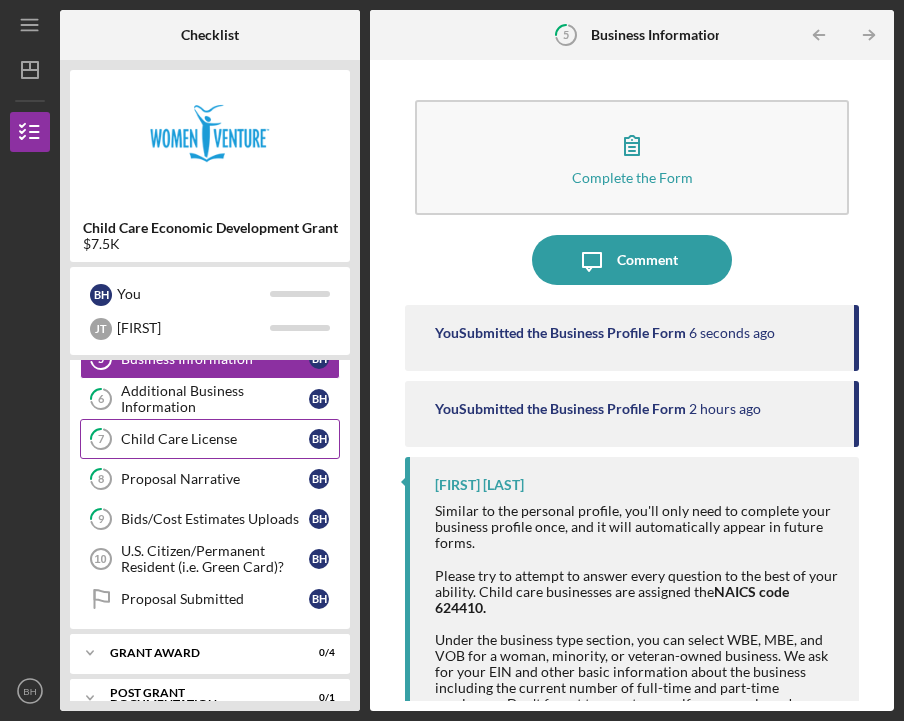 scroll, scrollTop: 224, scrollLeft: 0, axis: vertical 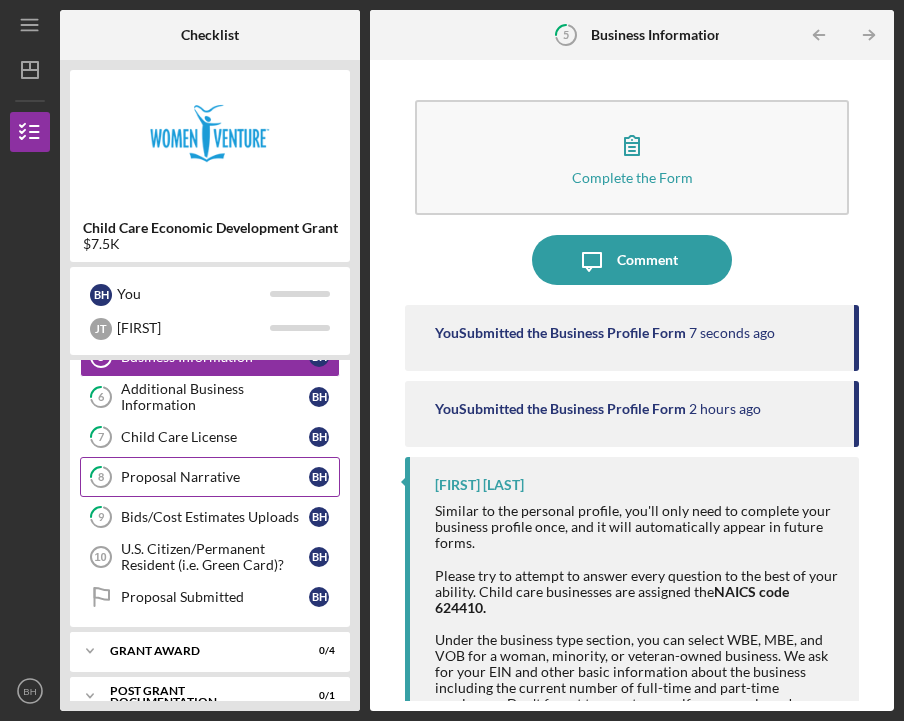 click on "Proposal Narrative" at bounding box center (215, 477) 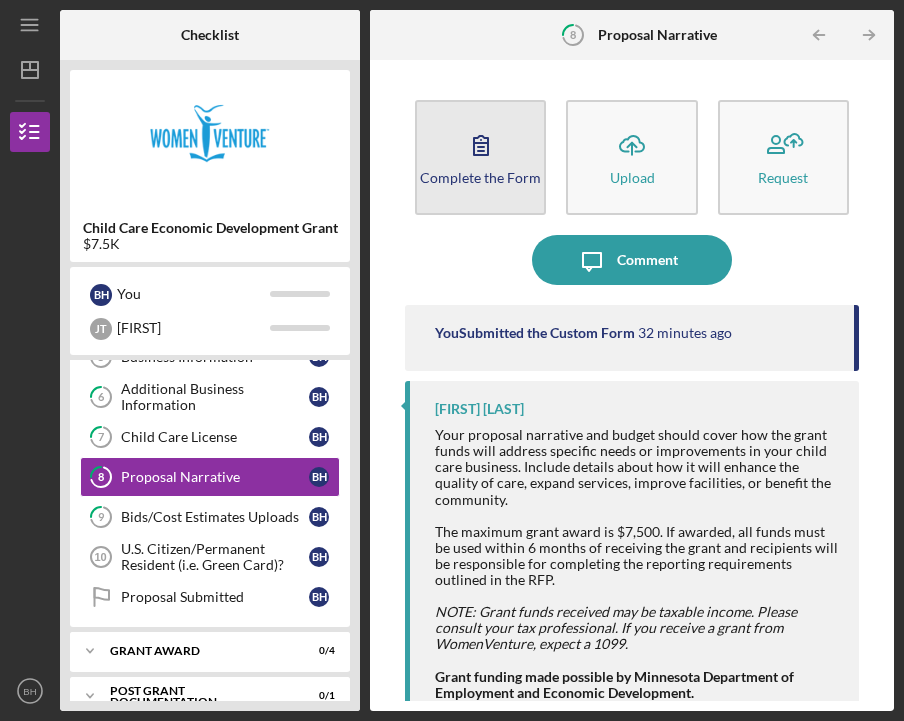 scroll, scrollTop: 0, scrollLeft: 0, axis: both 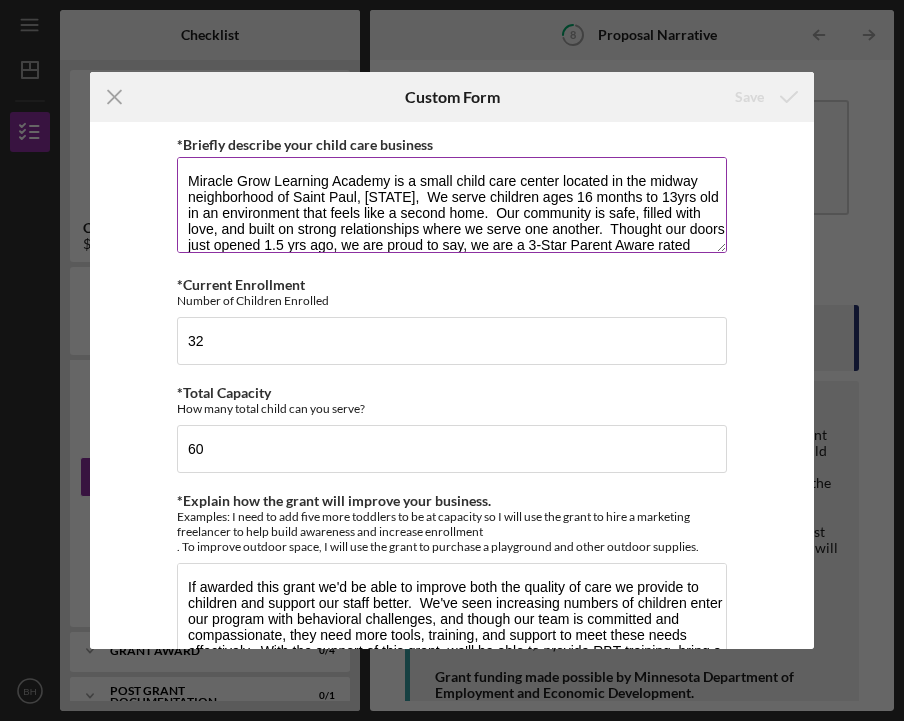 click on "Miracle Grow Learning Academy is a small child care center located in the midway neighborhood of Saint Paul, [STATE],  We serve children ages 16 months to 13yrs old in an environment that feels like a second home.  Our community is safe, filled with love, and built on strong relationships where we serve one another.  Thought our doors just opened 1.5 yrs ago, we are proud to say, we are a 3-Star Parent Aware rated program. We envision a community where our children embody emotional awareness, demonstrate confidence in their abilities, and experience connections to both nature and others." at bounding box center (452, 205) 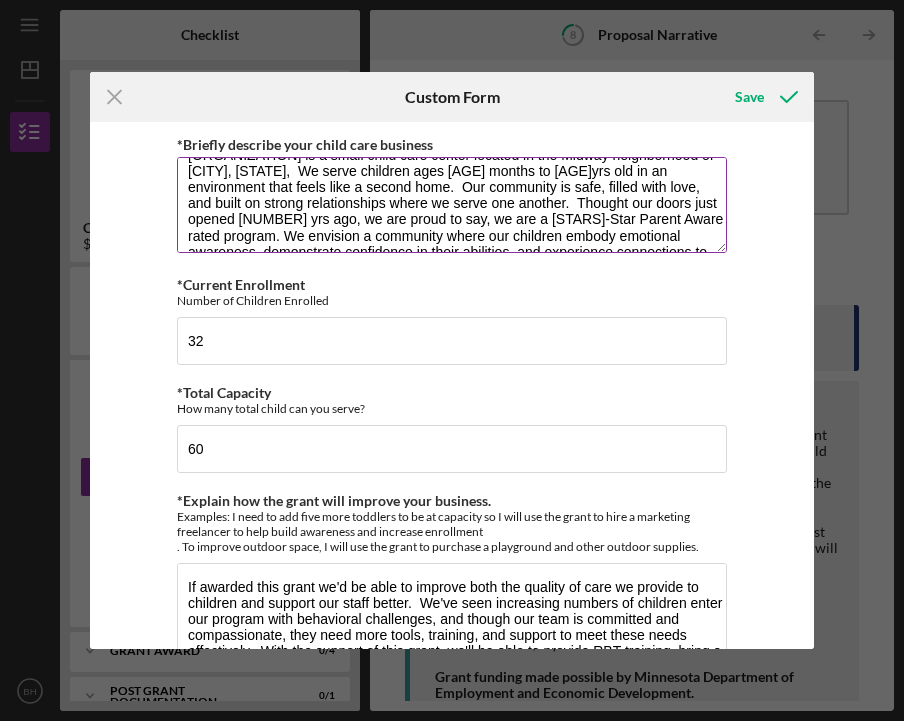 scroll, scrollTop: 35, scrollLeft: 0, axis: vertical 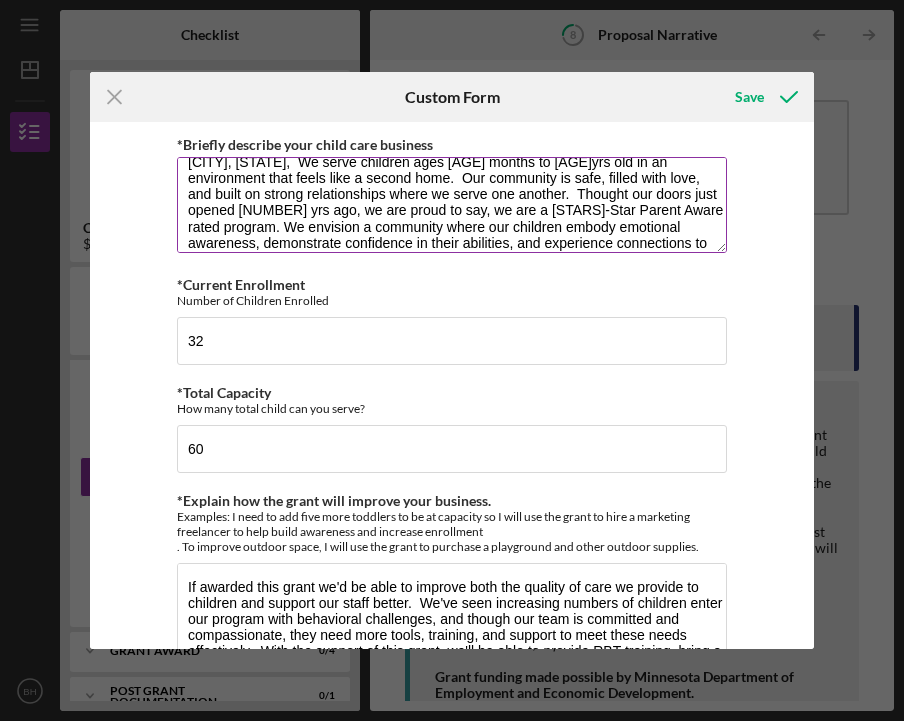 click on "[ORGANIZATION] is a small child care center located in the Midway neighborhood of [CITY], [STATE],  We serve children ages [AGE] months to [AGE]yrs old in an environment that feels like a second home.  Our community is safe, filled with love, and built on strong relationships where we serve one another.  Thought our doors just opened [NUMBER] yrs ago, we are proud to say, we are a [STARS]-Star Parent Aware rated program. We envision a community where our children embody emotional awareness, demonstrate confidence in their abilities, and experience connections to both nature and others." at bounding box center (452, 205) 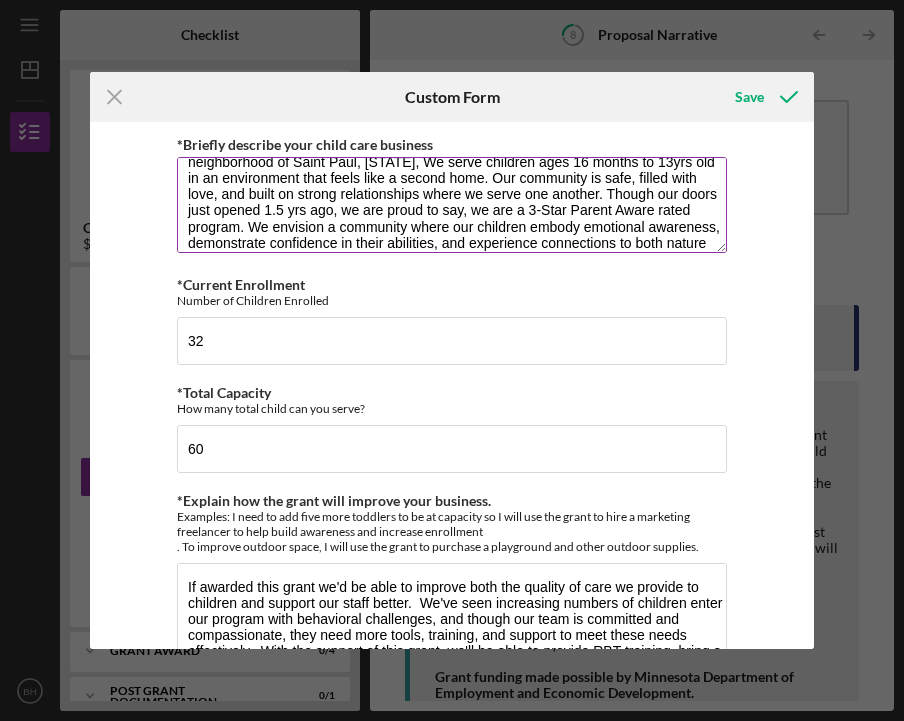 click on "Miracle Grow Learning Academy is a small child care center located in the Midway neighborhood of Saint Paul, [STATE], We serve children ages 16 months to 13yrs old in an environment that feels like a second home. Our community is safe, filled with love, and built on strong relationships where we serve one another. Though our doors just opened 1.5 yrs ago, we are proud to say, we are a 3-Star Parent Aware rated program. We envision a community where our children embody emotional awareness, demonstrate confidence in their abilities, and experience connections to both nature and others." at bounding box center [452, 205] 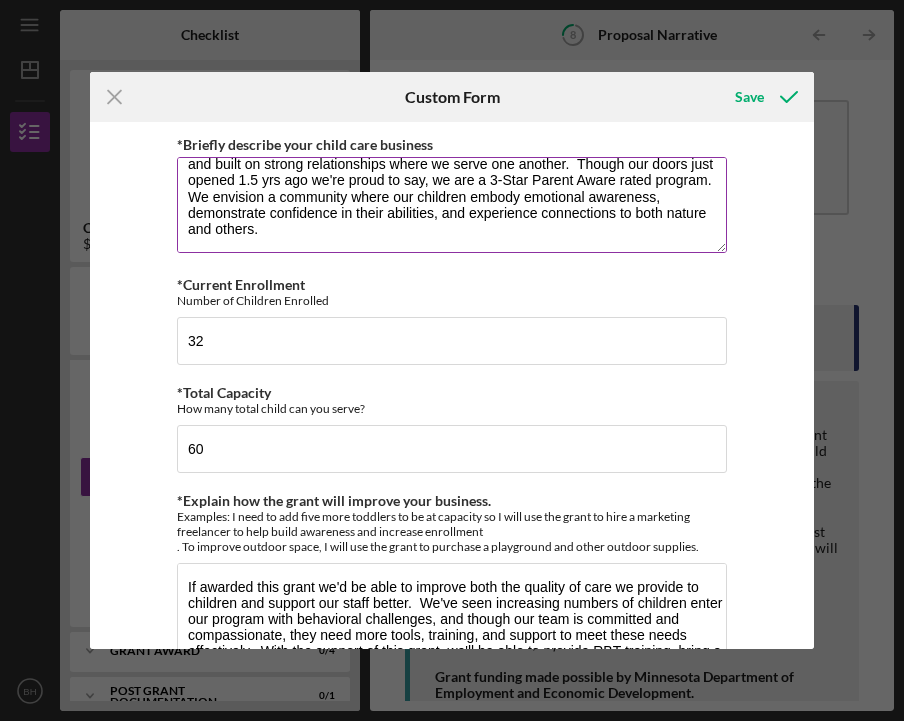 scroll, scrollTop: 64, scrollLeft: 0, axis: vertical 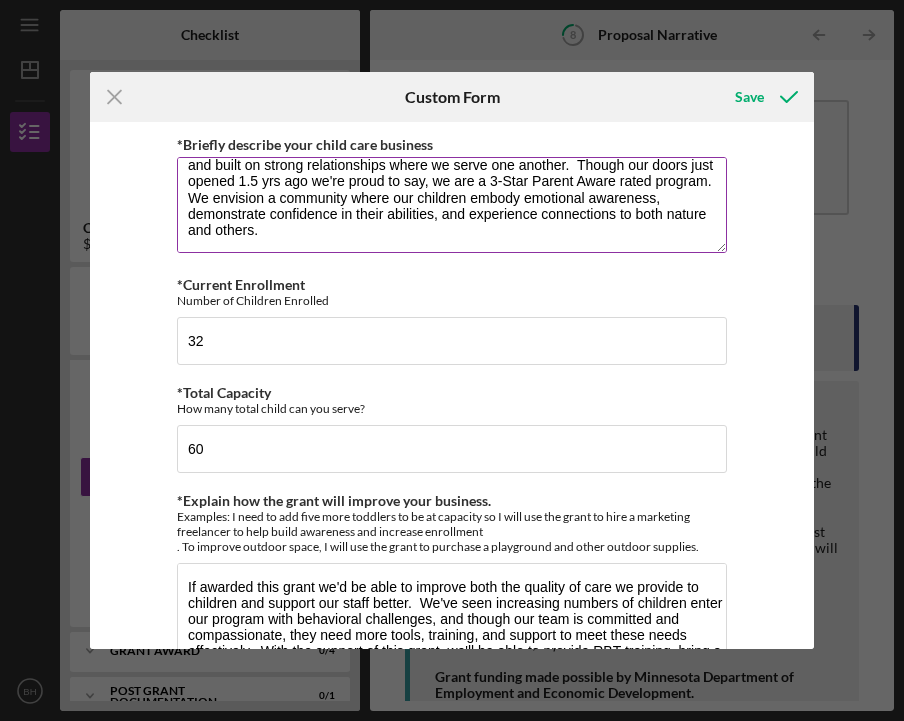 click on "Miracle Grow Learning Academy is a small child care center located in the Midway neighborhood of [CITY], [STATE],  We serve children ages 16 months to 13yrs old in an environment that feels like a second home.  Our community is safe, filled with love, and built on strong relationships where we serve one another.  Though our doors just opened 1.5 yrs ago we're proud to say, we are a 3-Star Parent Aware rated program. We envision a community where our children embody emotional awareness, demonstrate confidence in their abilities, and experience connections to both nature and others." at bounding box center (452, 205) 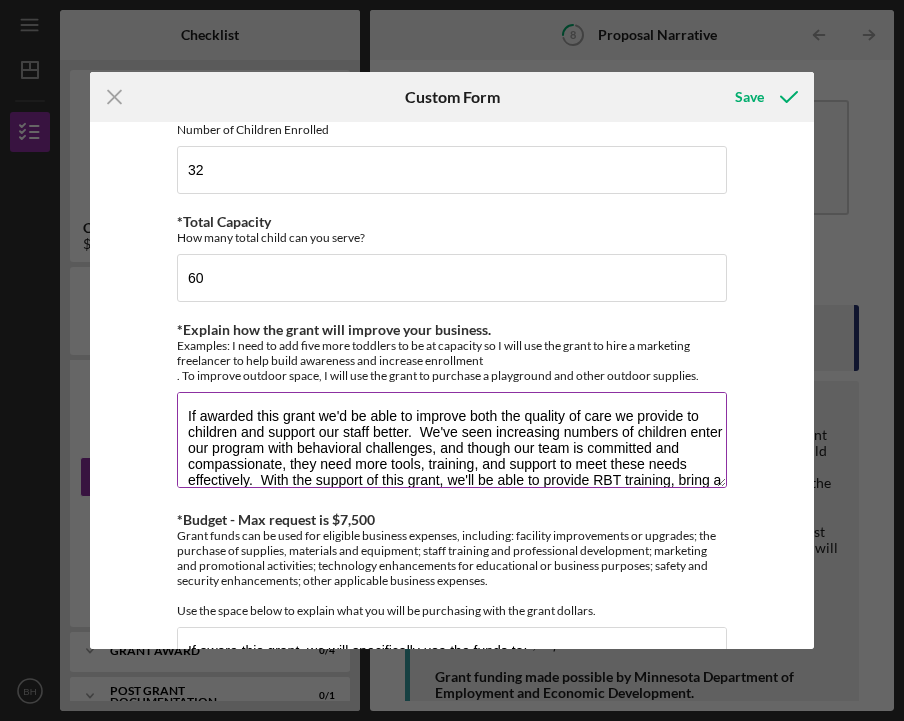 scroll, scrollTop: 194, scrollLeft: 0, axis: vertical 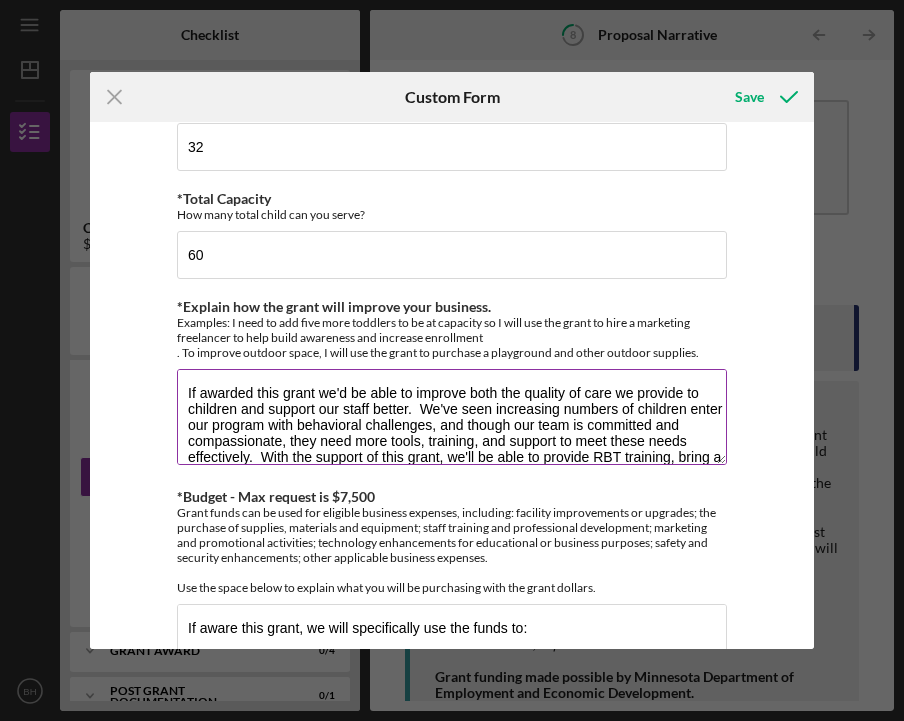 type on "Miracle Grow Learning Academy is a small child care center located in the Midway neighborhood of [CITY], [STATE],  We serve children ages 16 months to 13yrs old in an environment that feels like a second home.  Our community is safe, filled with love, and built on strong relationships where we serve one another.  Though our doors just opened 1.5 yrs ago we're proud to say, we are a 3-Star Parent Aware rated program. We envision a community where our children embody emotional awareness, demonstrate confidence in their abilities, and experience connections to both nature and others." 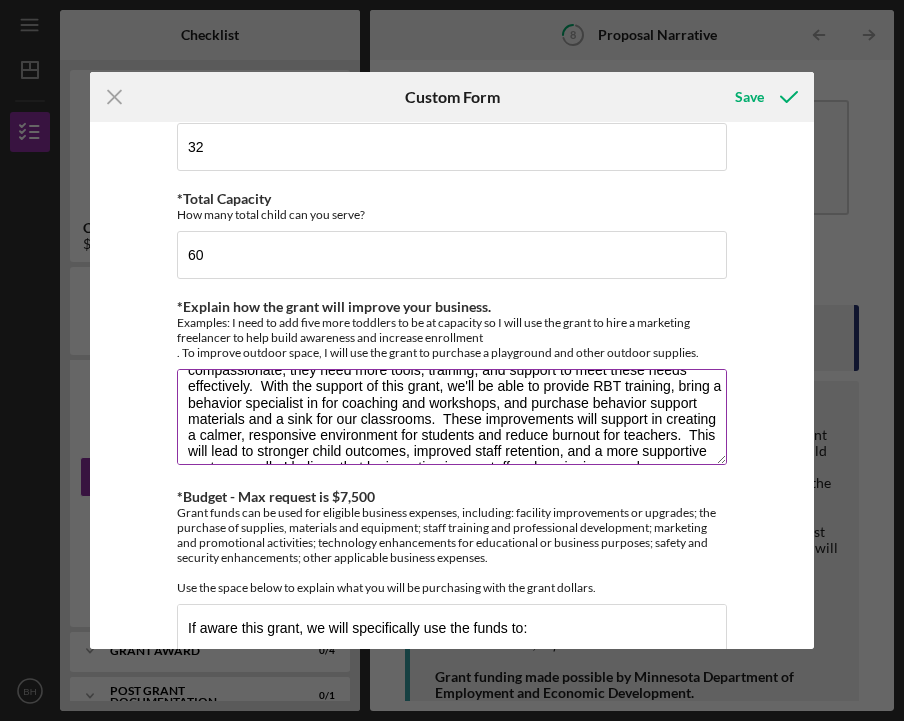 scroll, scrollTop: 67, scrollLeft: 0, axis: vertical 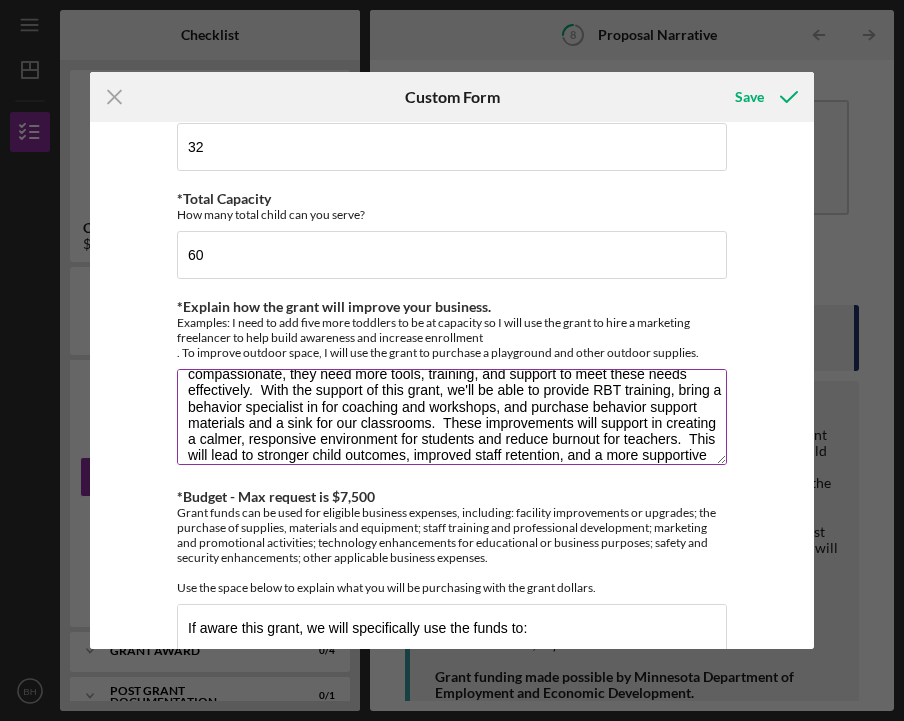 click on "If awarded this grant we'd be able to improve both the quality of care we provide to our children and support our staff better.  We've seen increasing numbers of children enter our program with behavioral challenges, and though our team is committed and compassionate, they need more tools, training, and support to meet these needs effectively.  With the support of this grant, we'll be able to provide RBT training, bring a behavior specialist in for coaching and workshops, and purchase behavior support materials and a sink for our classrooms.  These improvements will support in creating a calmer, responsive environment for students and reduce burnout for teachers.  This will lead to stronger child outcomes, improved staff retention, and a more supportive center overall.  I believe that by investing in our staff and equipping our classrooms, this grant will help us build a program that not only meets licensing requirements, but also rises to meet the real needs of the community we serve." at bounding box center [452, 417] 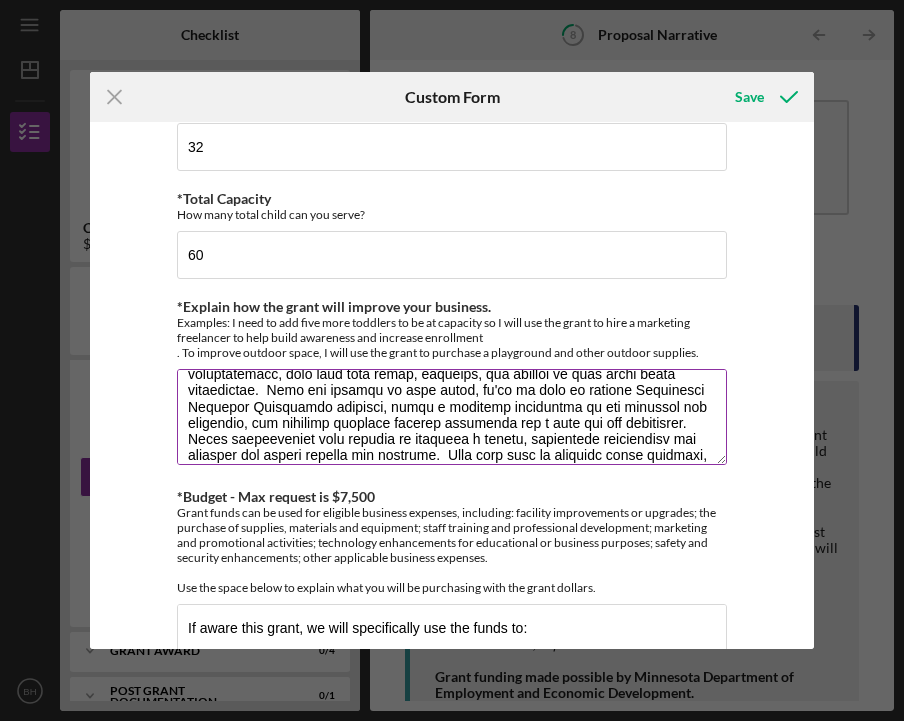 click on "*Explain how the grant will improve your business." at bounding box center (452, 417) 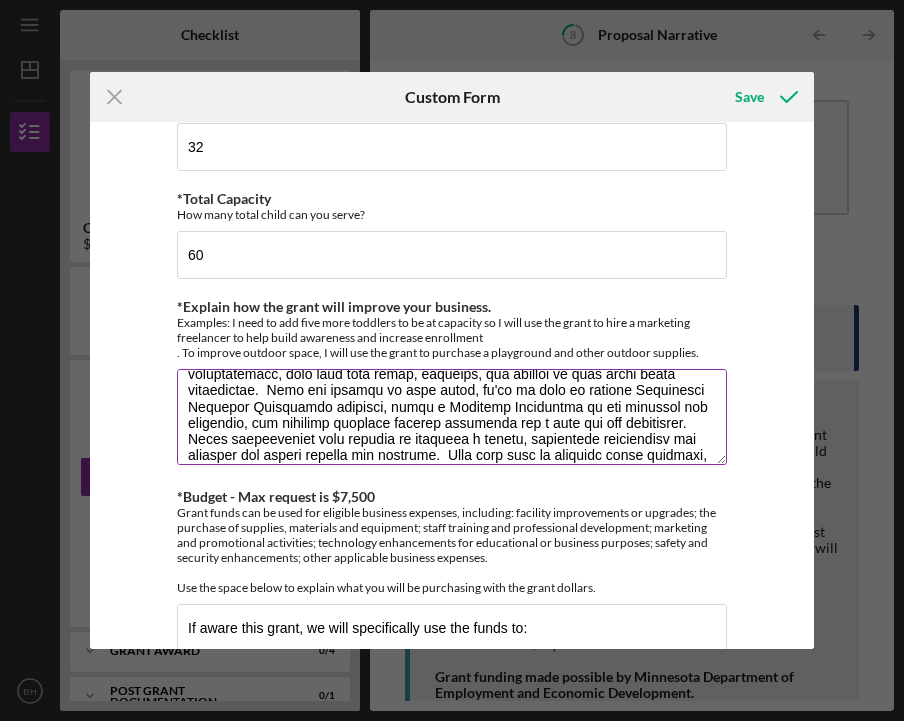 click on "*Explain how the grant will improve your business." at bounding box center (452, 417) 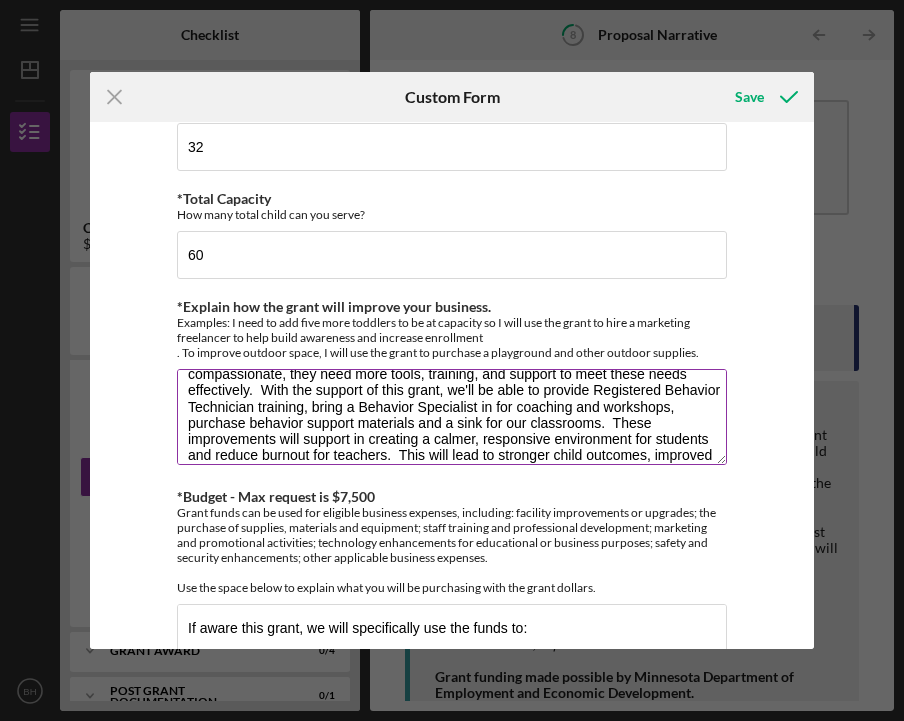 click on "*Explain how the grant will improve your business." at bounding box center (452, 417) 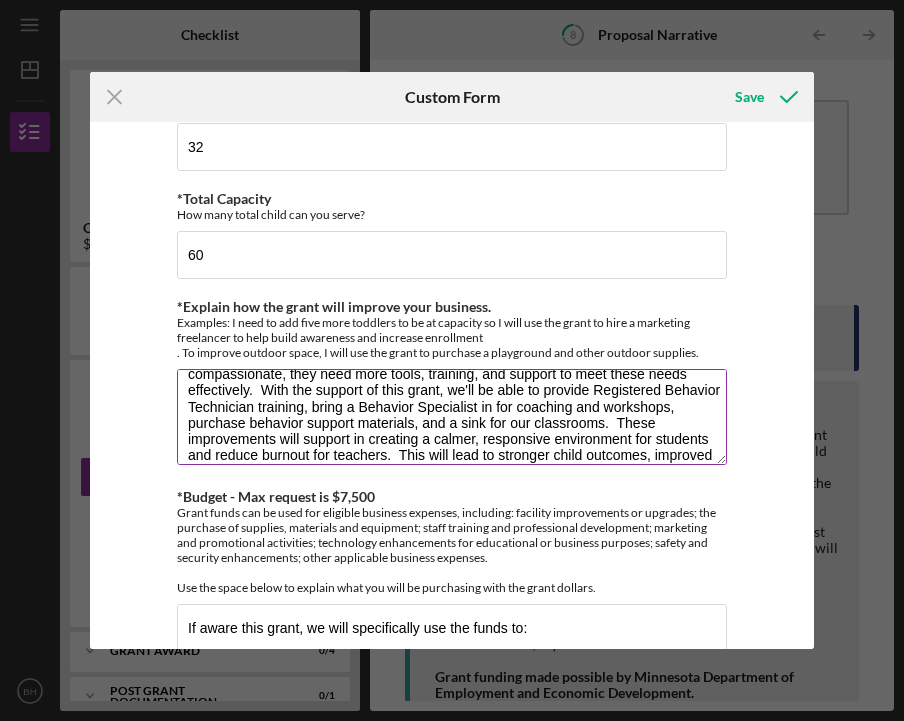 click on "*Explain how the grant will improve your business." at bounding box center [452, 417] 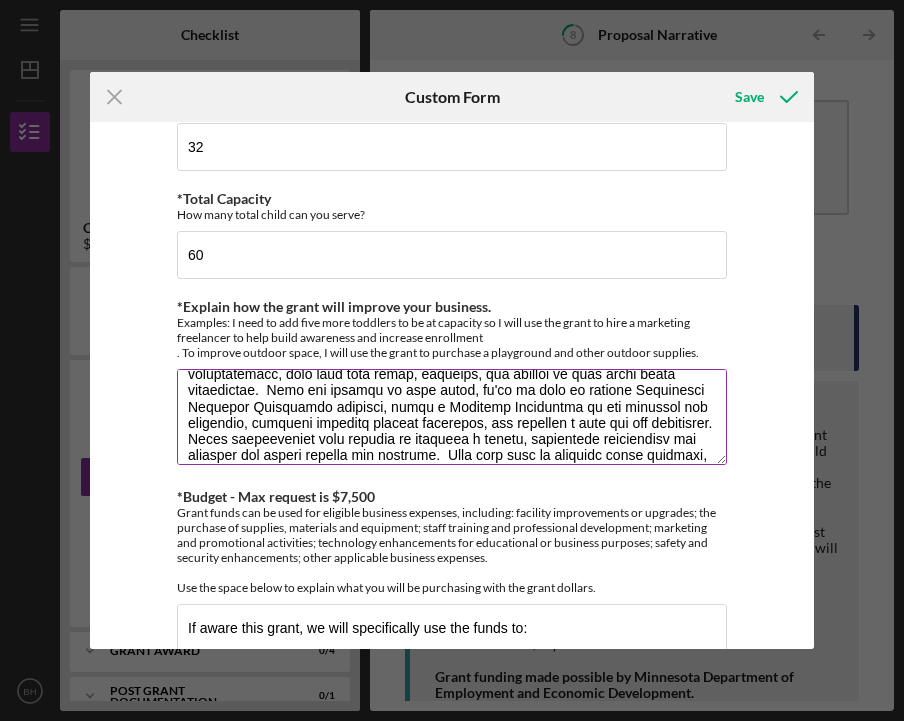 click on "*Explain how the grant will improve your business." at bounding box center (452, 417) 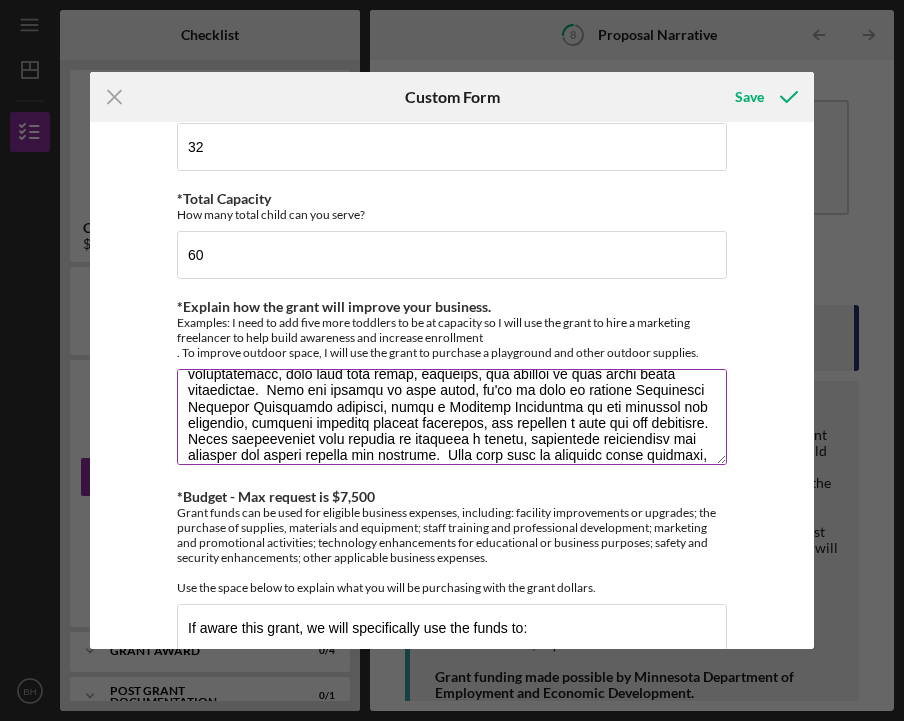 click on "*Explain how the grant will improve your business." at bounding box center (452, 417) 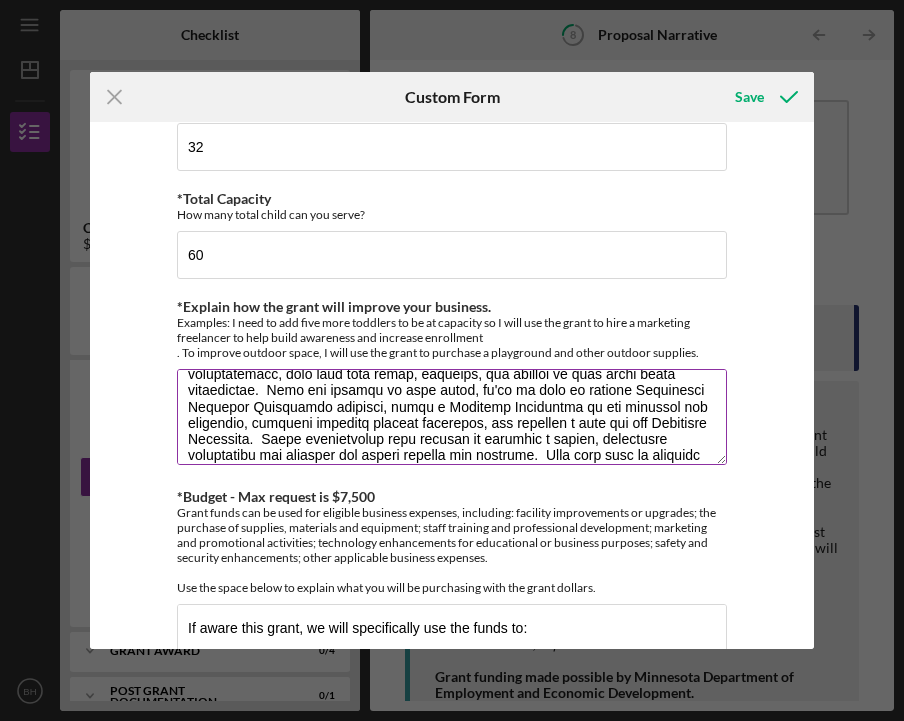 click on "*Explain how the grant will improve your business." at bounding box center (452, 417) 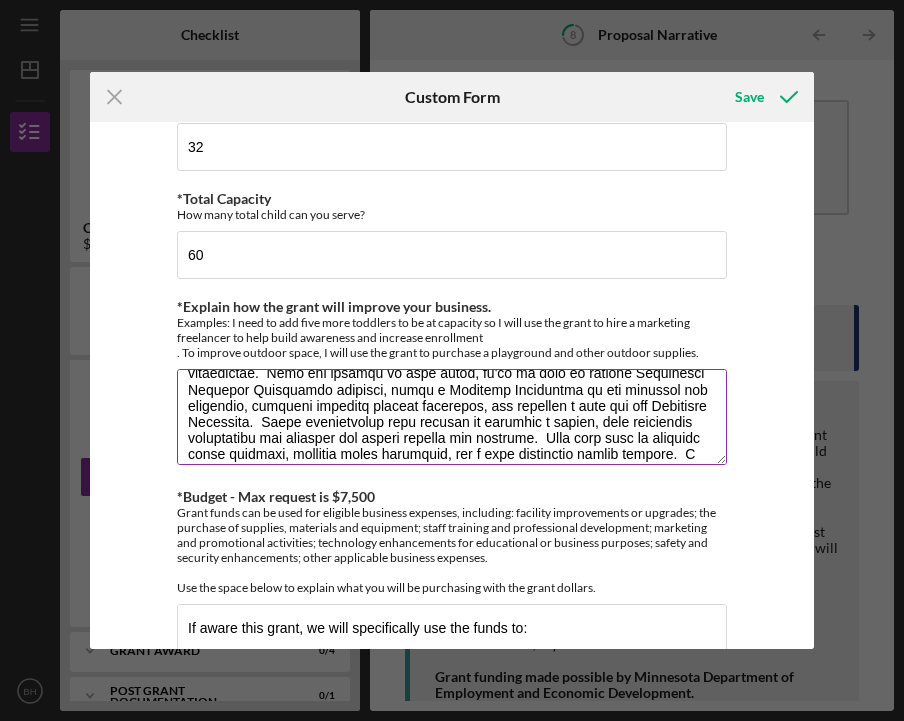 scroll, scrollTop: 74, scrollLeft: 0, axis: vertical 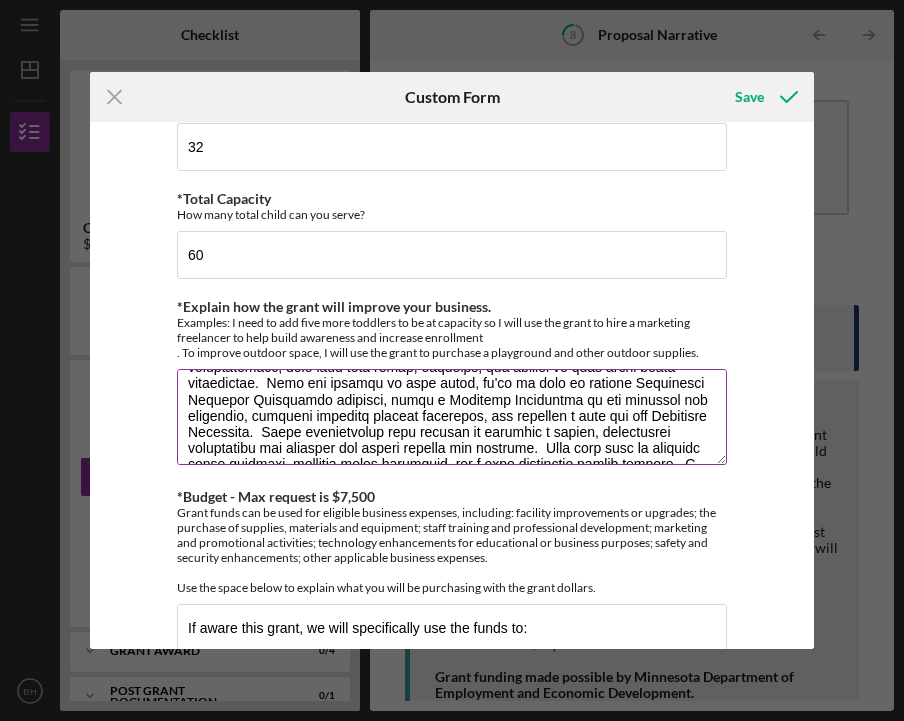 type on "If awarded this grant we'd be able to improve both the quality of care we provide to our children and support our staff better.  We've seen increasing numbers of children enter our program with behavioral challenges, and though our team is committed and compassionate, they need more tools, training, and support to meet these needs effectively.  With the support of this grant, we'll be able to provide Registered Behavior Technician training, bring a Behavior Specialist in for coaching and workshops, purchase behavior support materials, and purchase a sink for our Preschool Classroom.  These improvements will support in creating a calmer, responsive environment for students and reduce burnout for teachers.  This will lead to stronger child outcomes, improved staff retention, and a more supportive center overall.  I believe that by investing in our staff and equipping our classrooms, this grant will help us build a program that not only meets licensing requirements, but also rises to meet the real needs of th..." 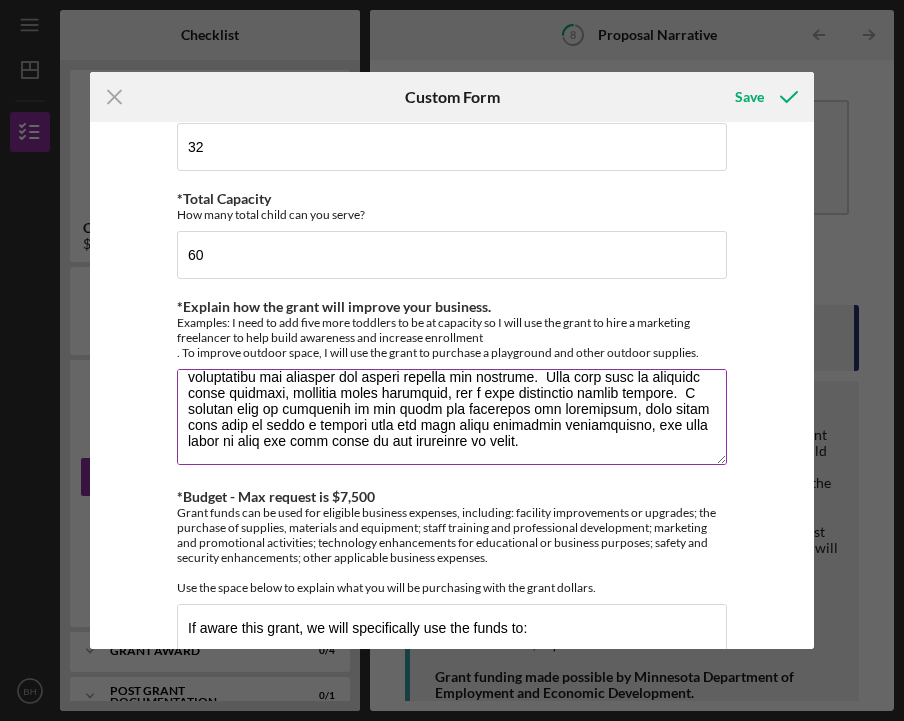 scroll, scrollTop: 144, scrollLeft: 0, axis: vertical 